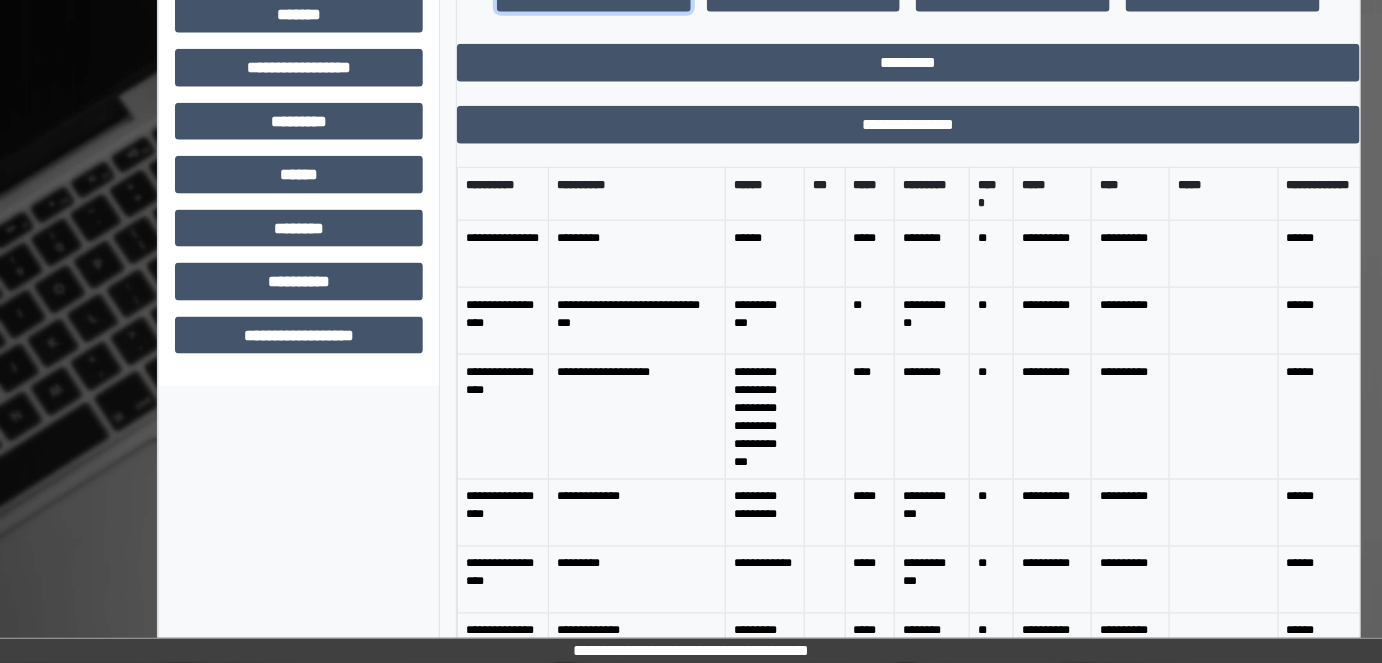 scroll, scrollTop: 784, scrollLeft: 0, axis: vertical 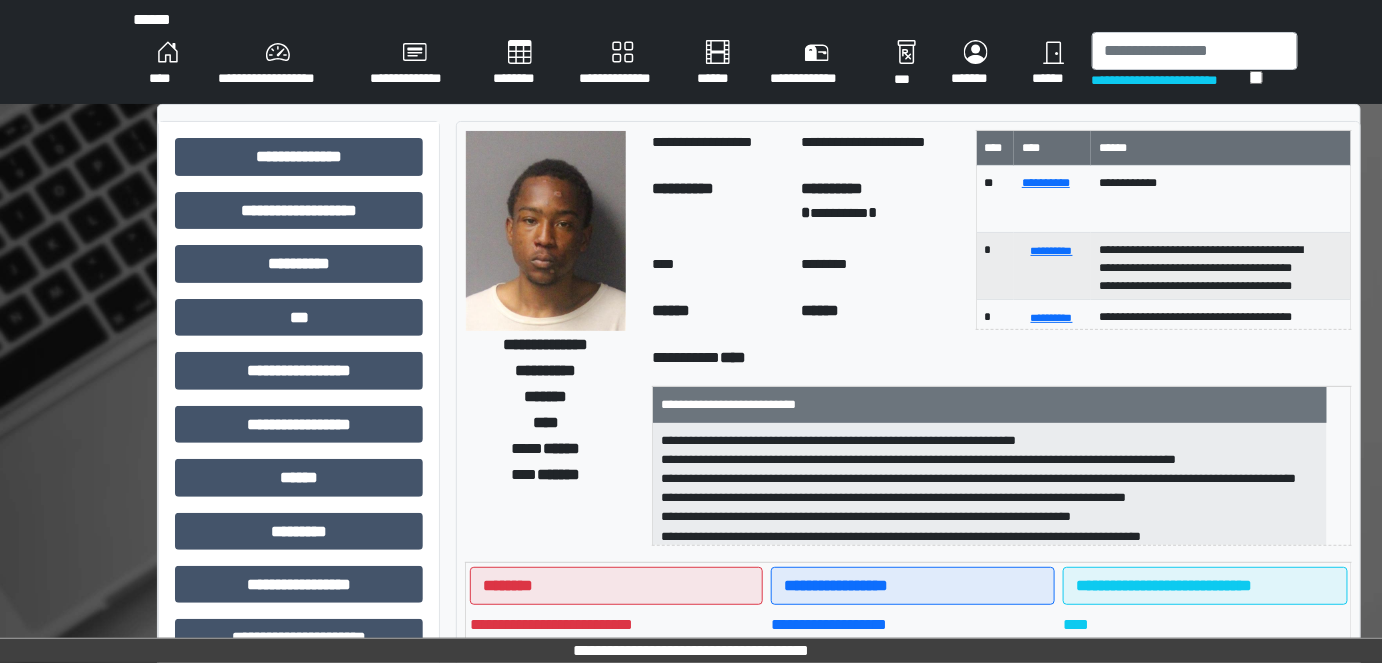 click on "****" at bounding box center (167, 64) 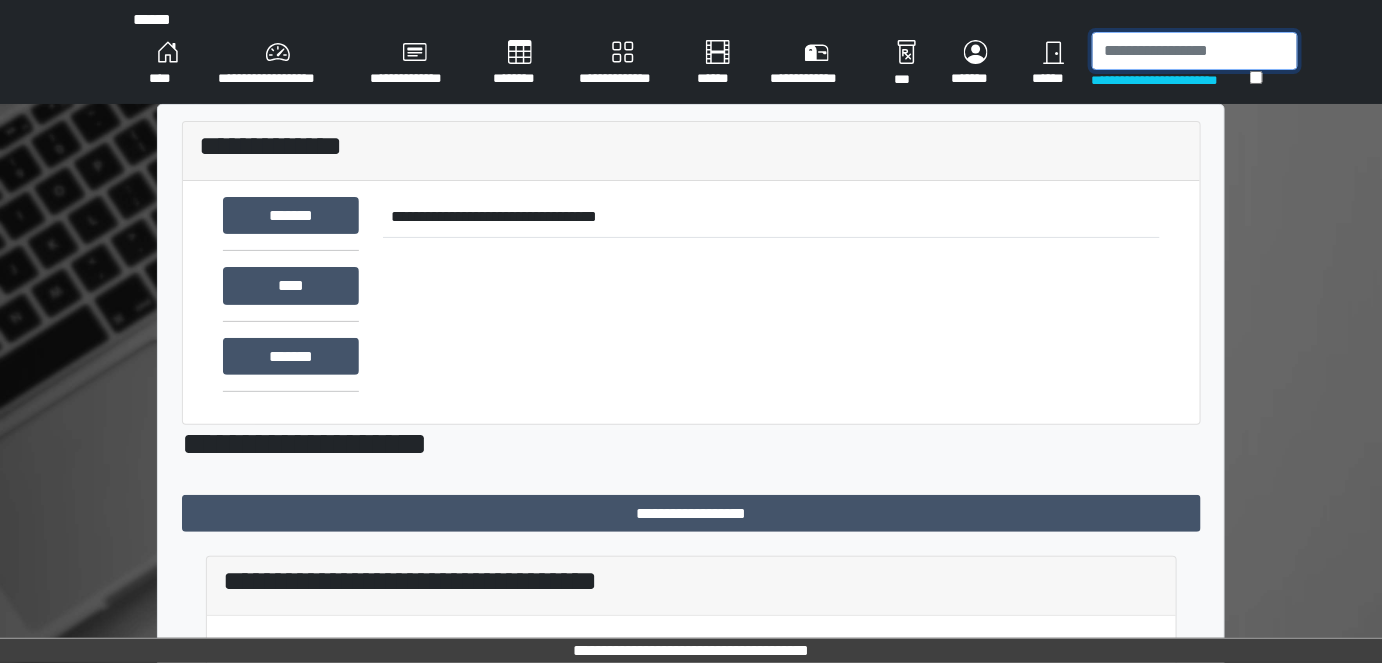 click at bounding box center (1195, 51) 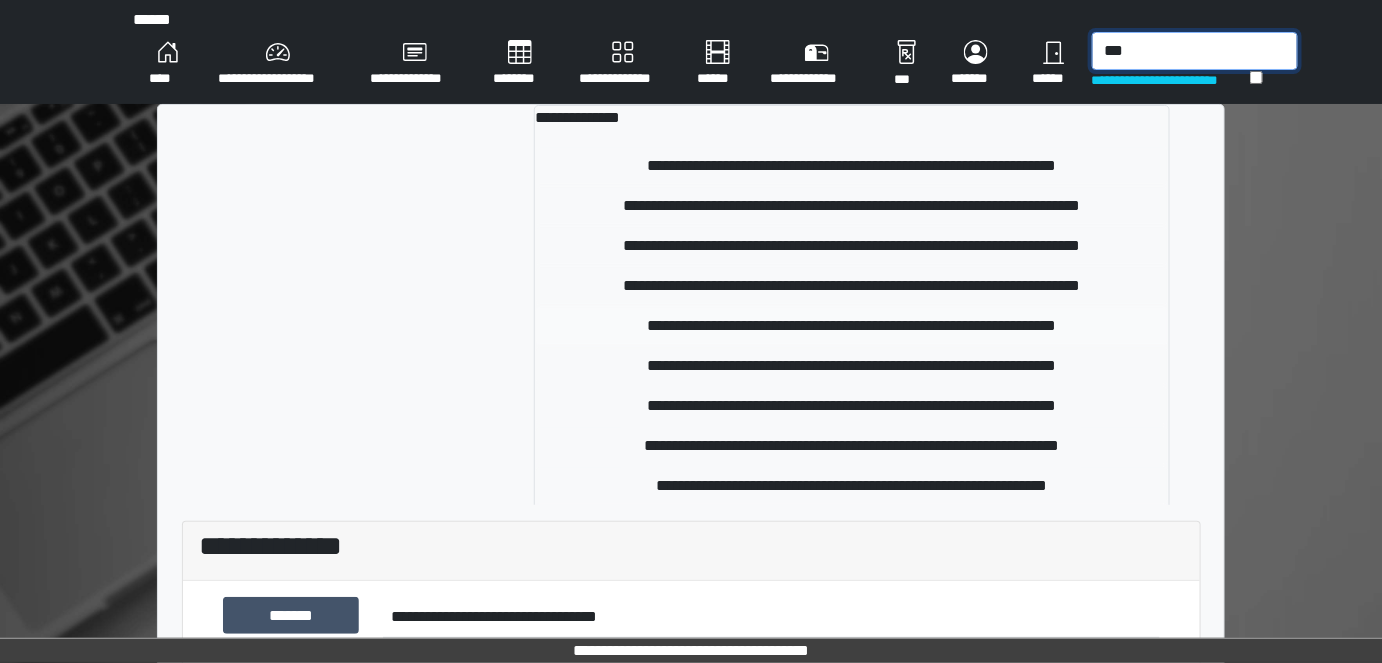 type on "***" 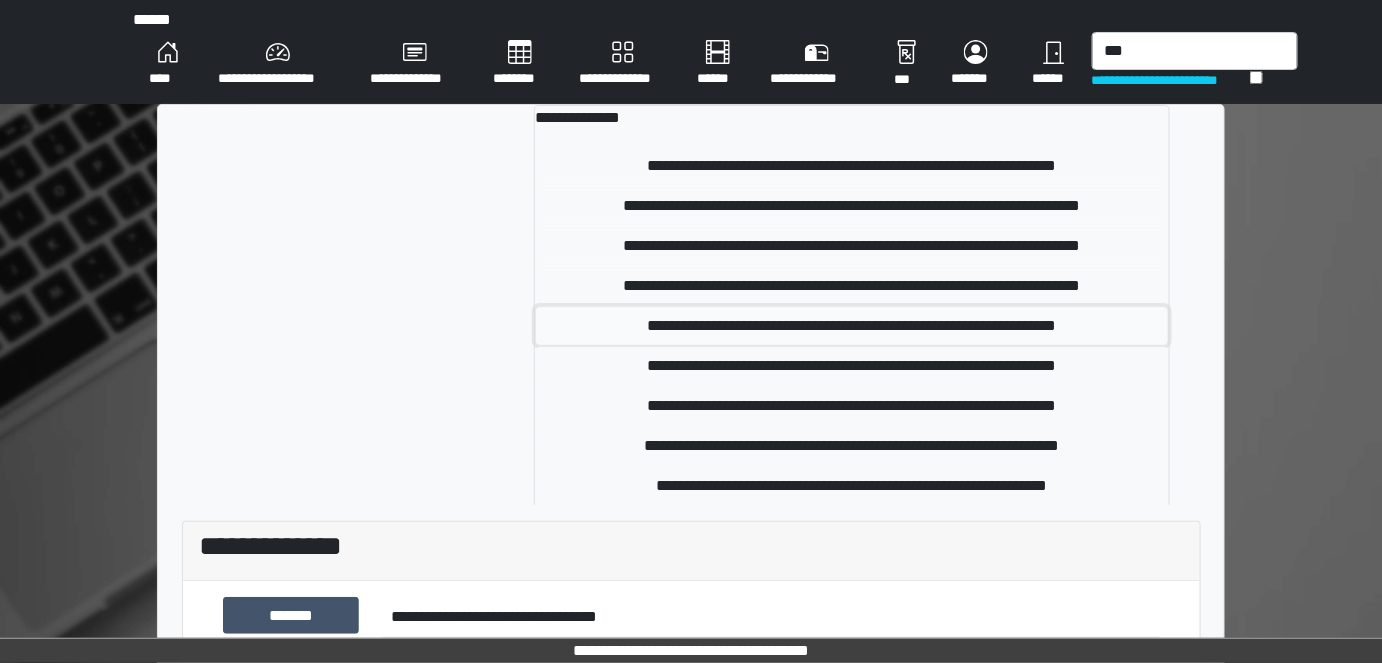 click on "**********" at bounding box center [852, 326] 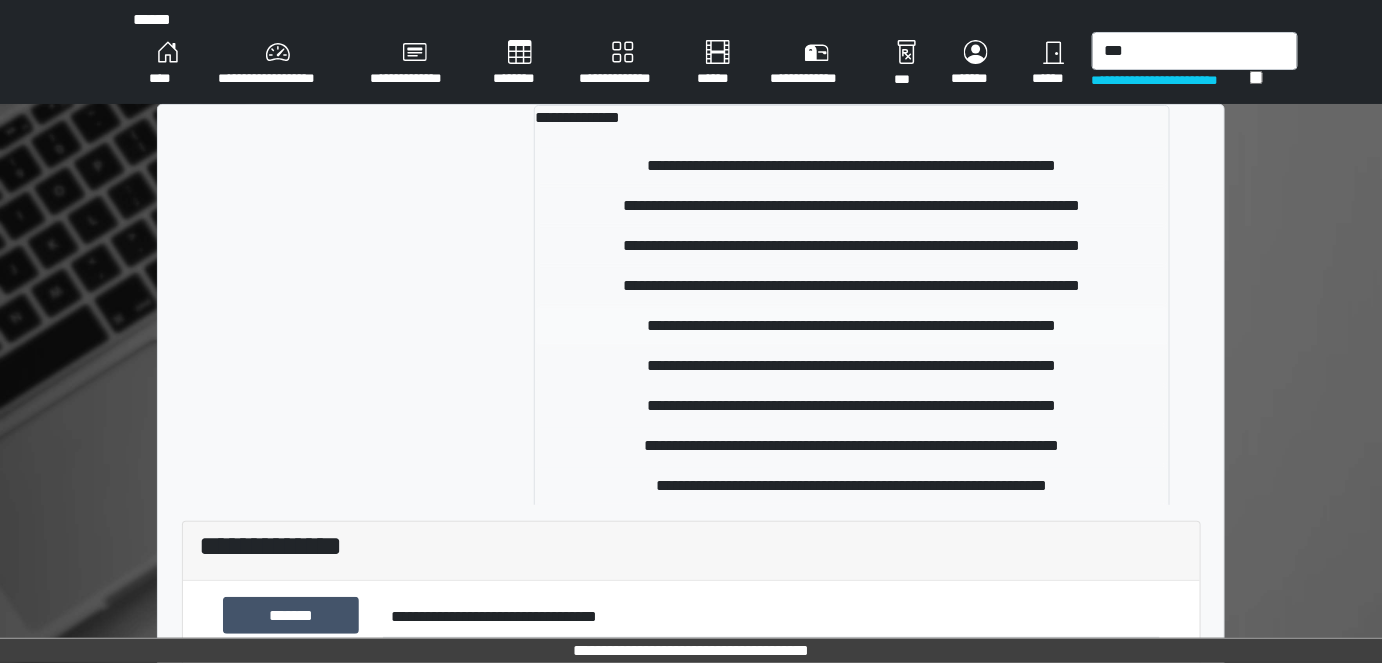 type 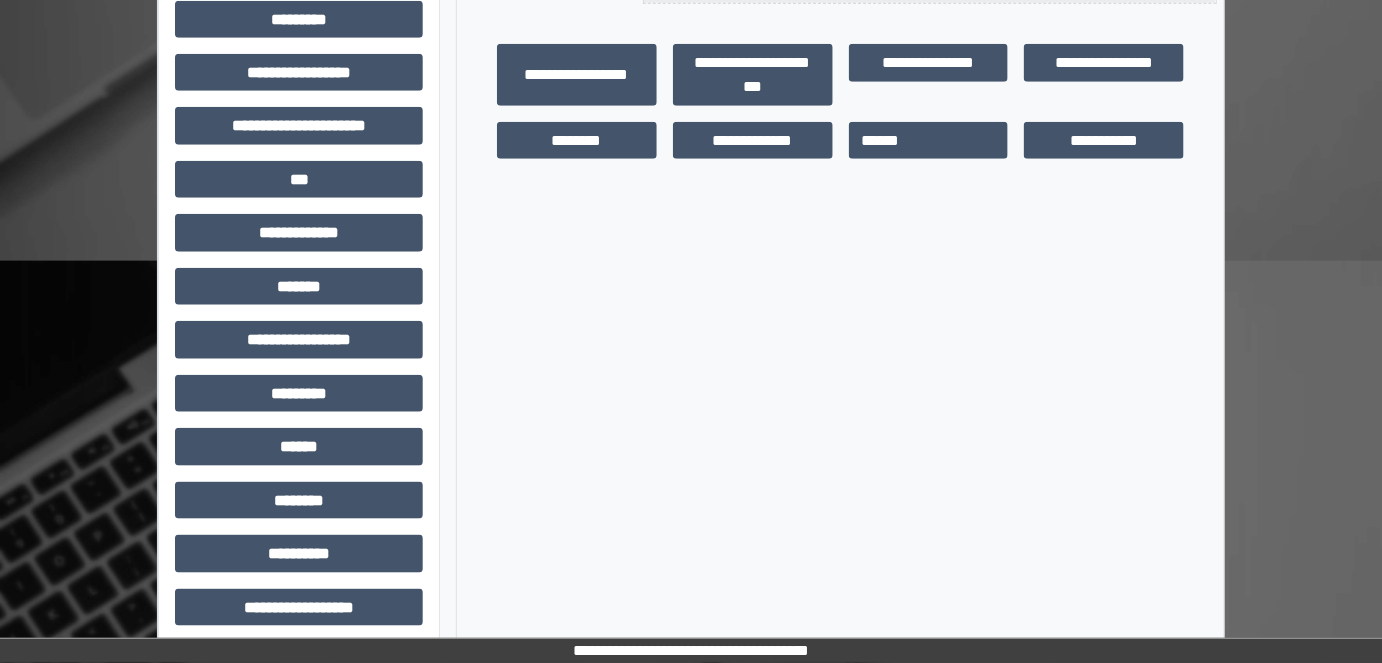 scroll, scrollTop: 523, scrollLeft: 0, axis: vertical 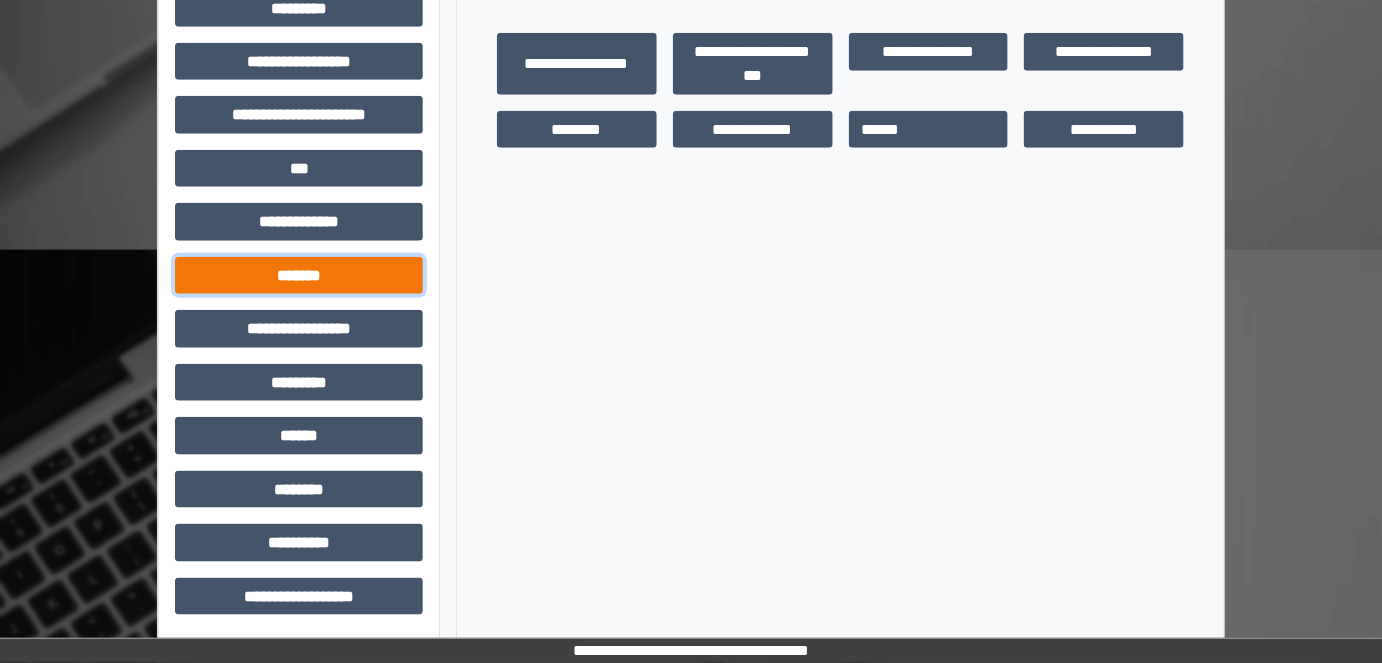 click on "*******" at bounding box center [299, 275] 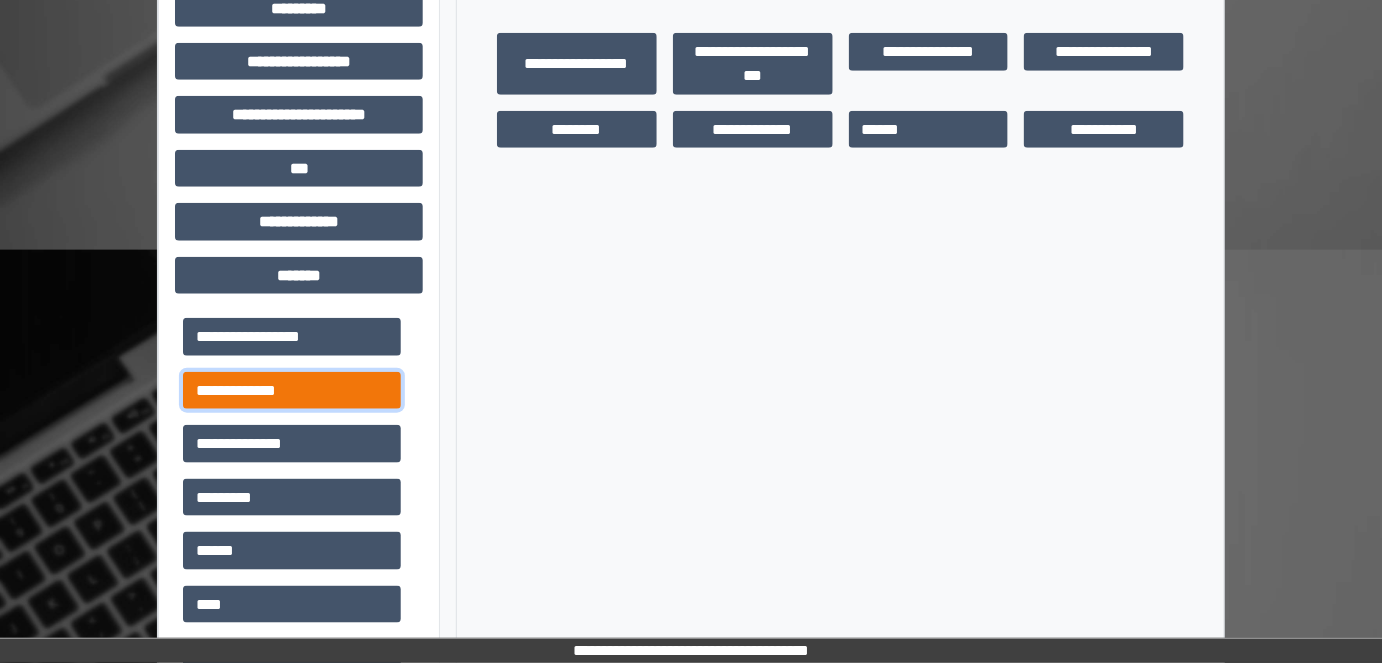 click on "**********" at bounding box center [292, 390] 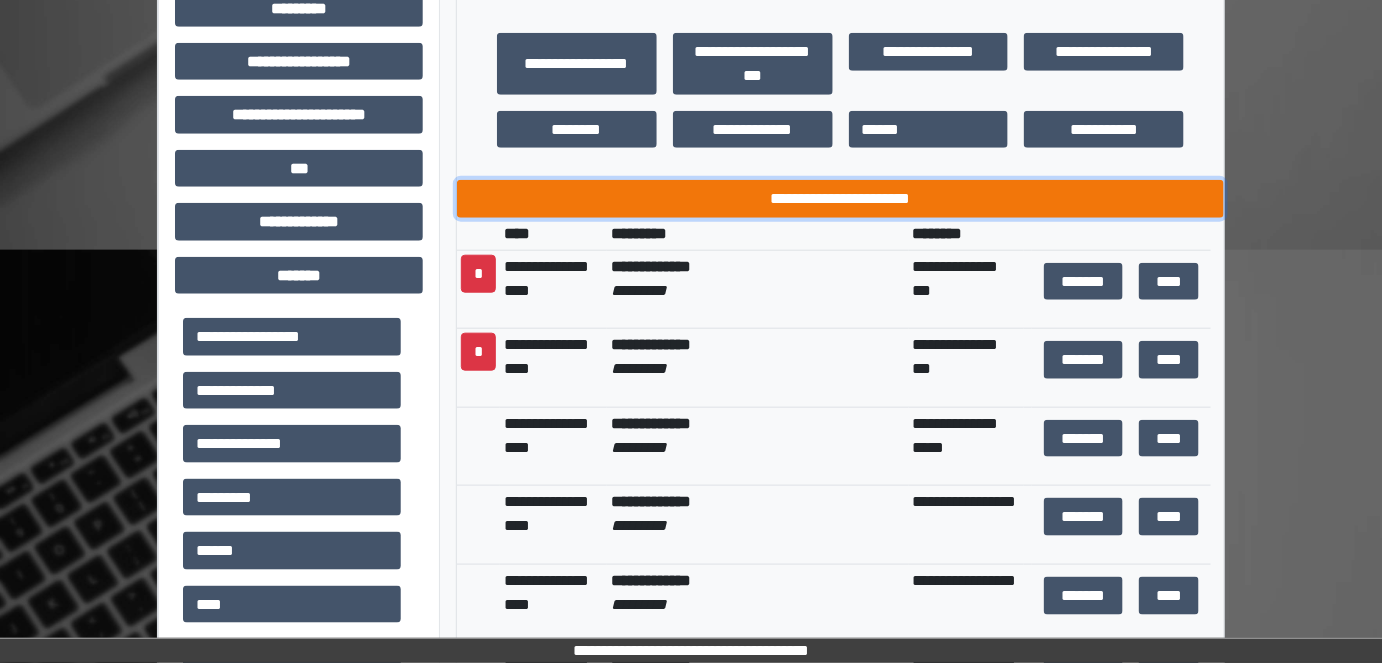 click on "**********" at bounding box center (841, 198) 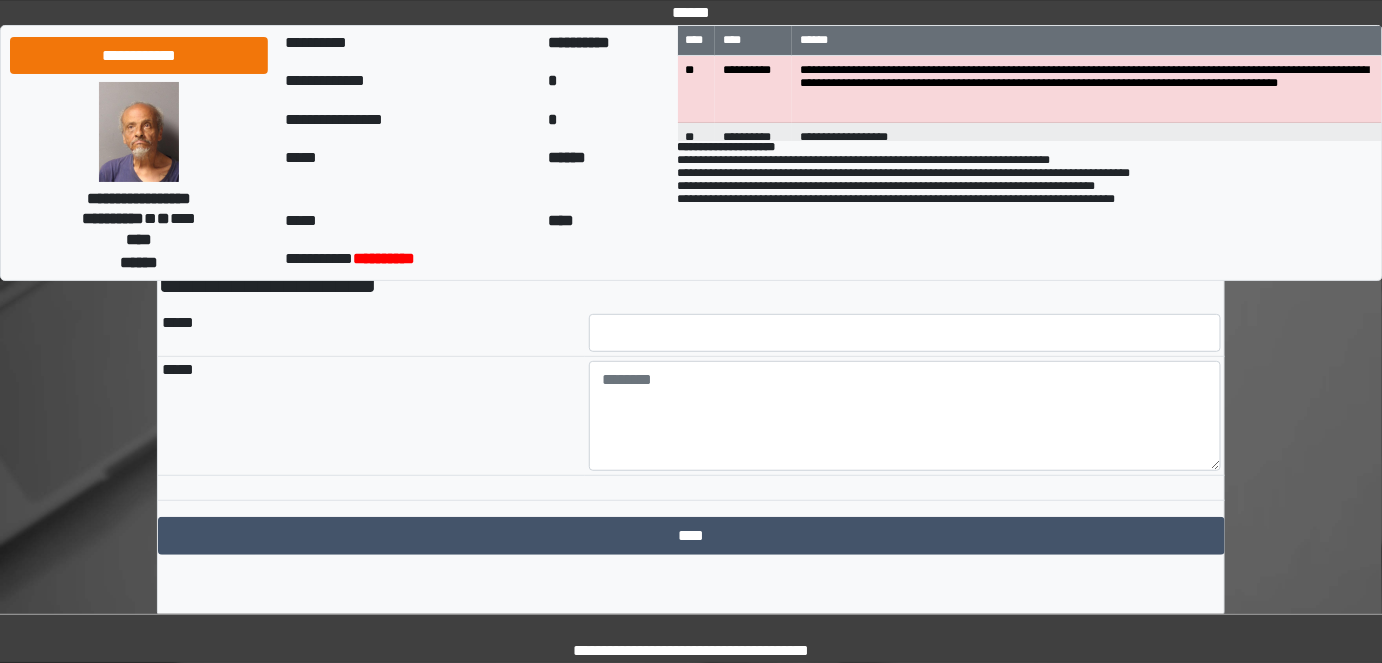 scroll, scrollTop: 146, scrollLeft: 0, axis: vertical 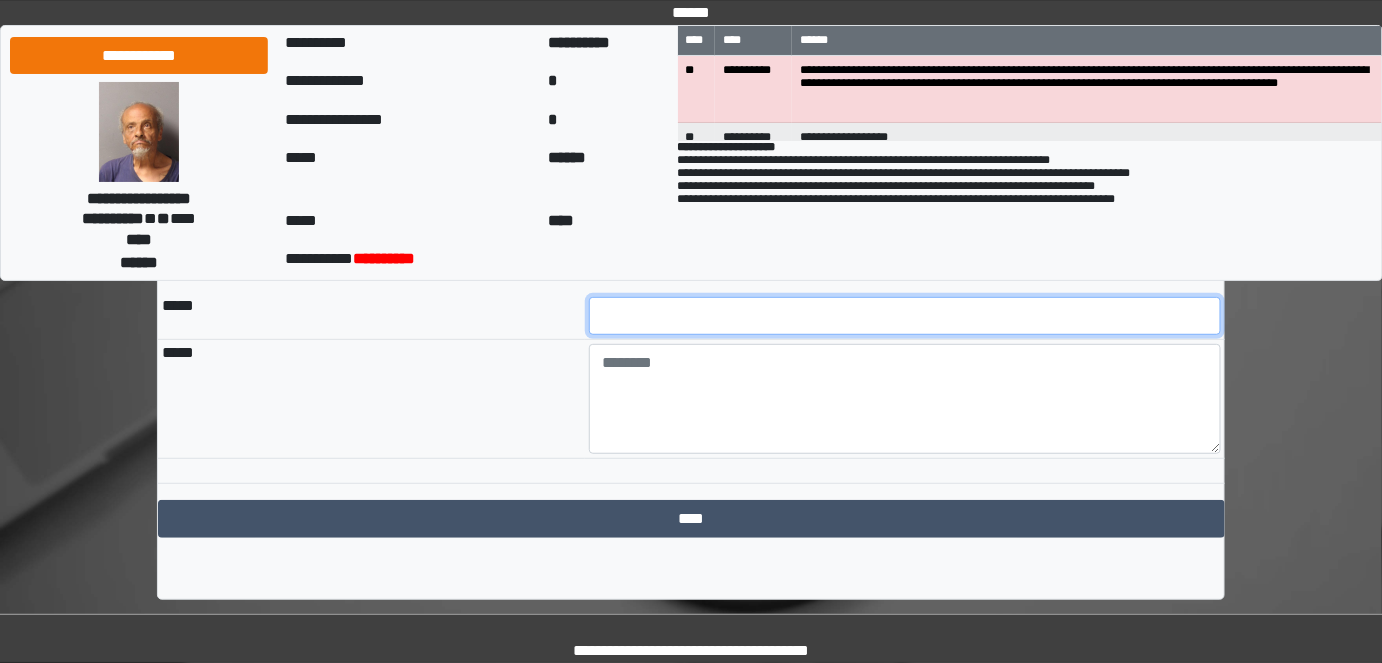click at bounding box center (905, 316) 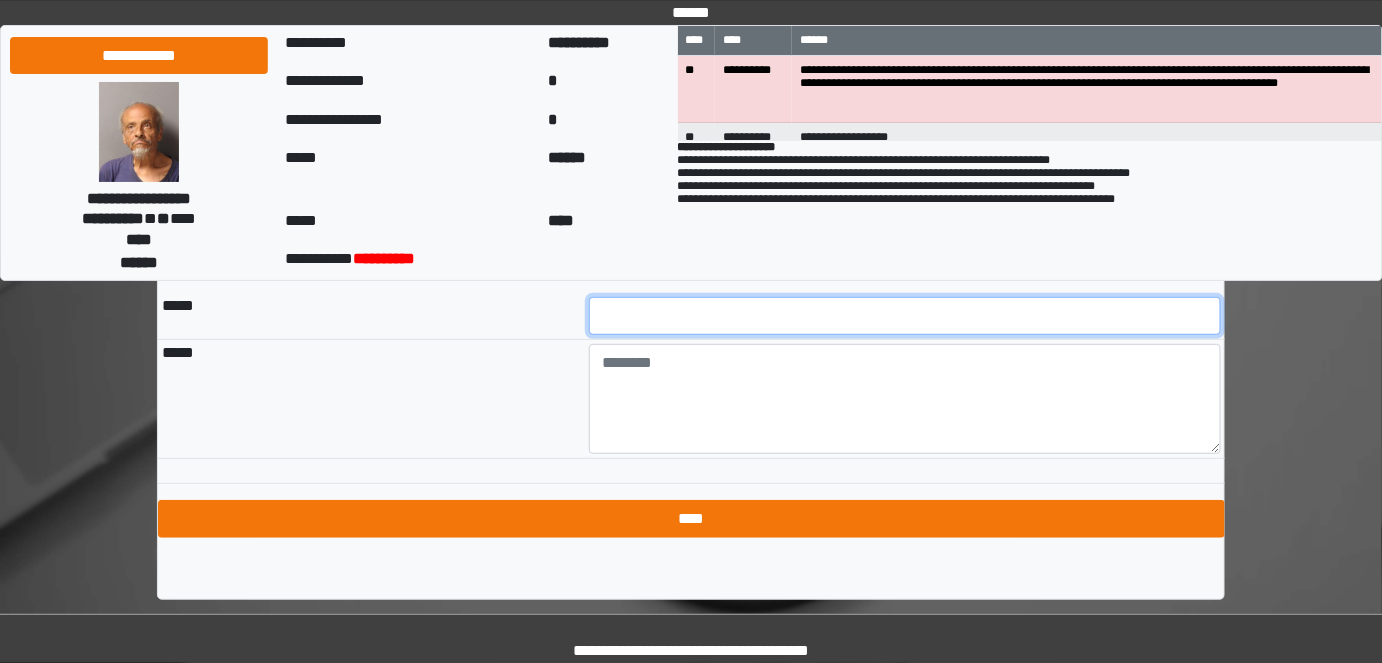type on "***" 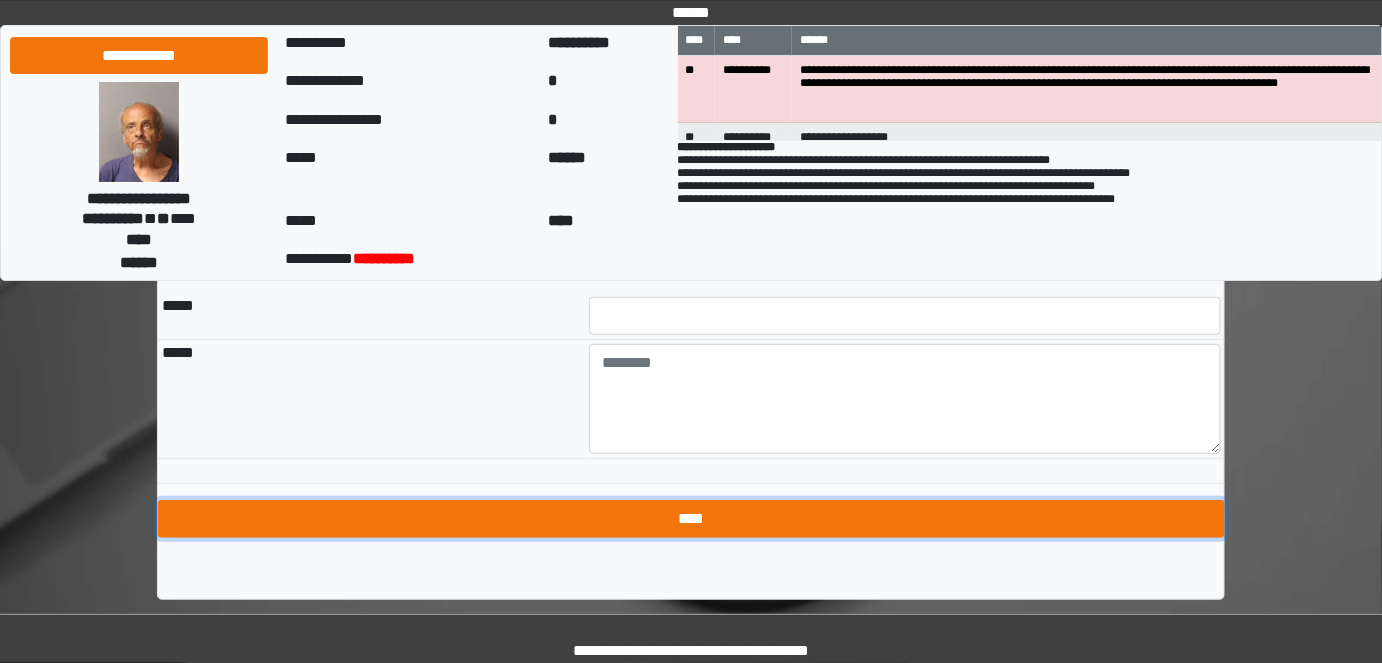 click on "****" at bounding box center (691, 519) 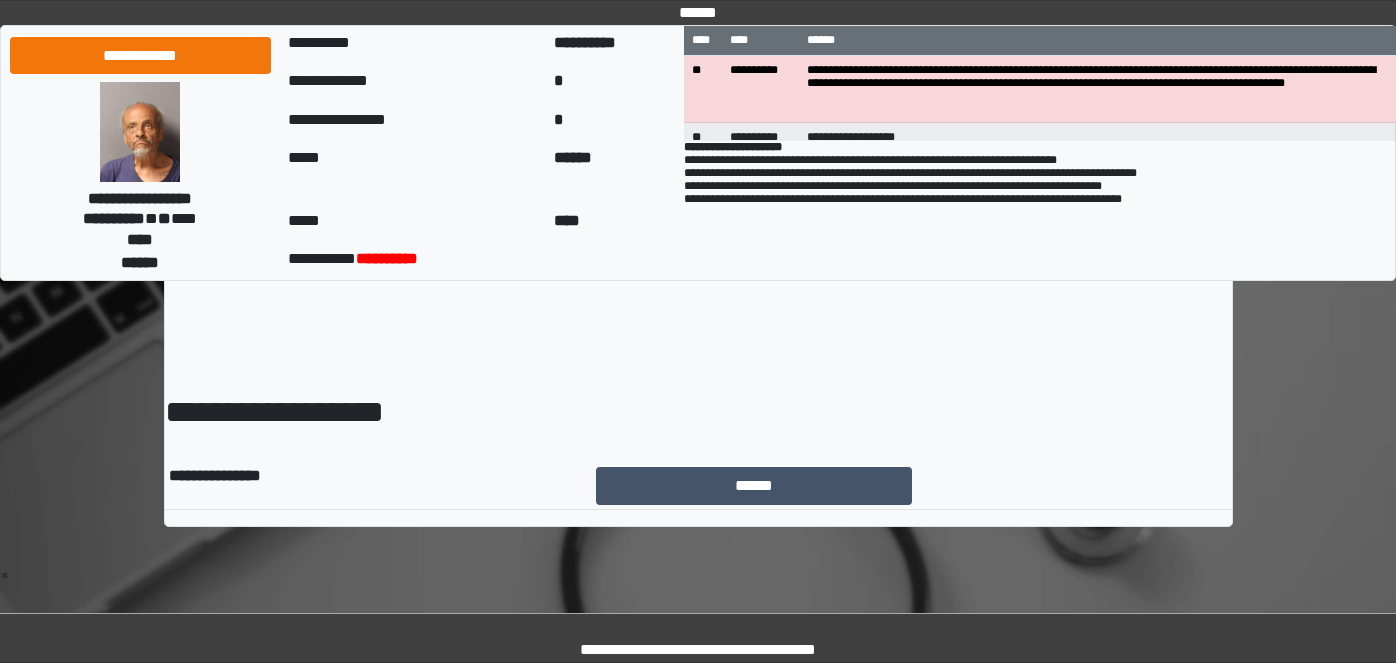 scroll, scrollTop: 0, scrollLeft: 0, axis: both 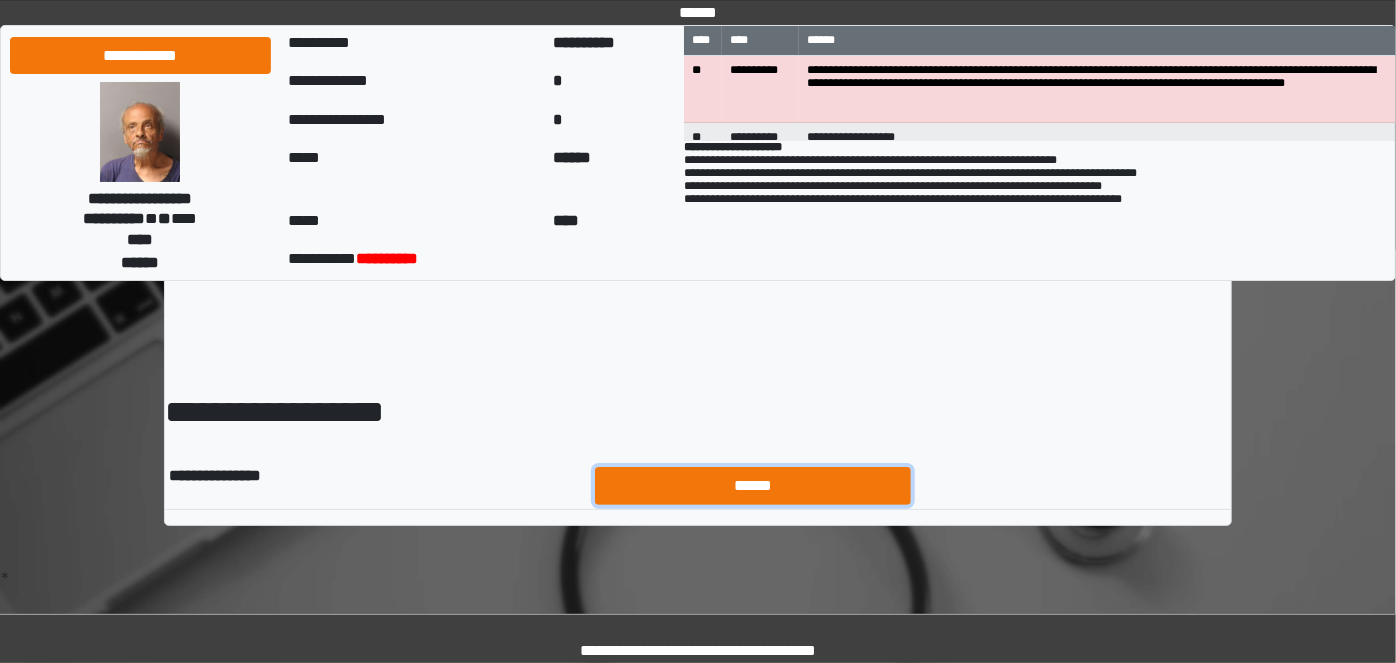 click on "******" at bounding box center [753, 485] 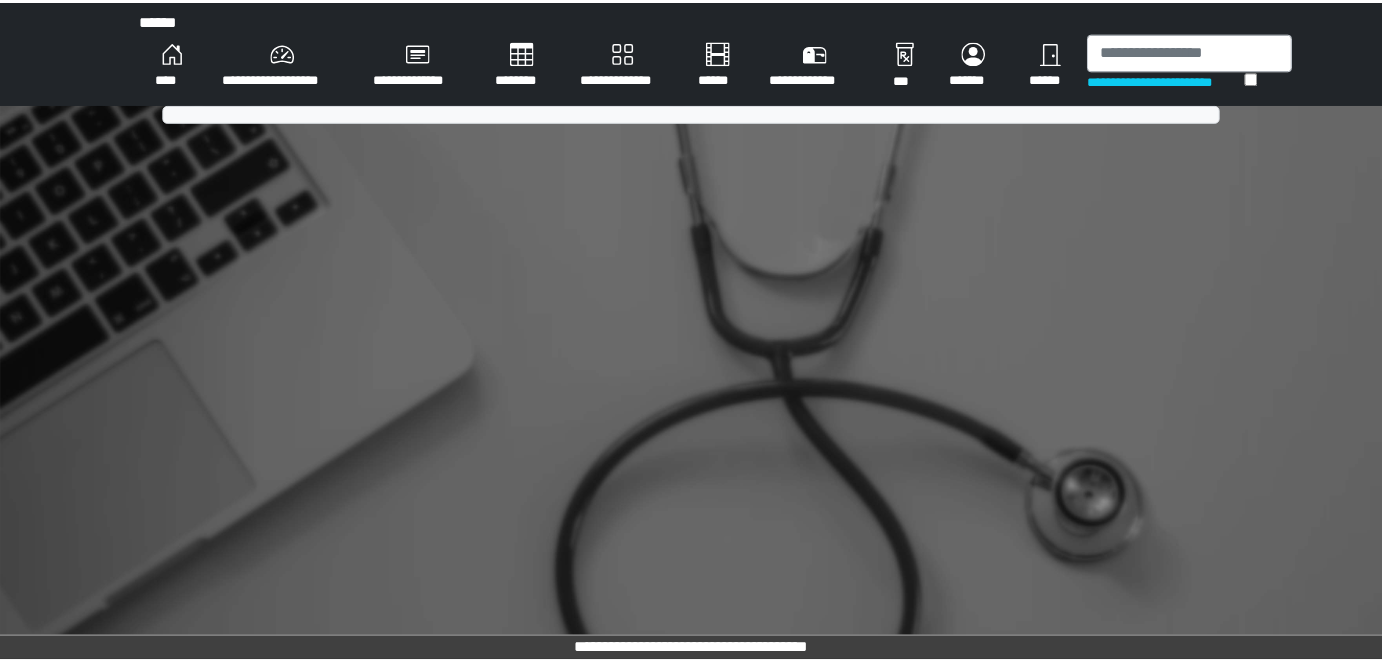 scroll, scrollTop: 0, scrollLeft: 0, axis: both 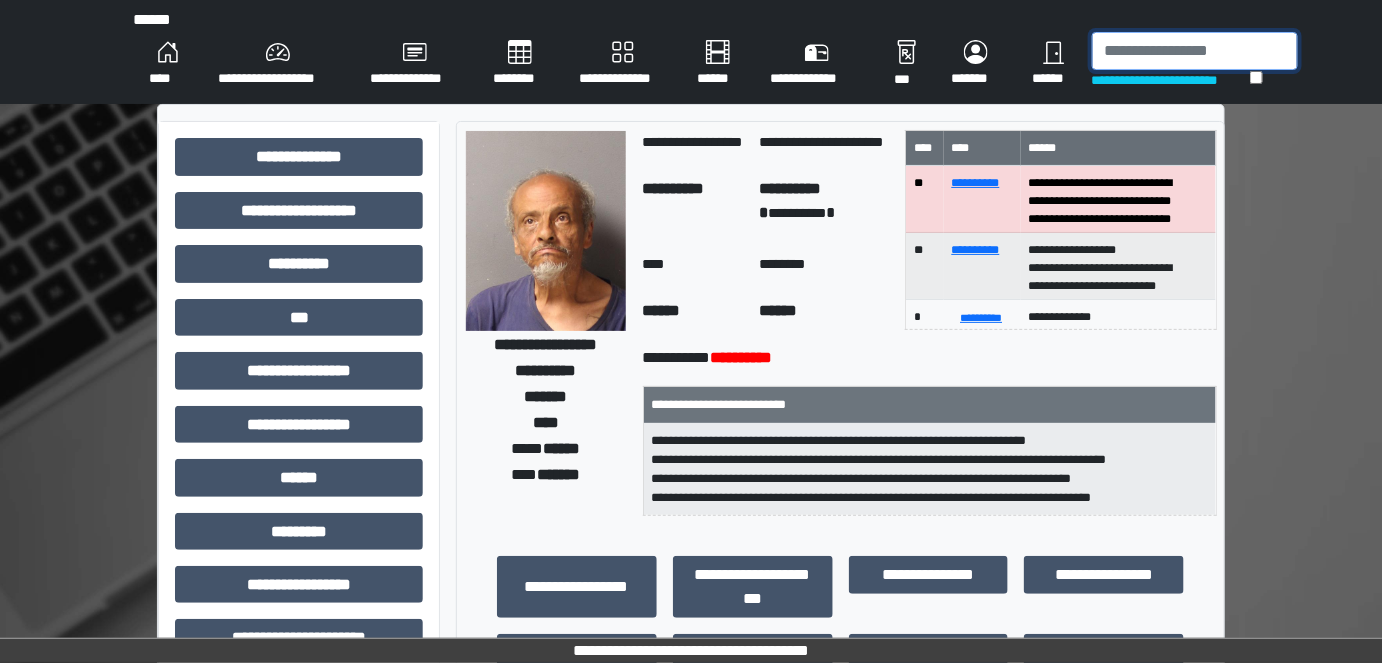 click at bounding box center [1195, 51] 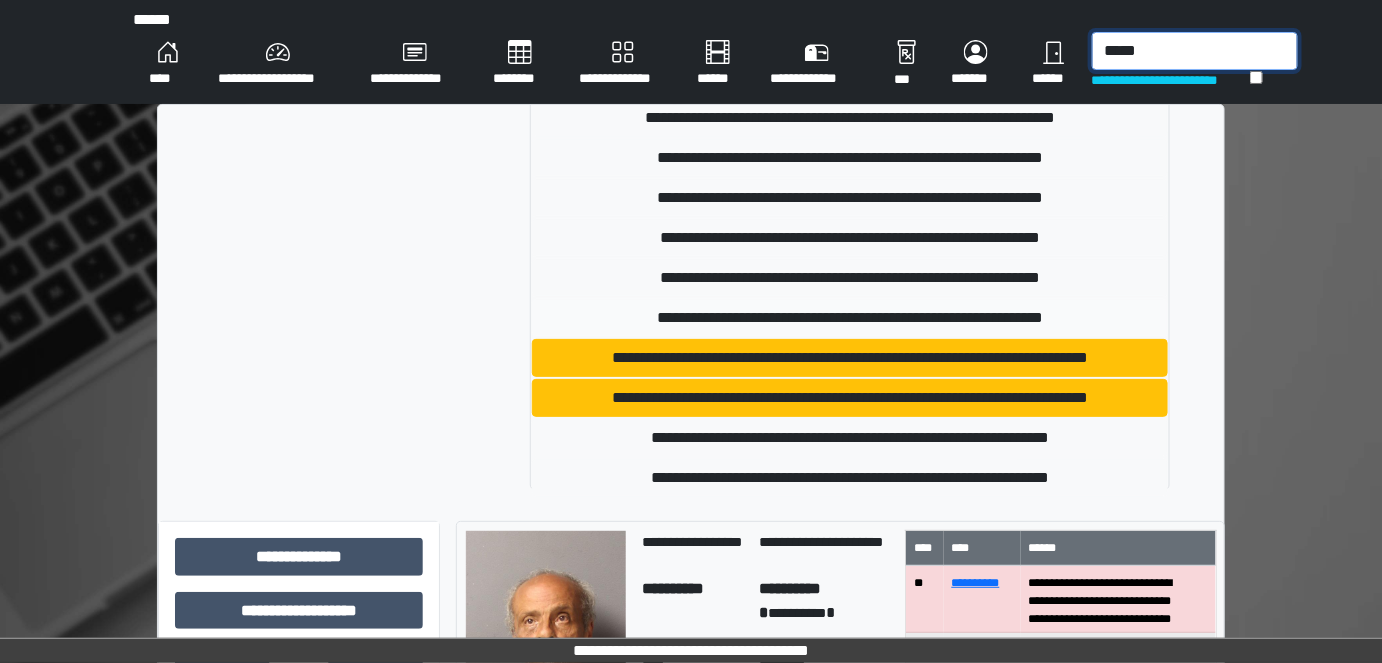 scroll, scrollTop: 237, scrollLeft: 0, axis: vertical 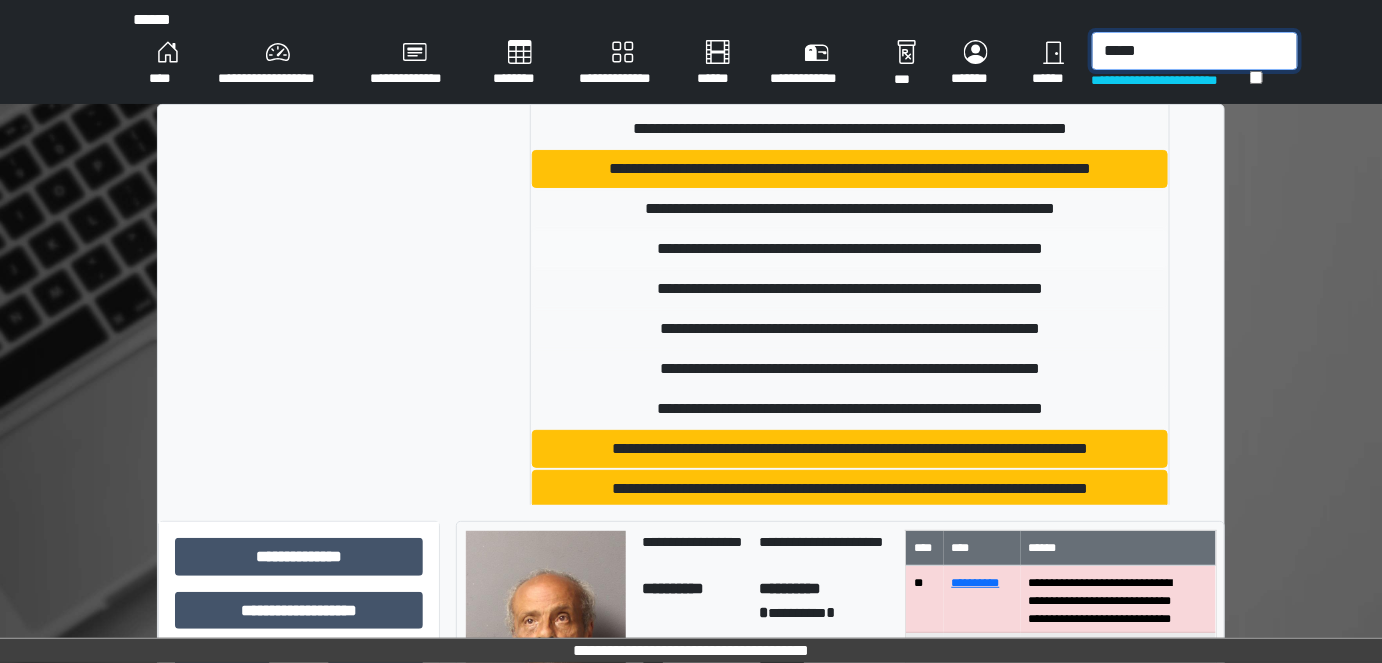 type on "*****" 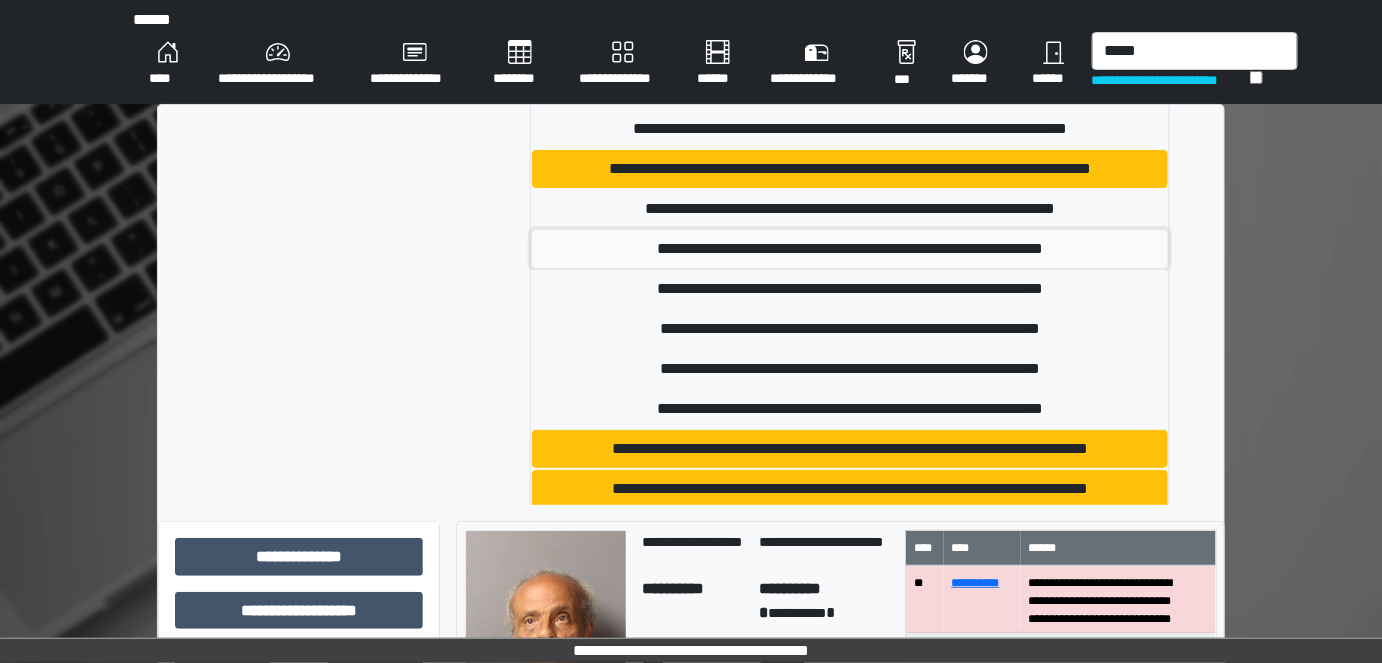 click on "**********" at bounding box center [849, 249] 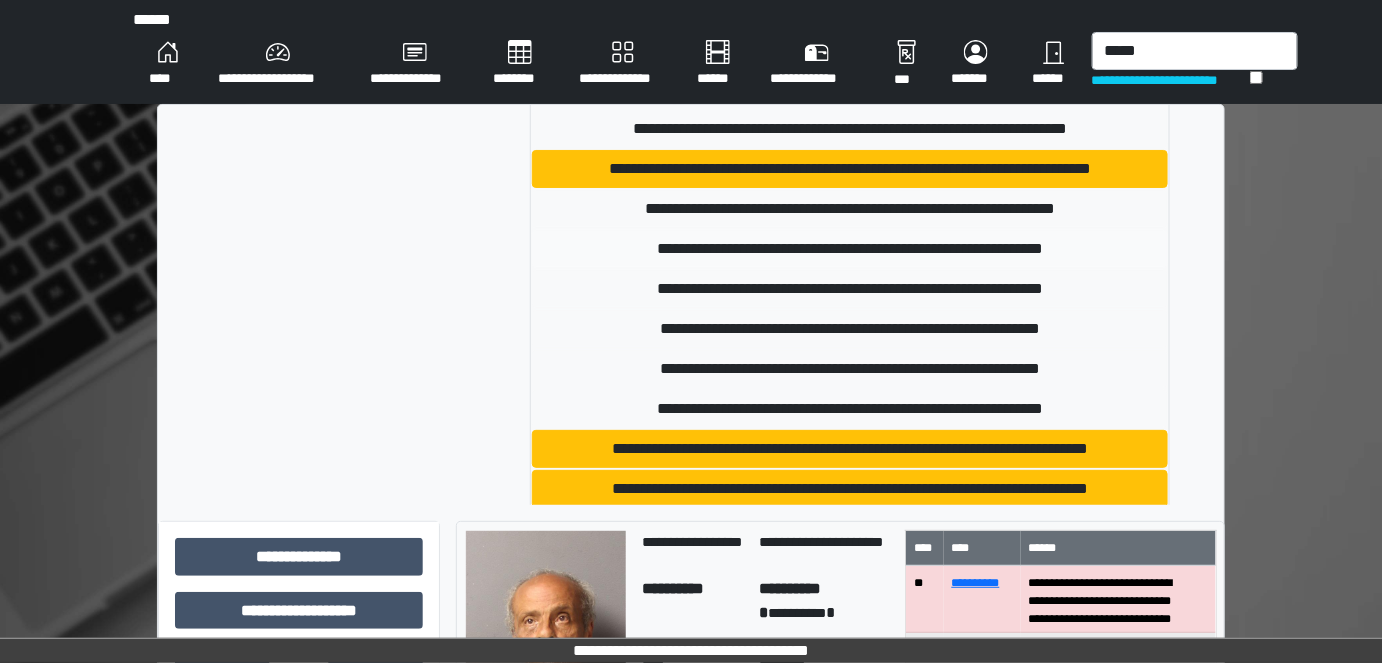 type 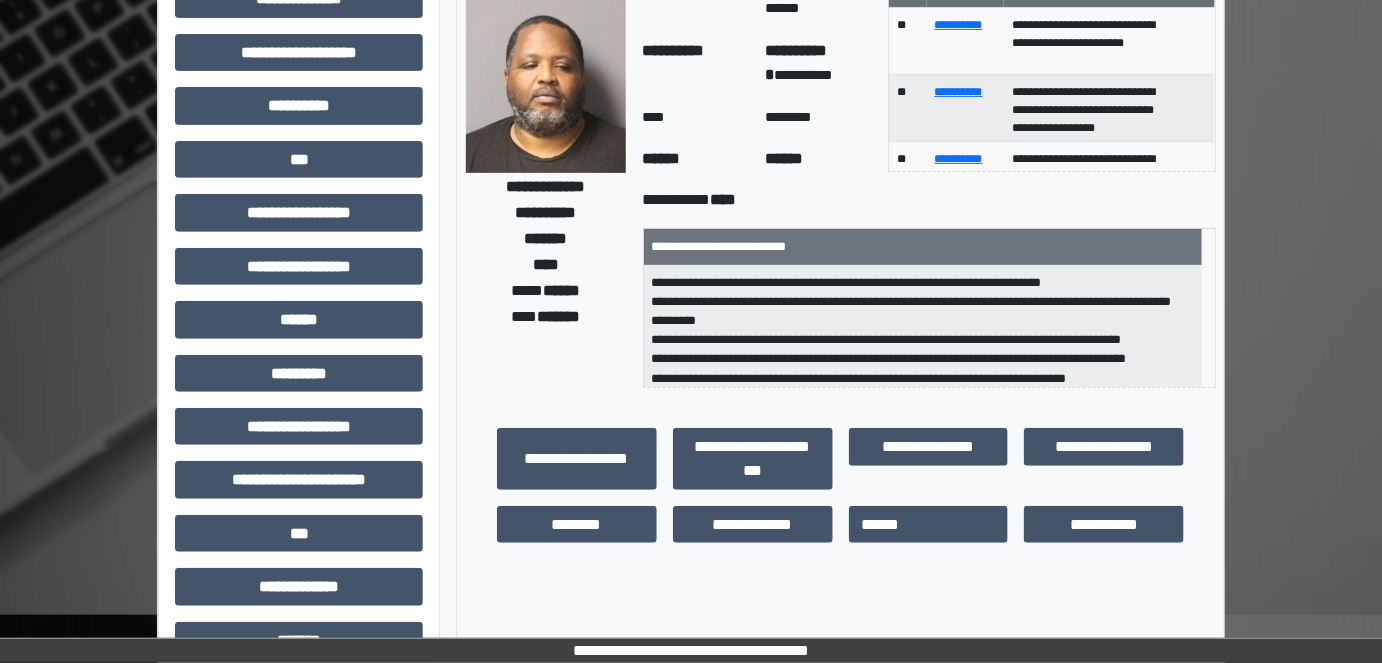 scroll, scrollTop: 181, scrollLeft: 0, axis: vertical 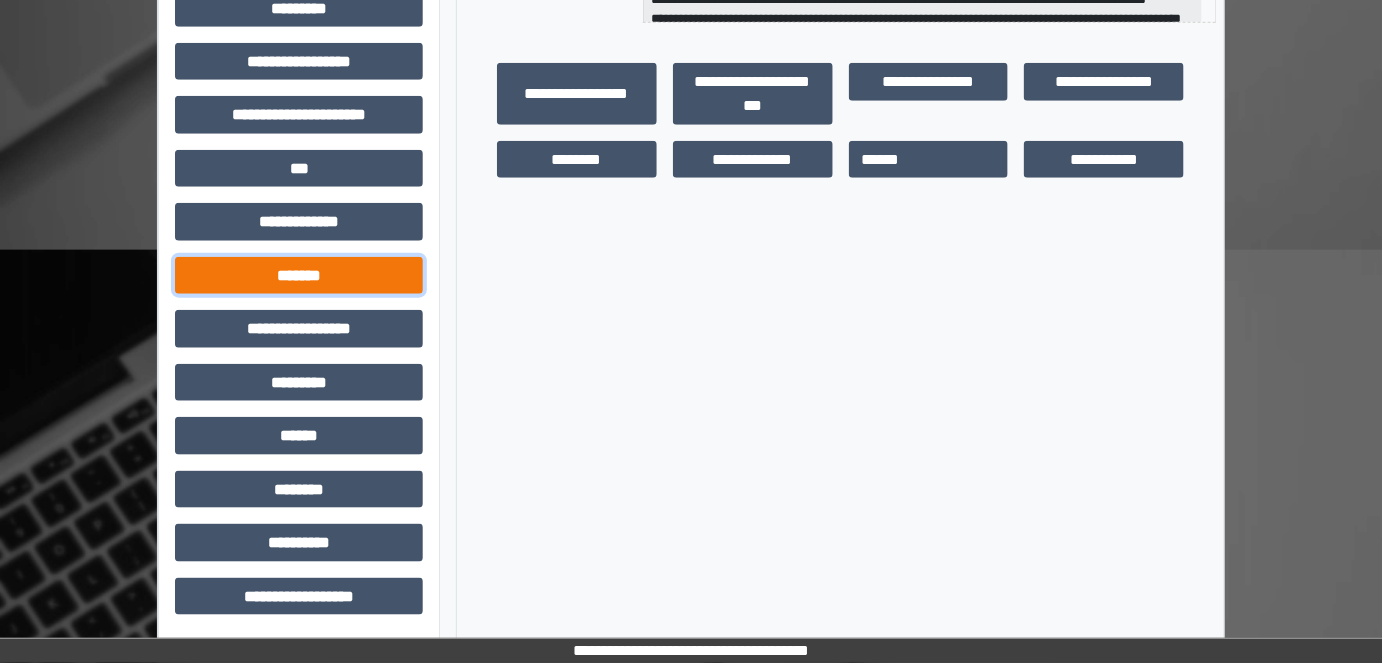 click on "*******" at bounding box center (299, 275) 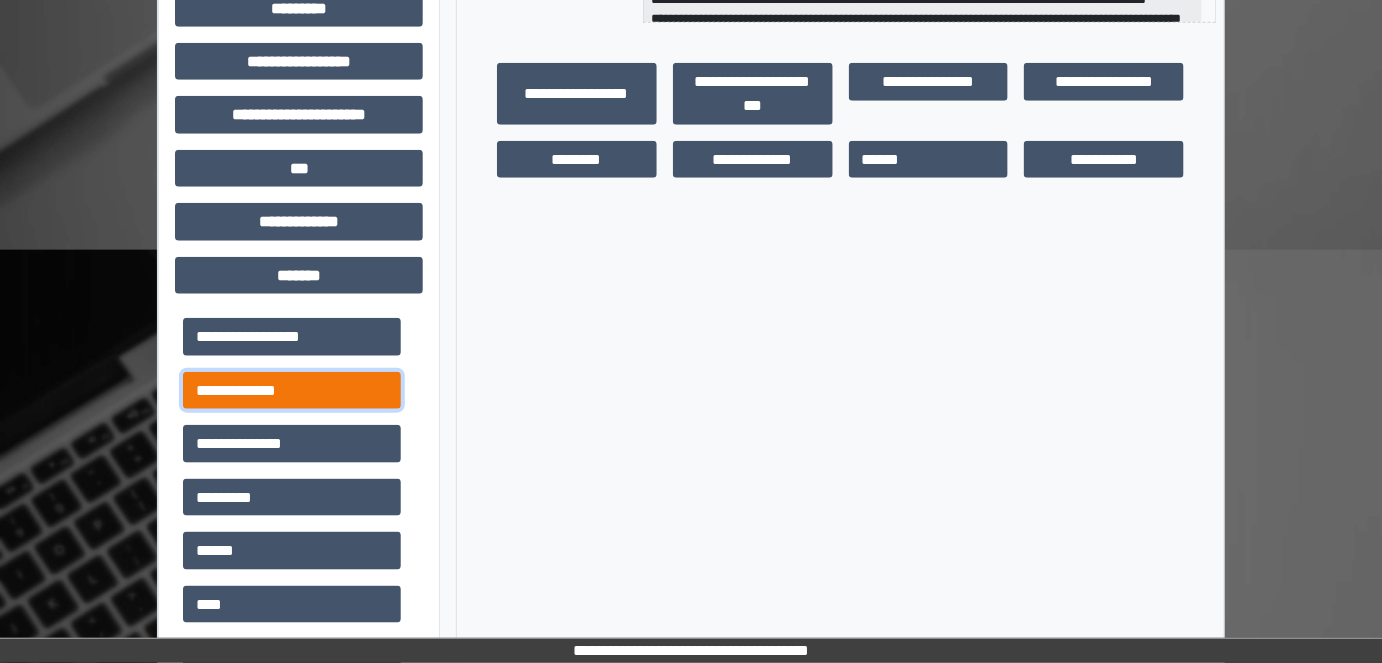 click on "**********" at bounding box center (292, 390) 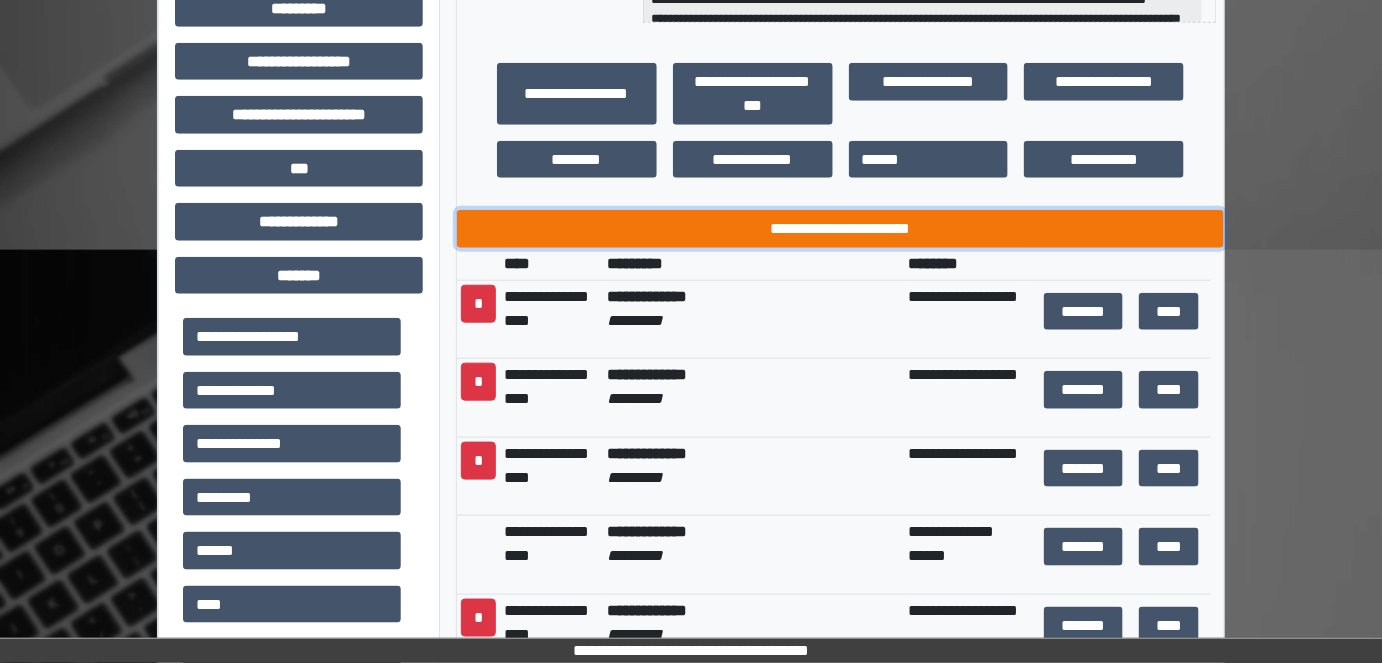 click on "**********" at bounding box center (841, 228) 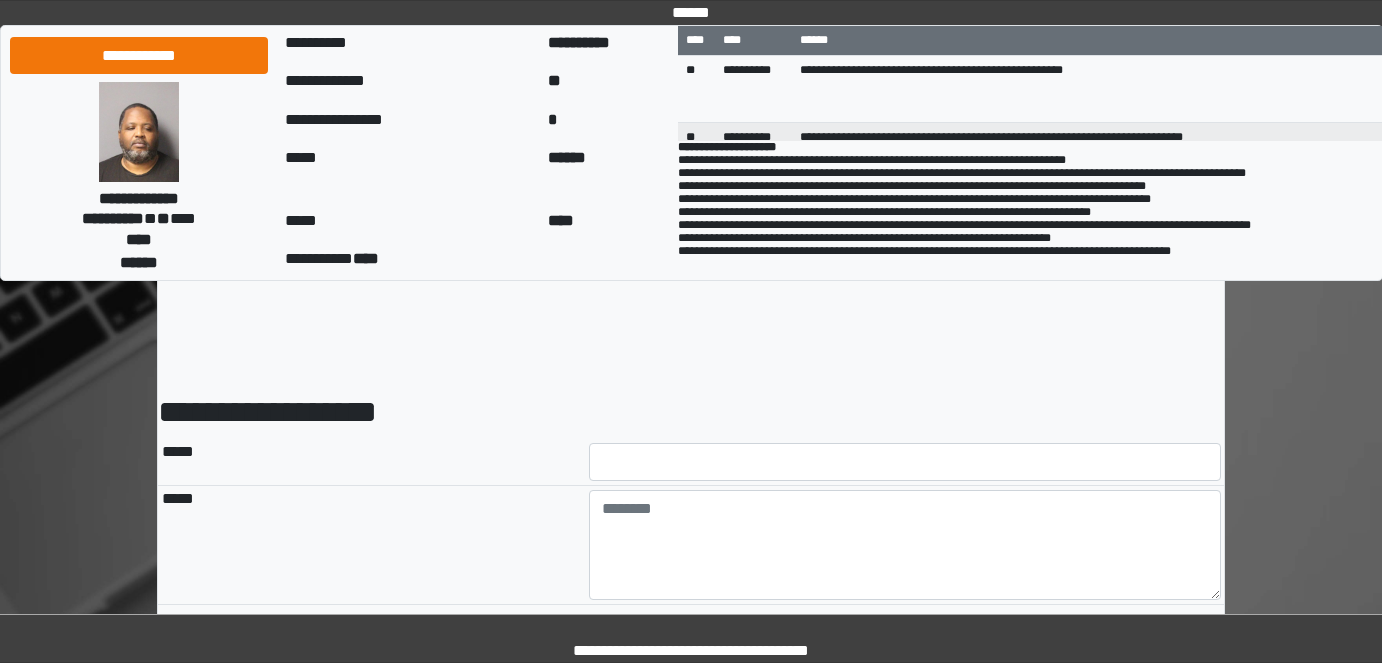 scroll, scrollTop: 0, scrollLeft: 0, axis: both 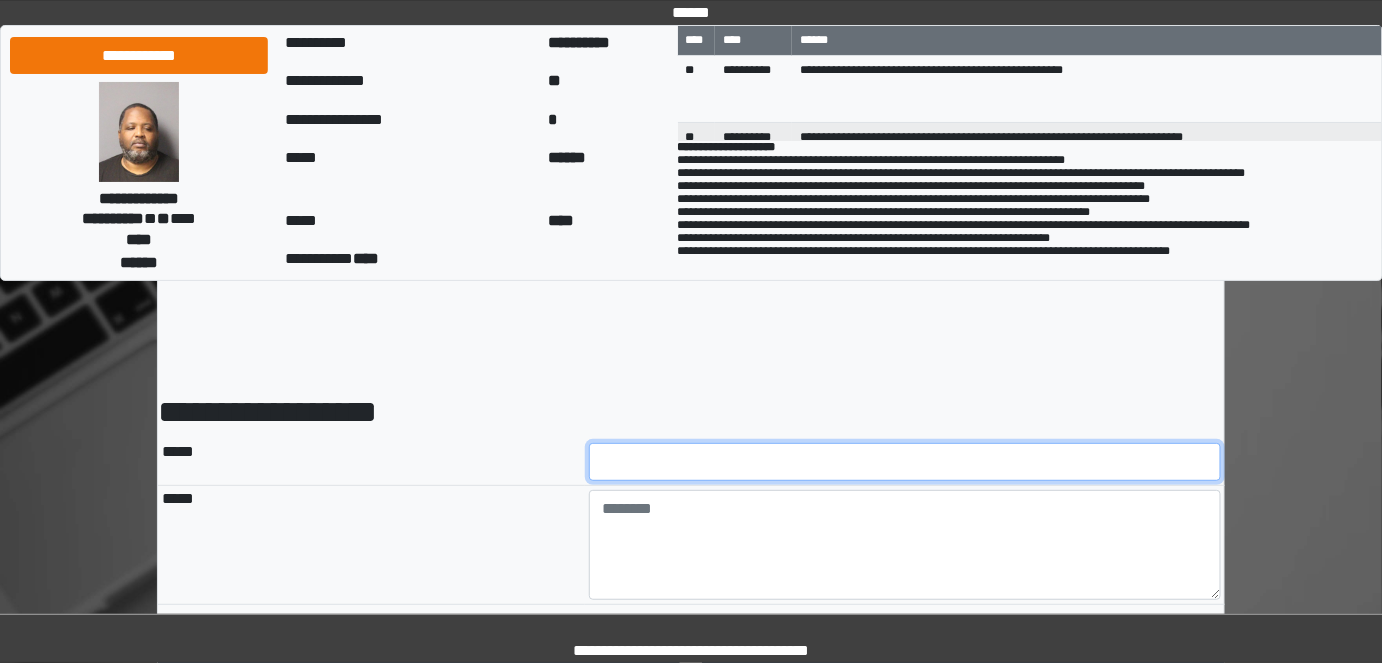 click at bounding box center (905, 462) 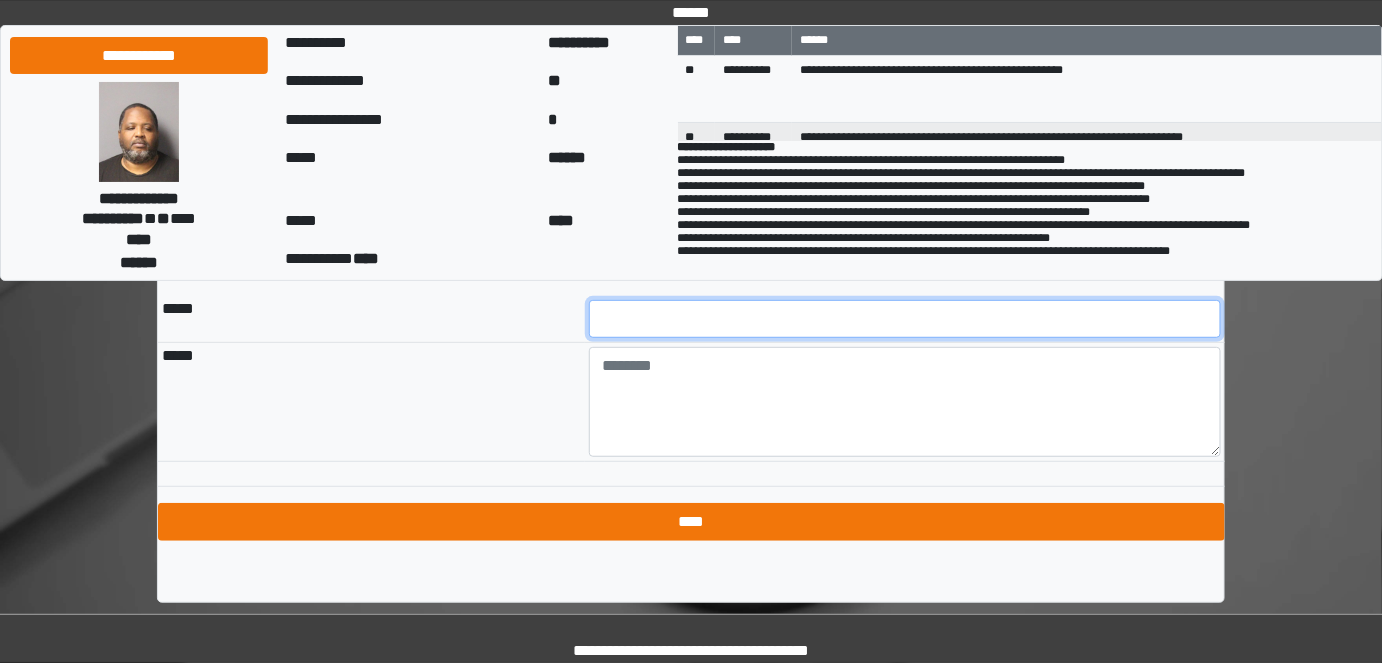 scroll, scrollTop: 146, scrollLeft: 0, axis: vertical 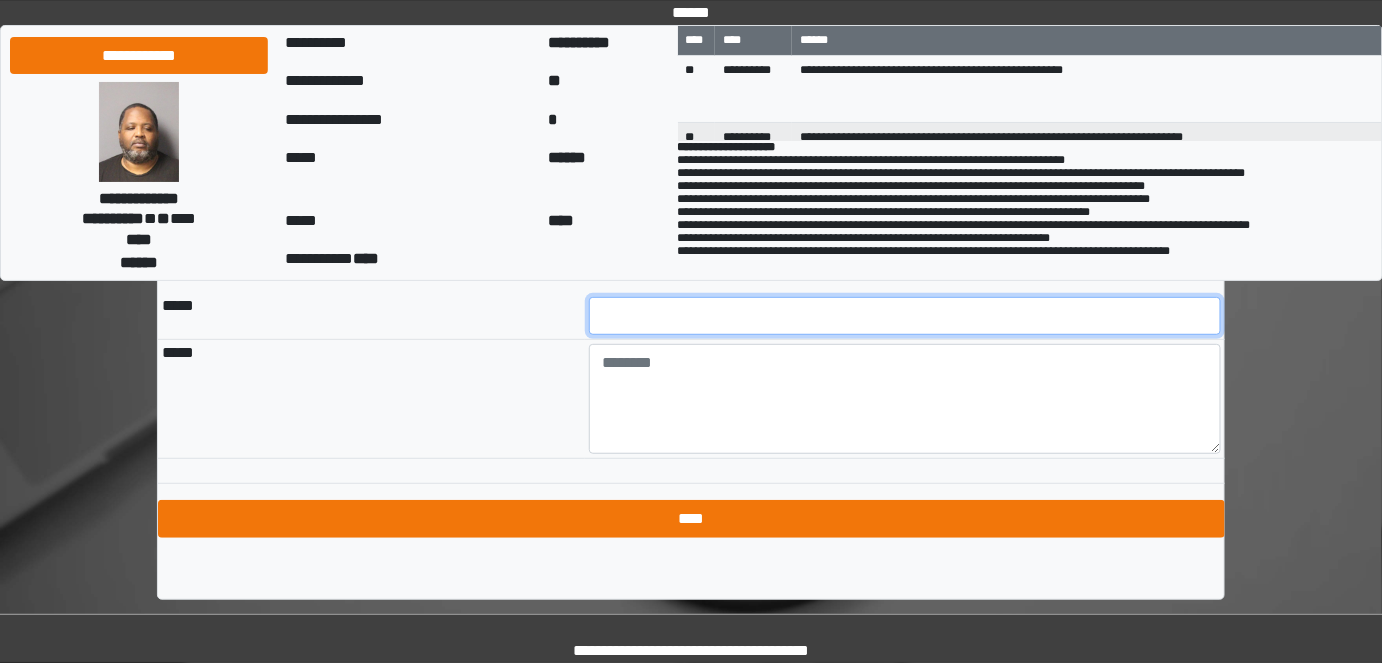 type on "***" 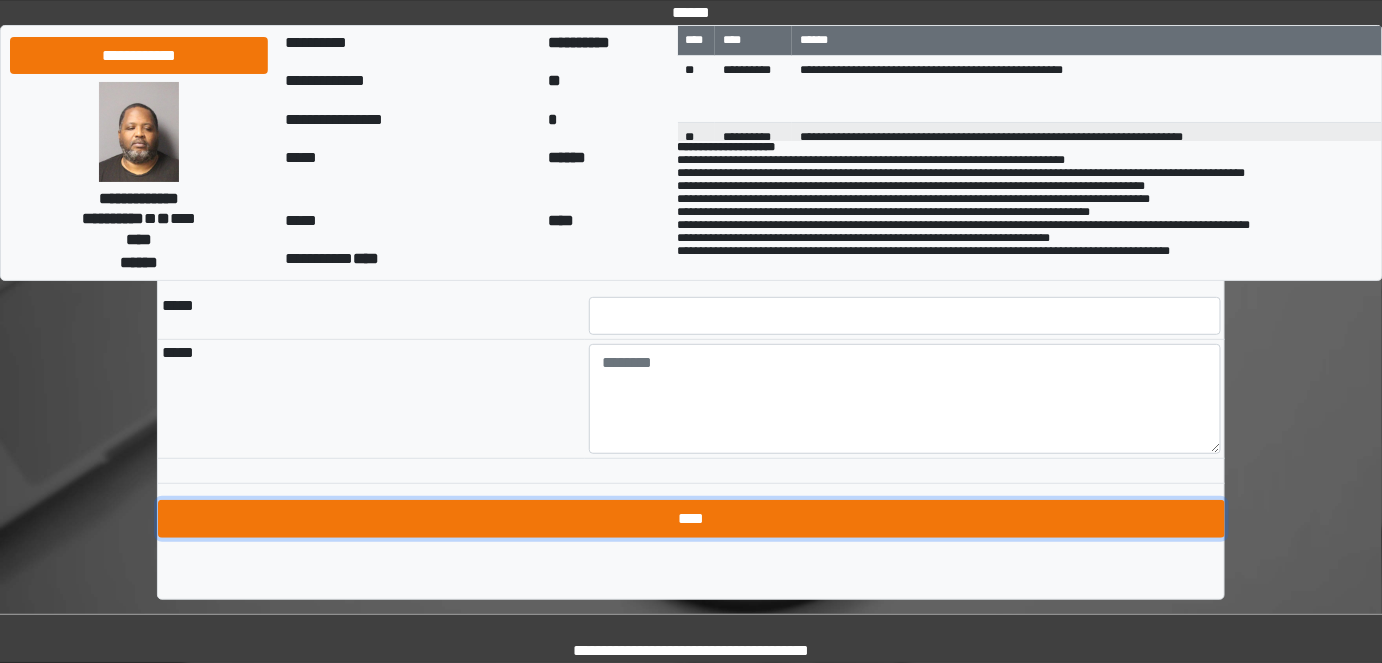 click on "****" at bounding box center (691, 519) 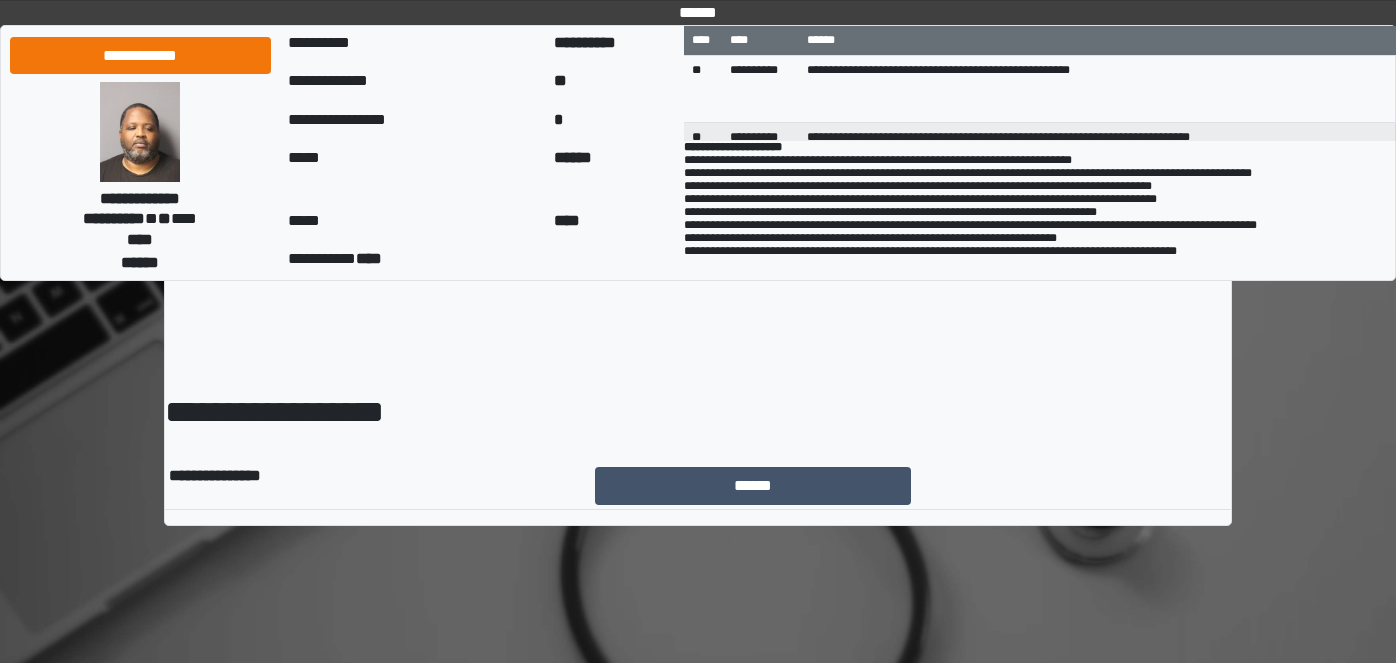 scroll, scrollTop: 0, scrollLeft: 0, axis: both 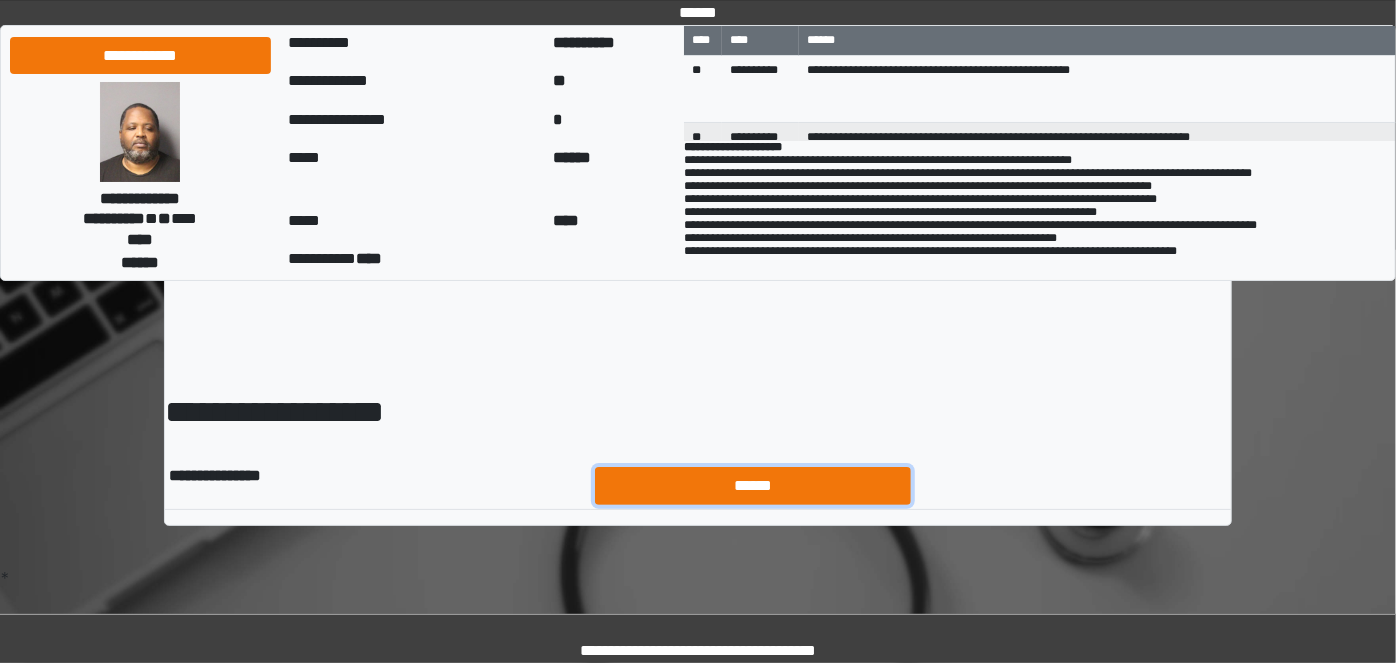 click on "******" at bounding box center [753, 485] 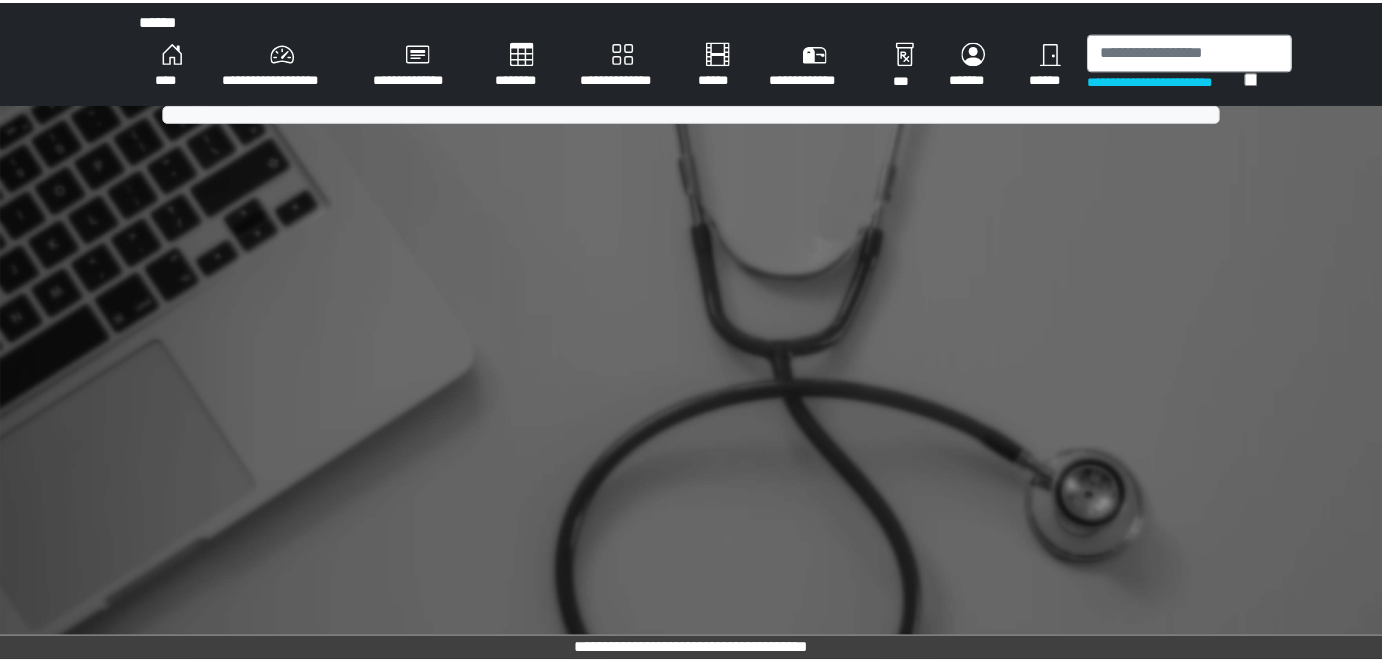 scroll, scrollTop: 0, scrollLeft: 0, axis: both 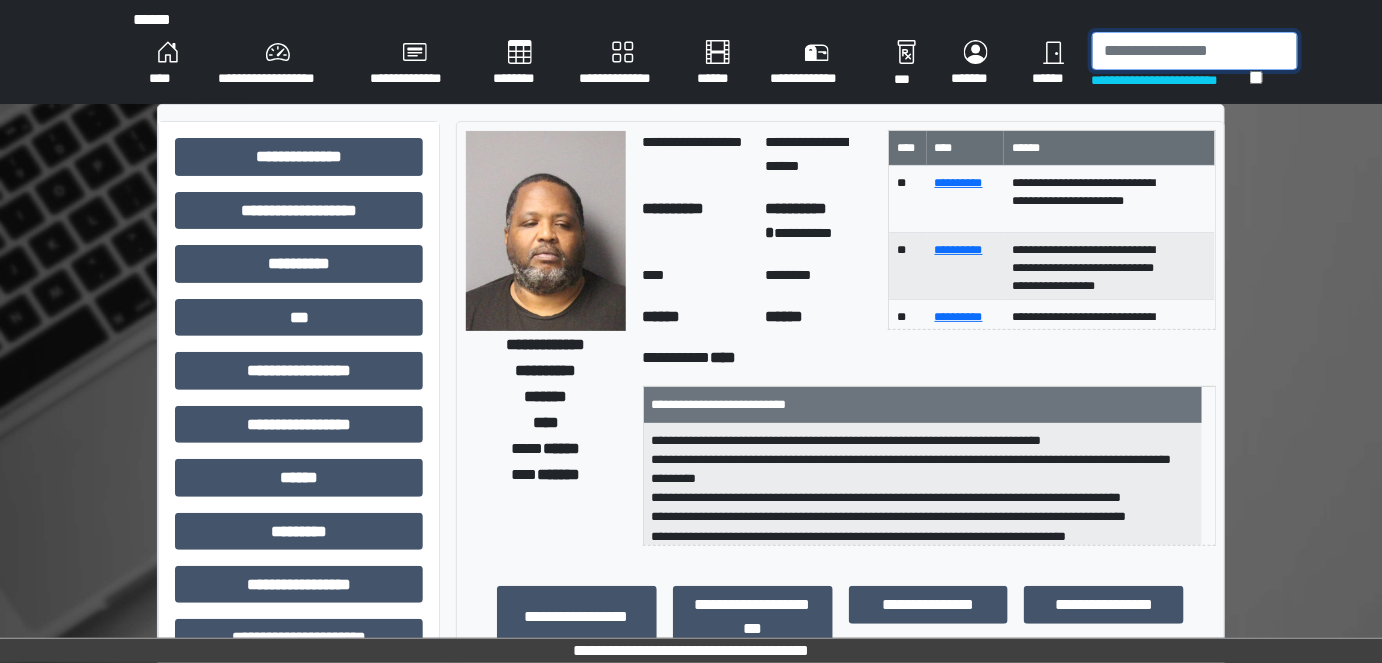 click at bounding box center [1195, 51] 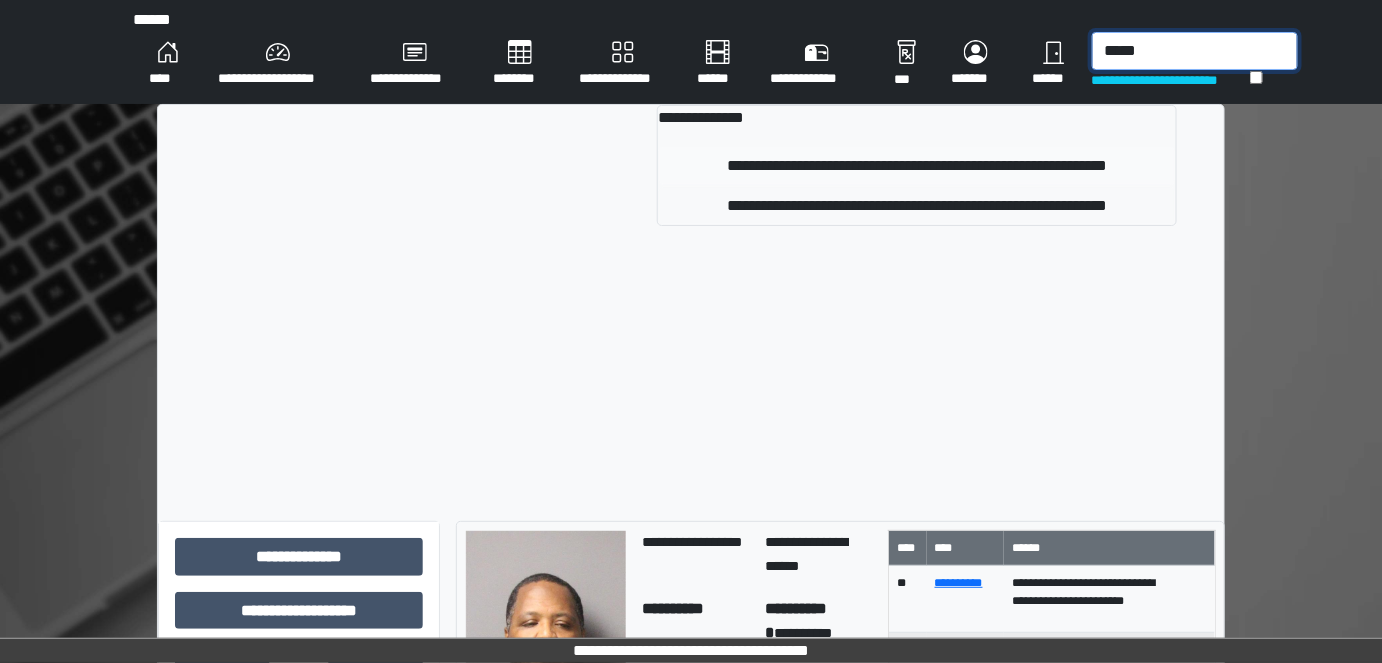 type on "*****" 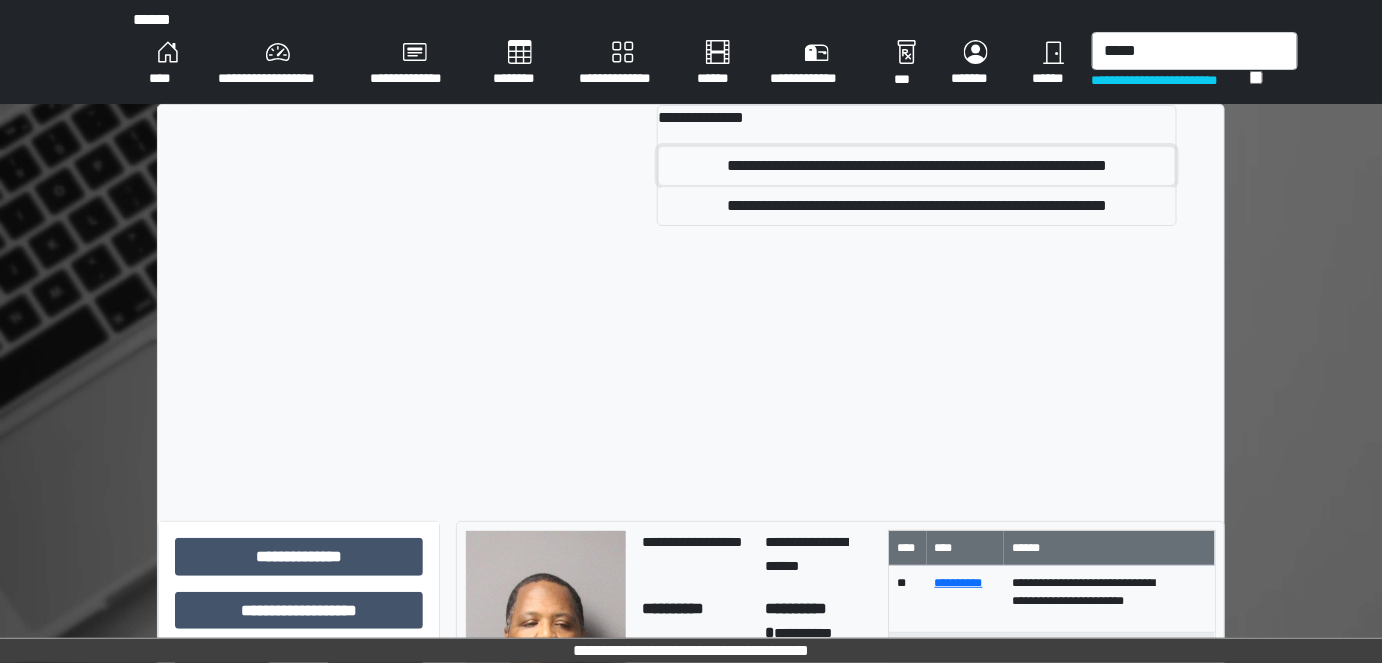 click on "**********" at bounding box center (916, 166) 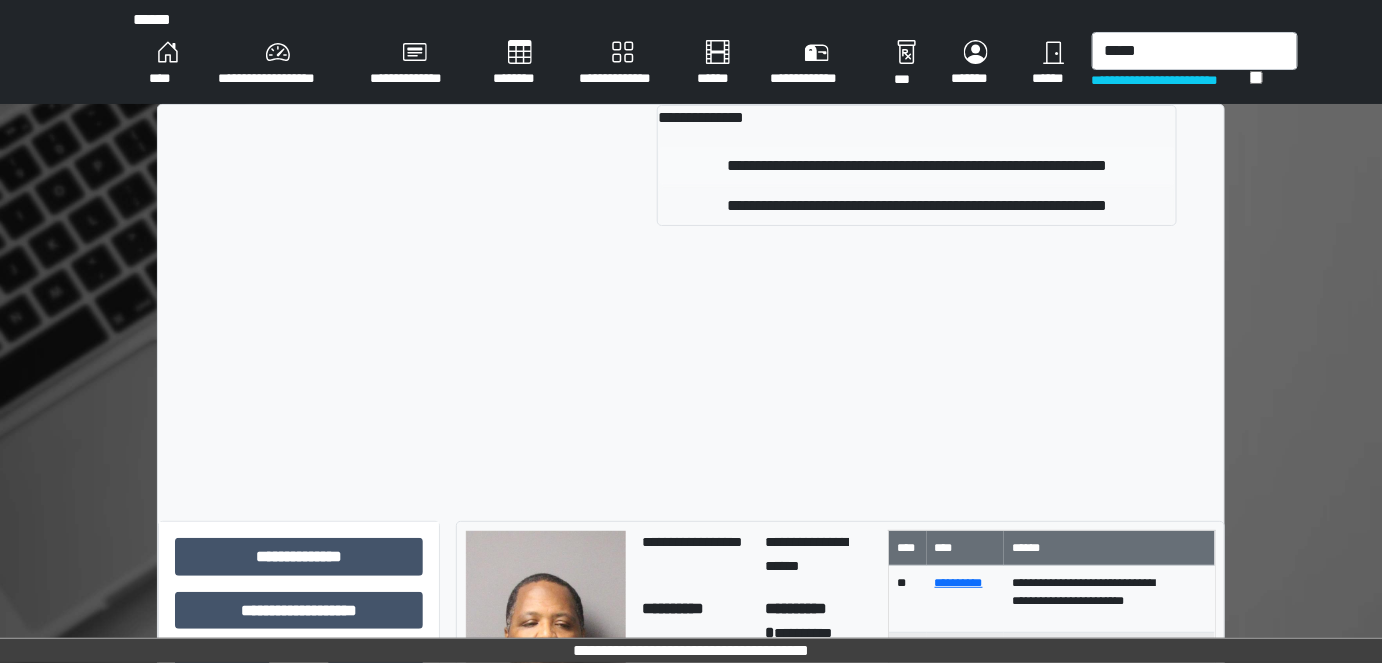 type 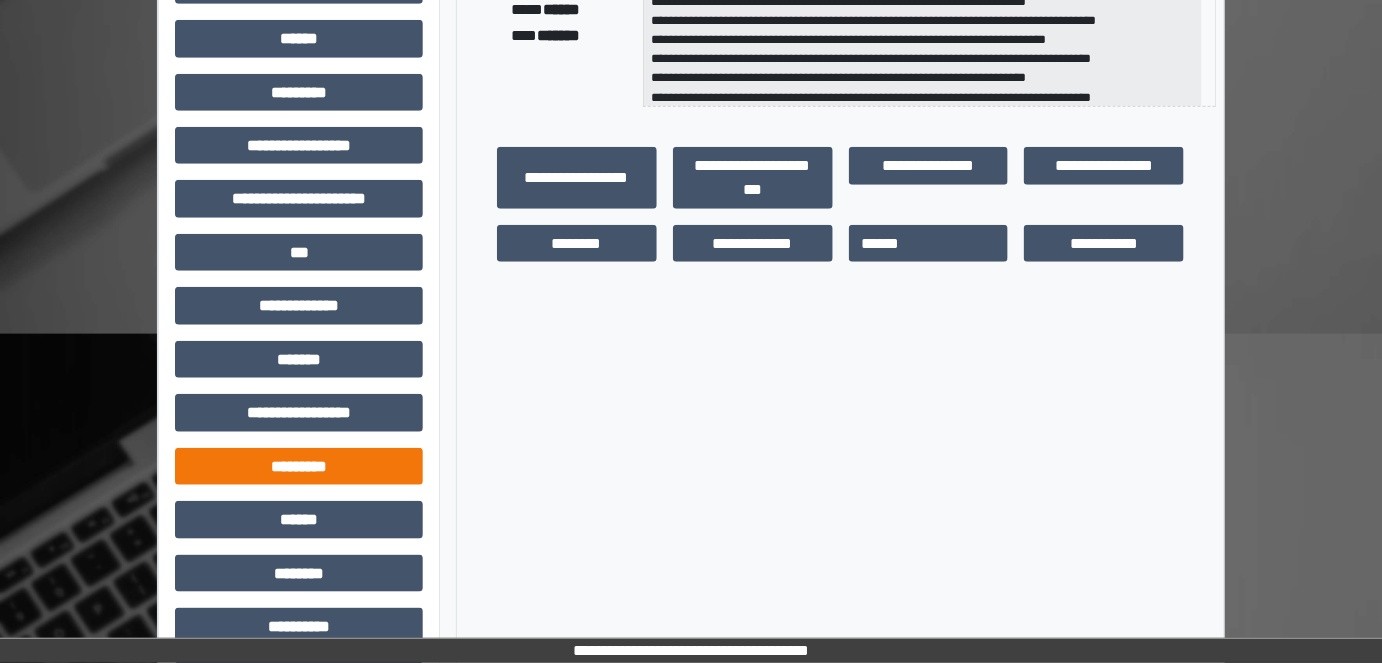 scroll, scrollTop: 523, scrollLeft: 0, axis: vertical 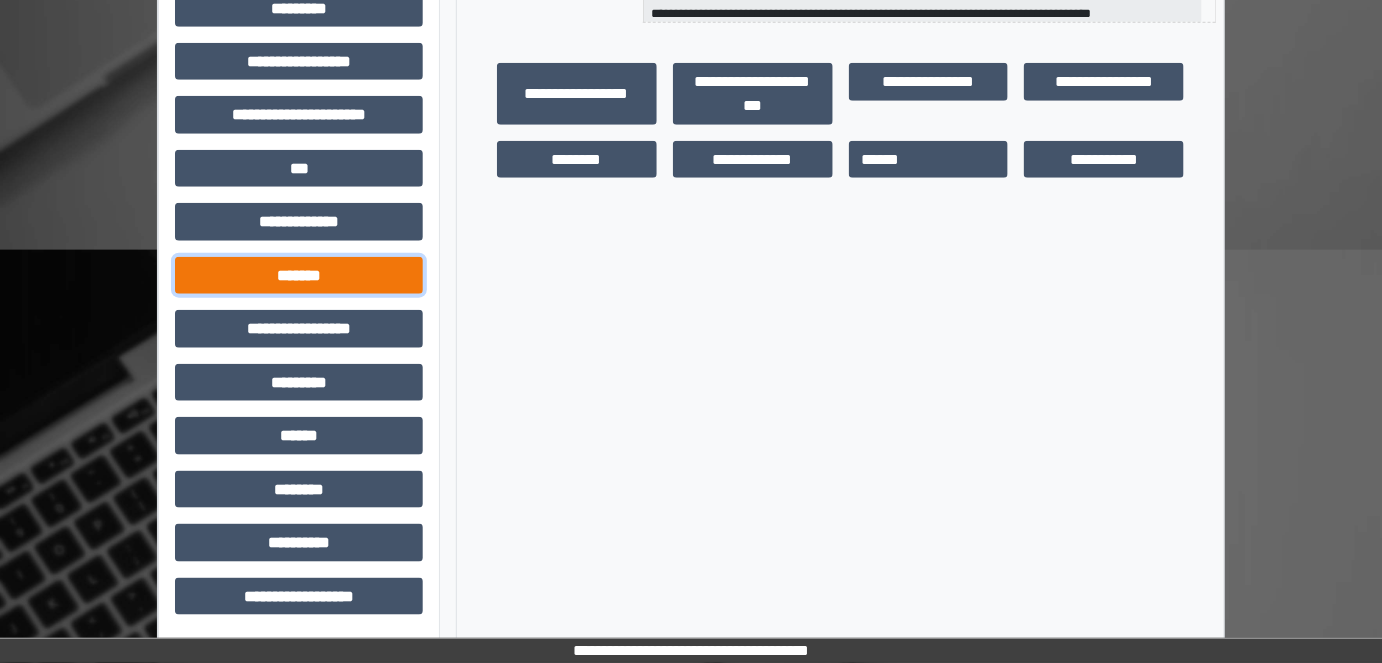 click on "*******" at bounding box center [299, 275] 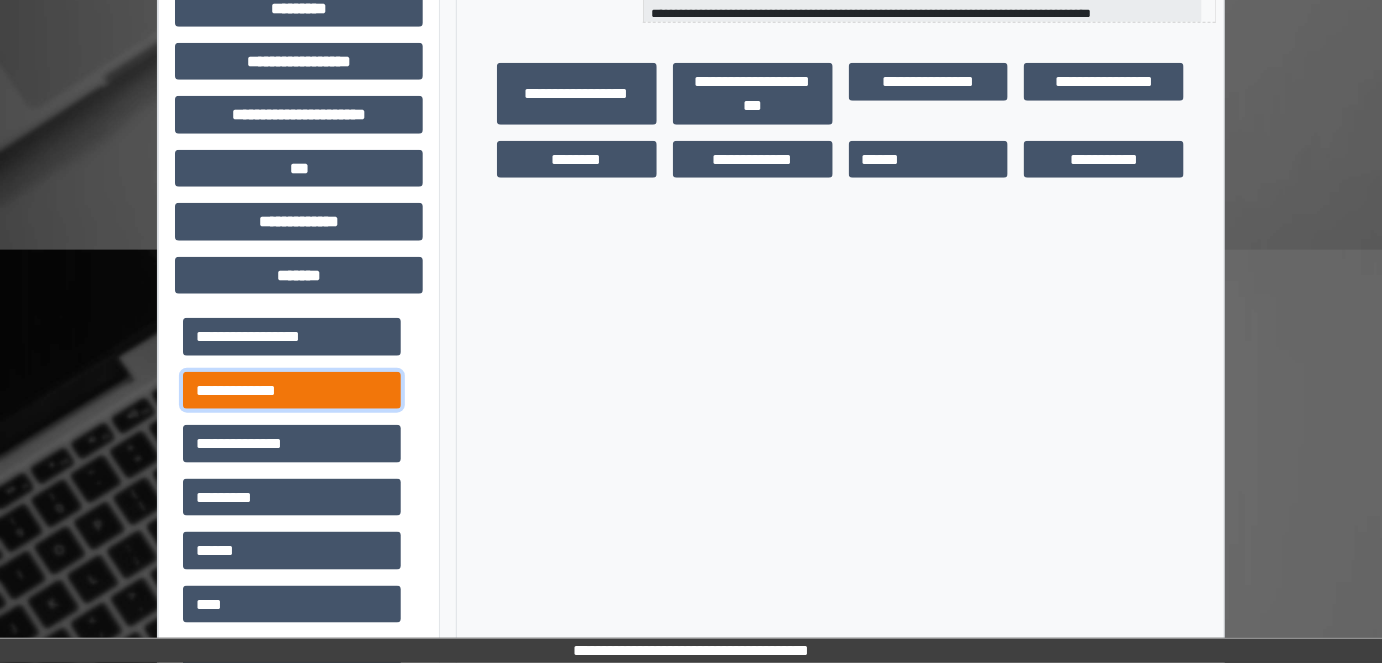 click on "**********" at bounding box center (292, 390) 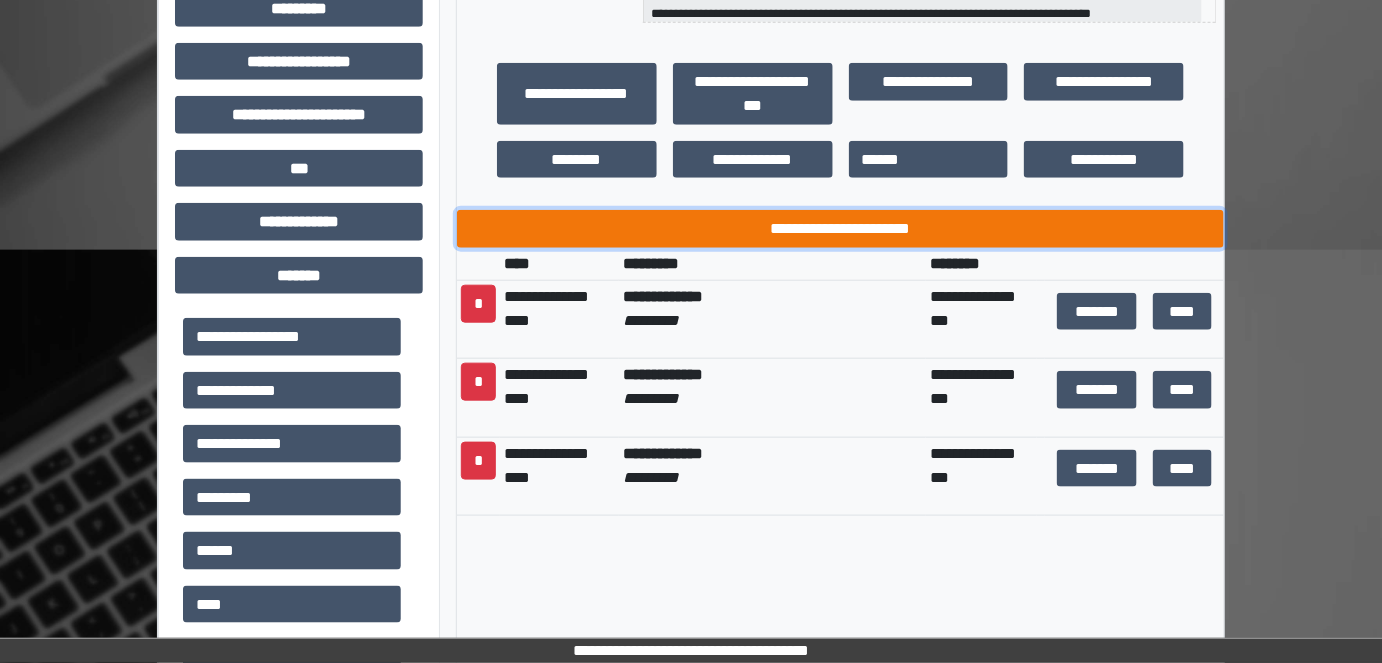 click on "**********" at bounding box center [841, 228] 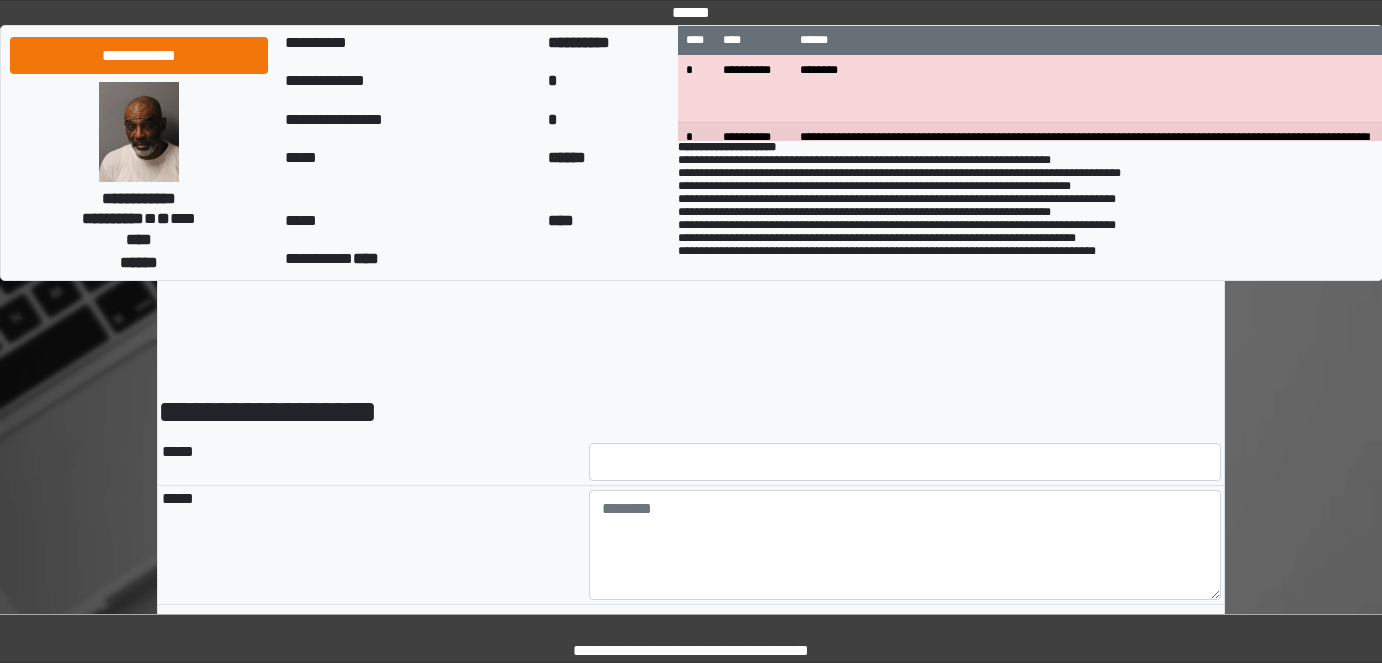 scroll, scrollTop: 0, scrollLeft: 0, axis: both 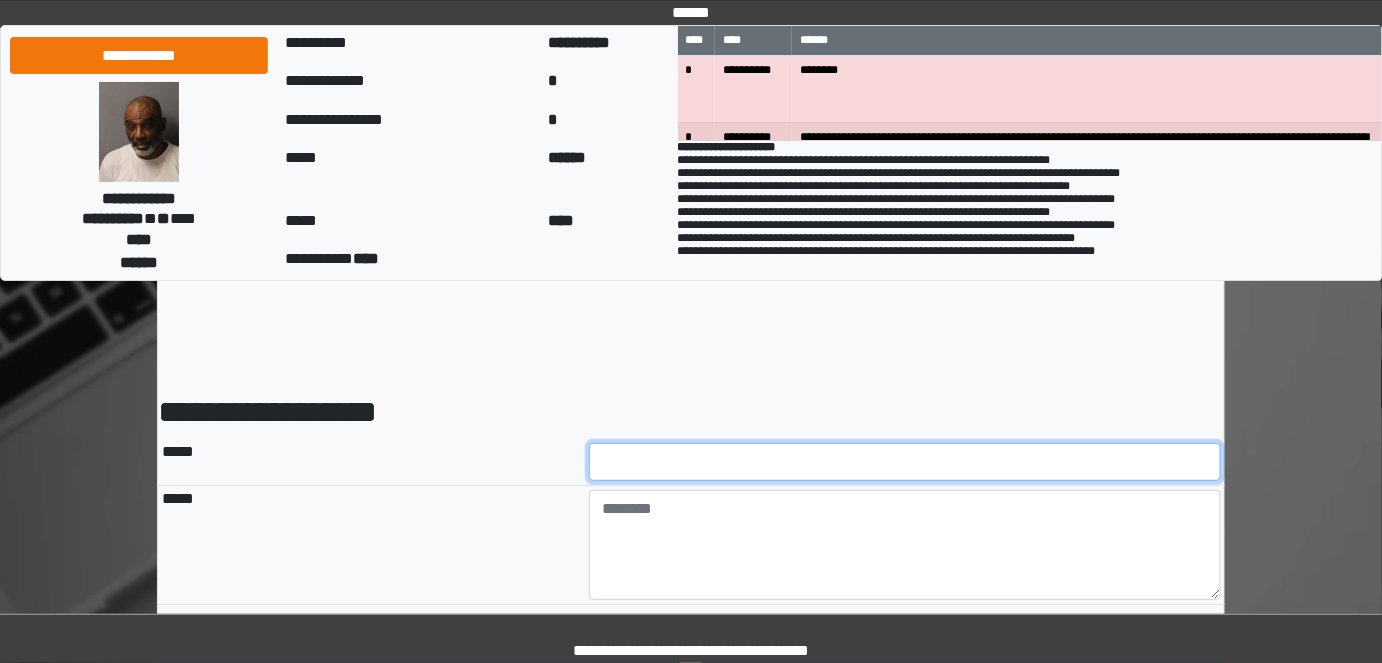 click at bounding box center (905, 462) 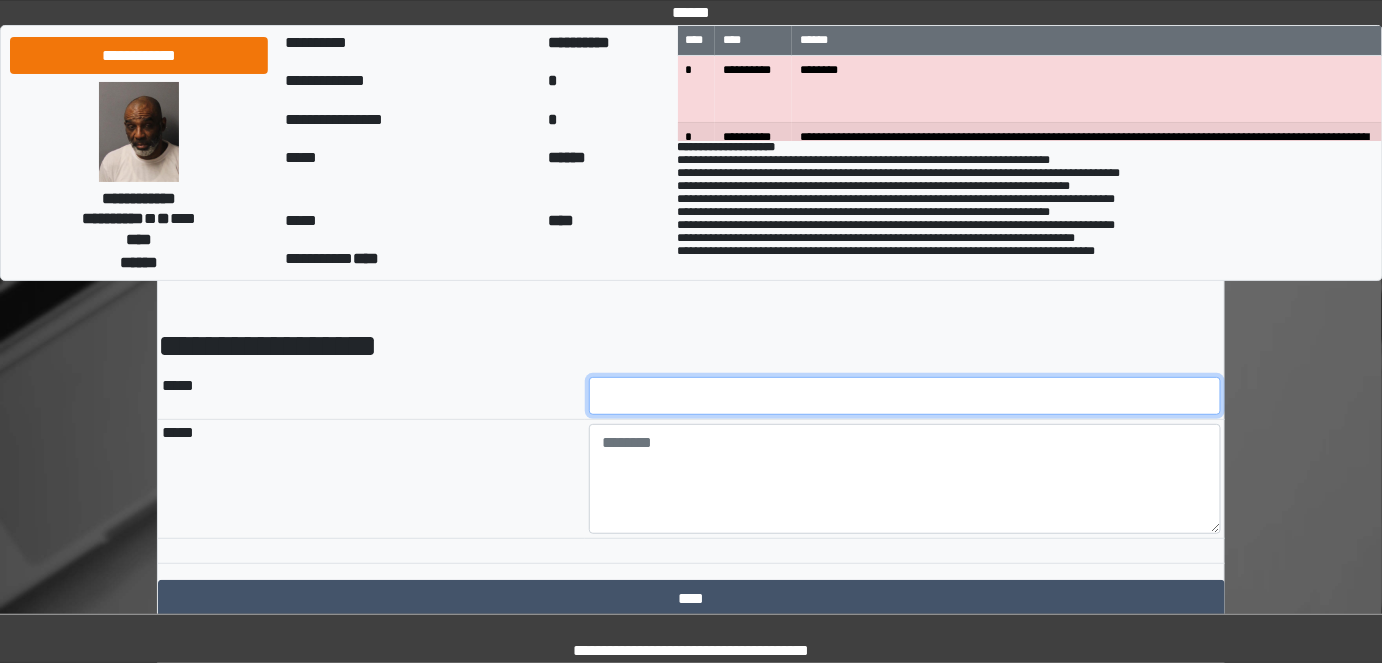 scroll, scrollTop: 146, scrollLeft: 0, axis: vertical 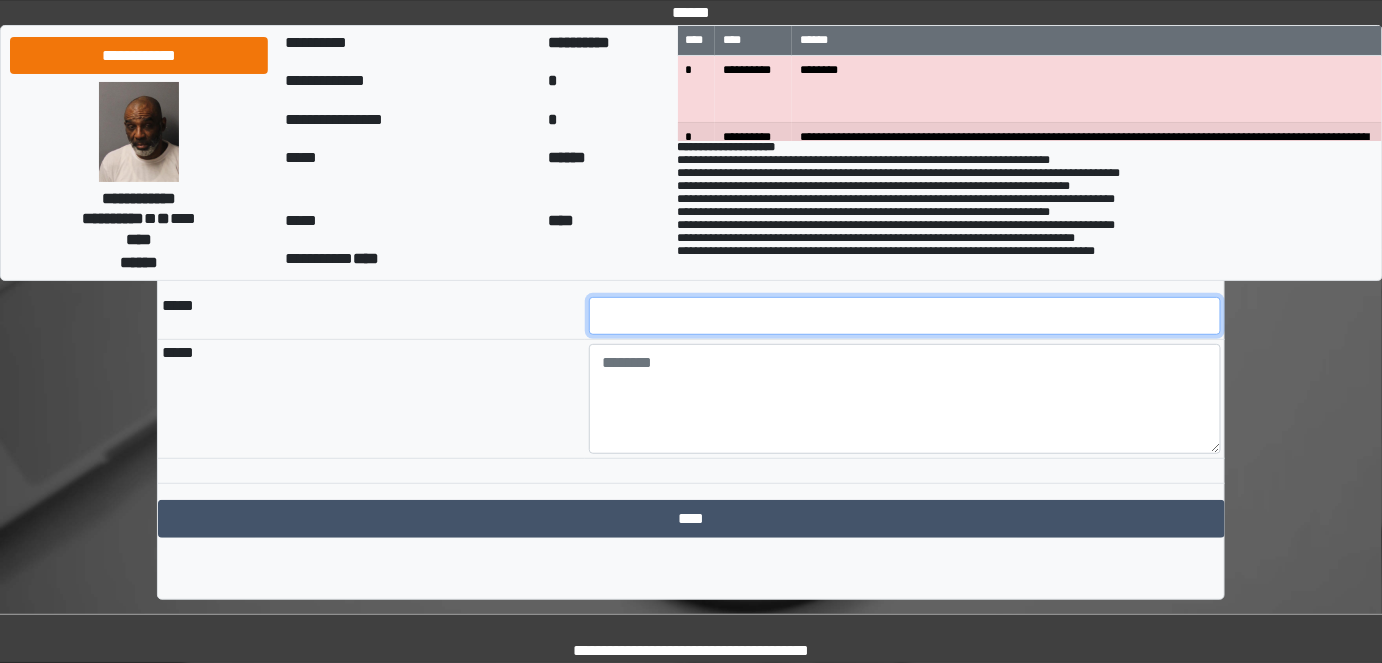 type on "***" 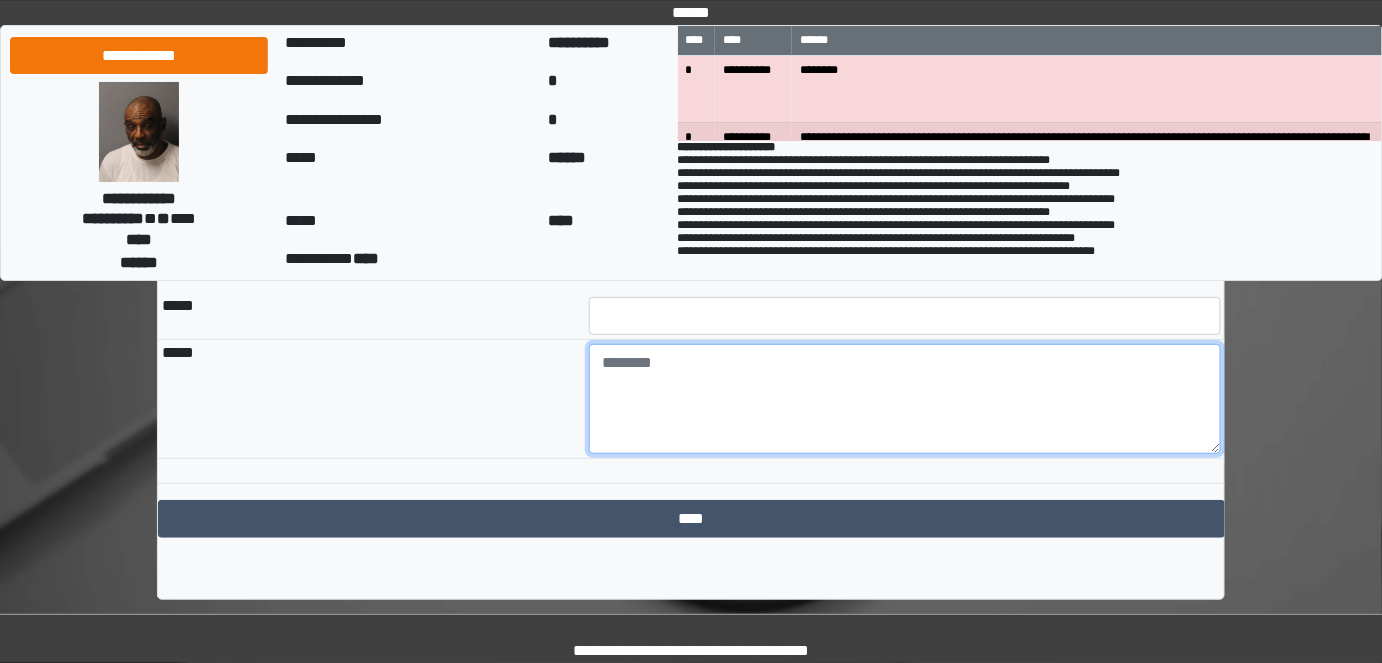 click at bounding box center (905, 399) 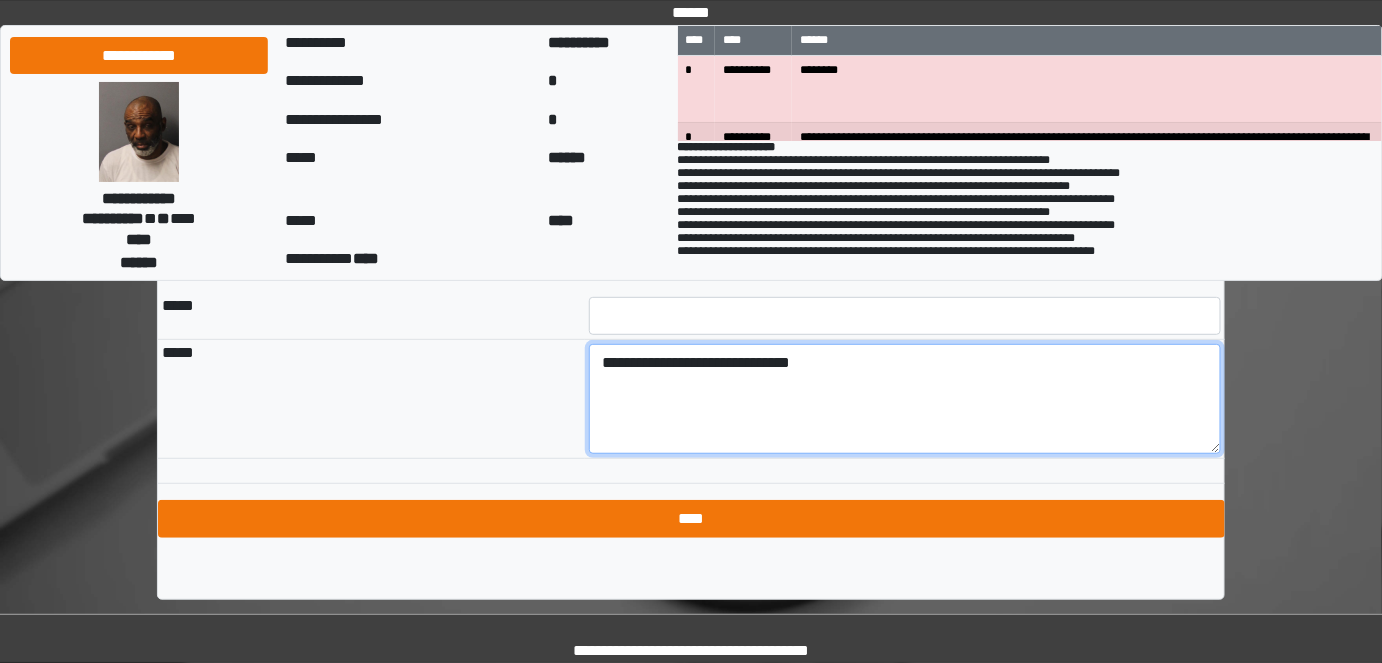 type on "**********" 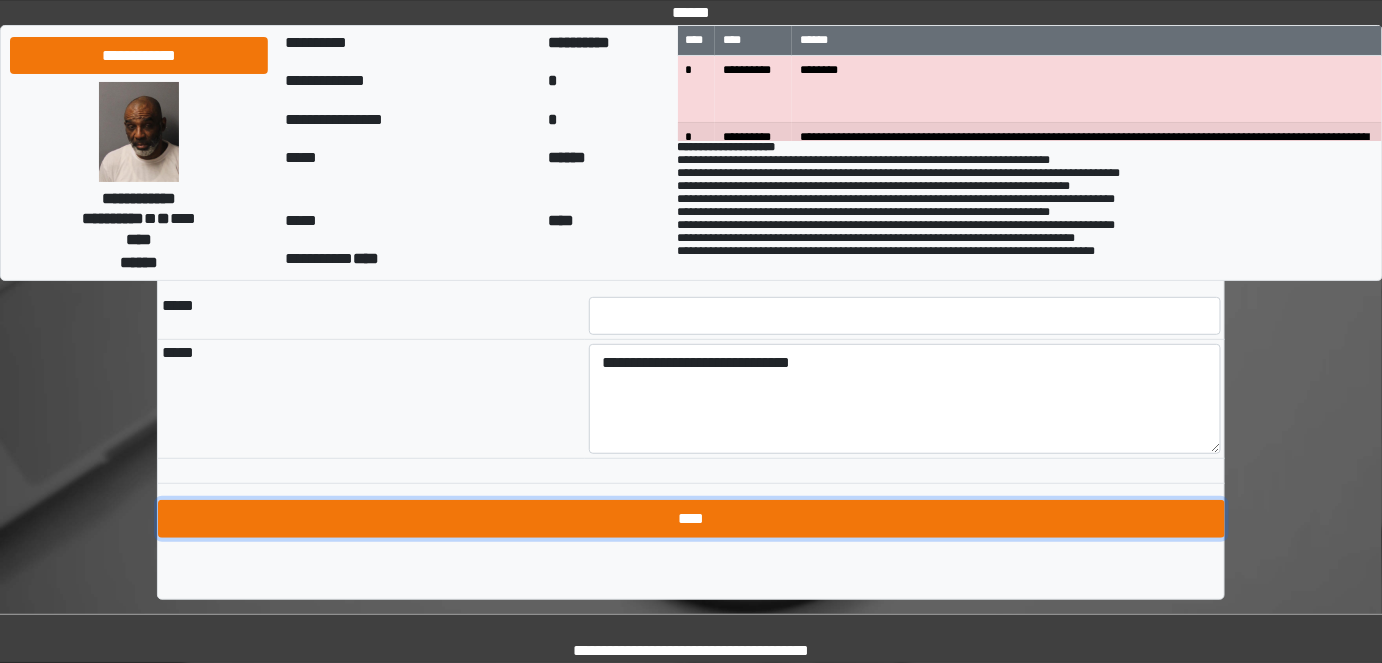 click on "****" at bounding box center [691, 519] 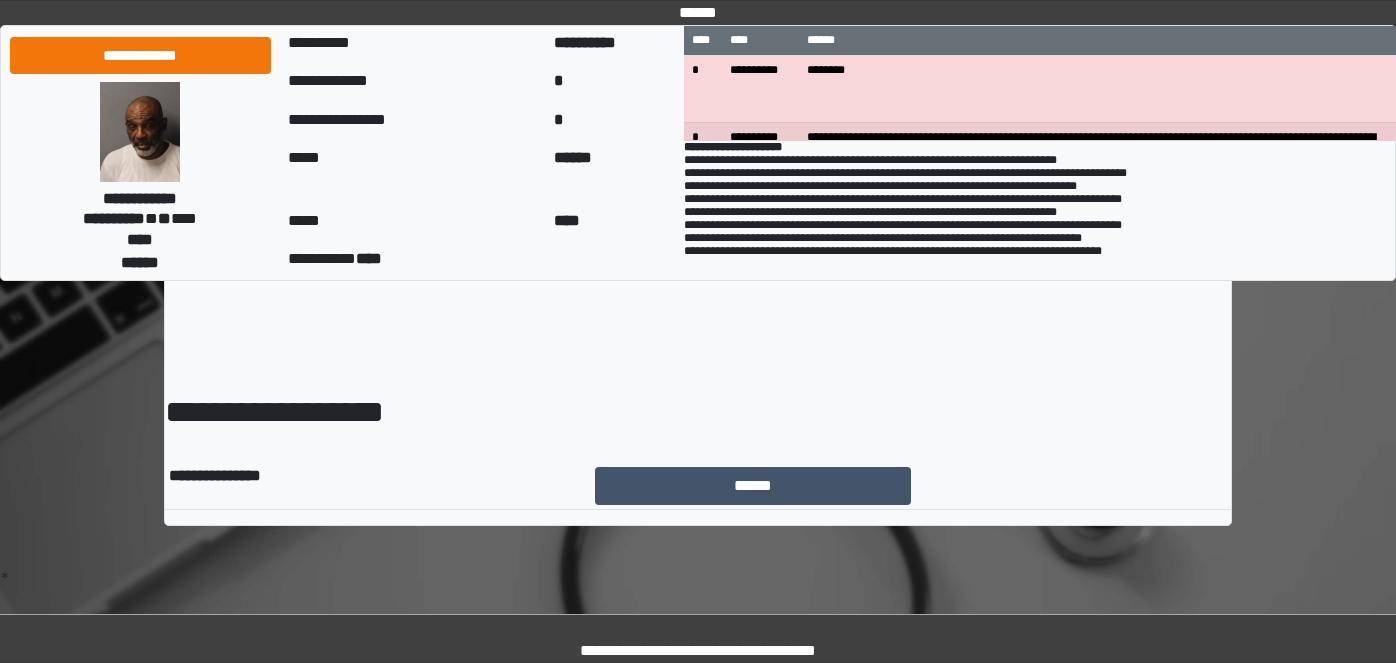 scroll, scrollTop: 0, scrollLeft: 0, axis: both 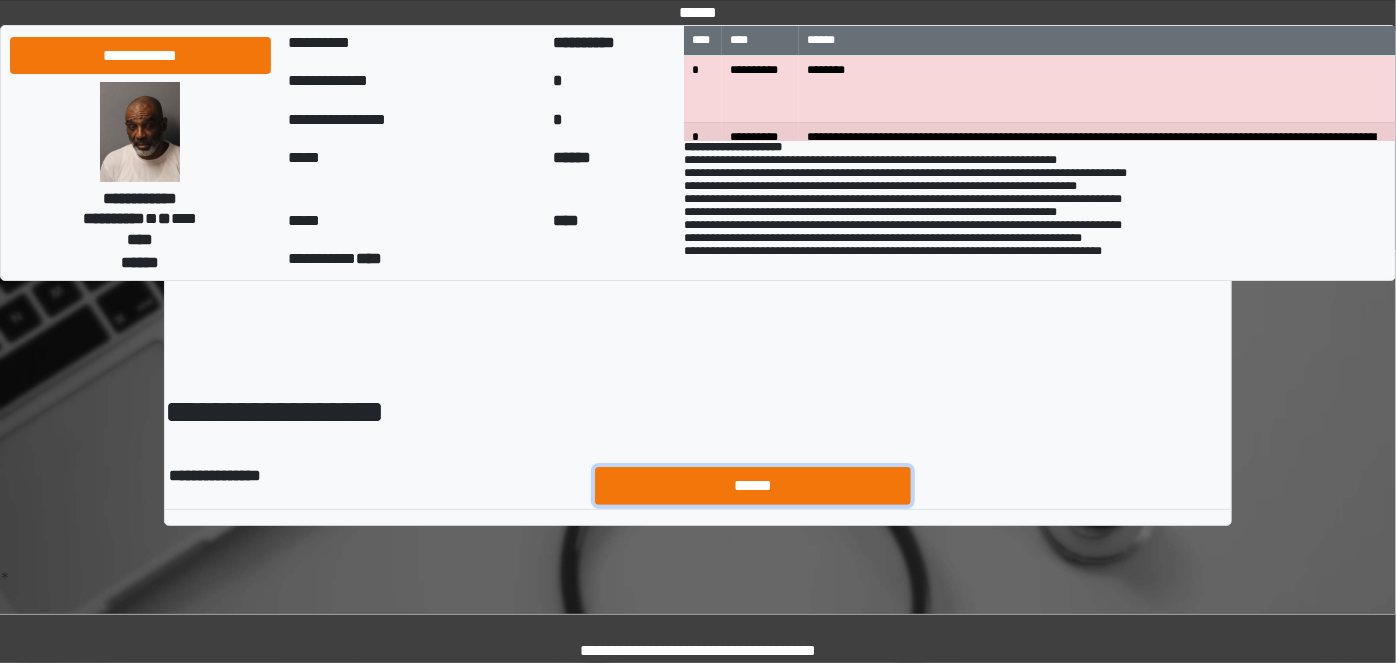 click on "******" at bounding box center [753, 485] 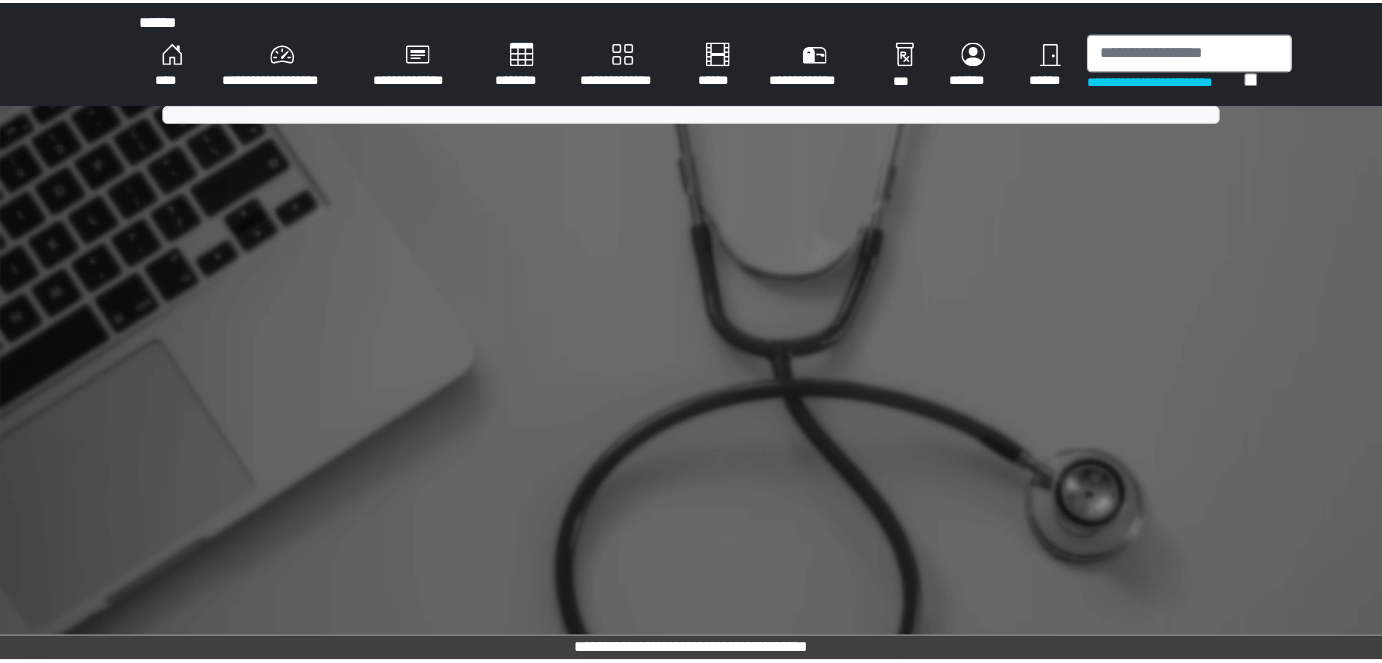 scroll, scrollTop: 0, scrollLeft: 0, axis: both 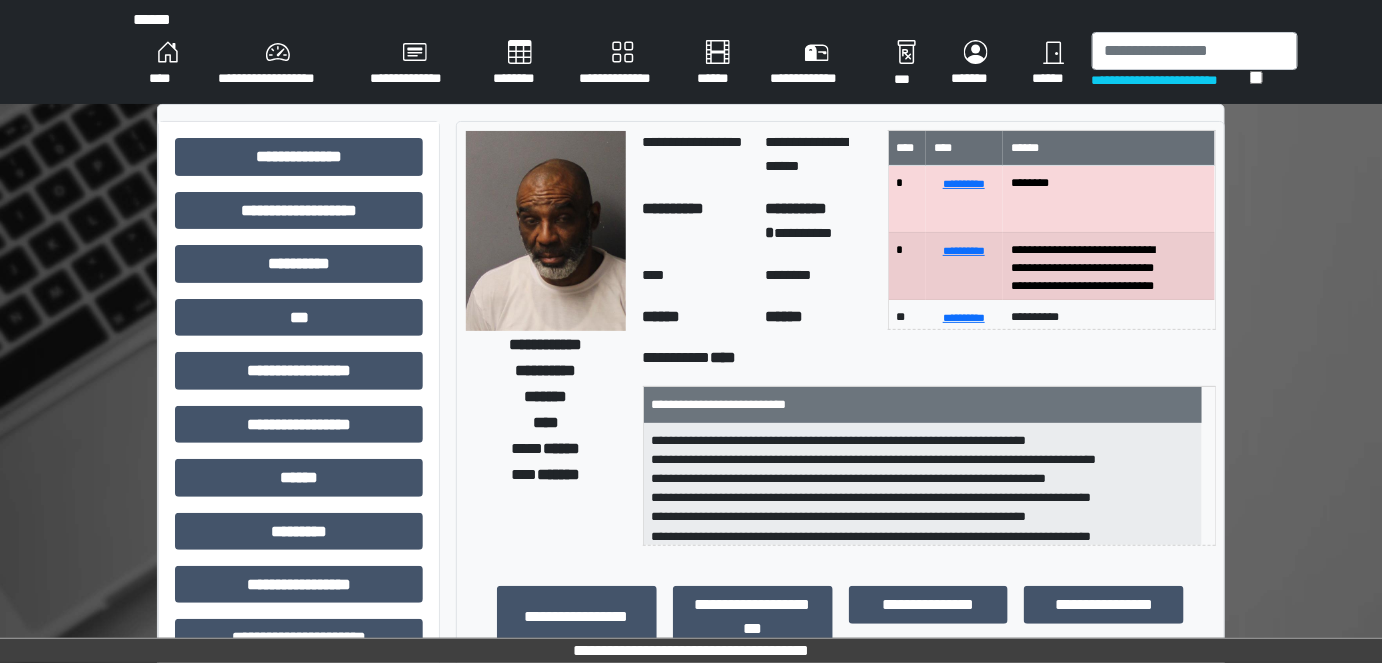 click on "****" at bounding box center (167, 64) 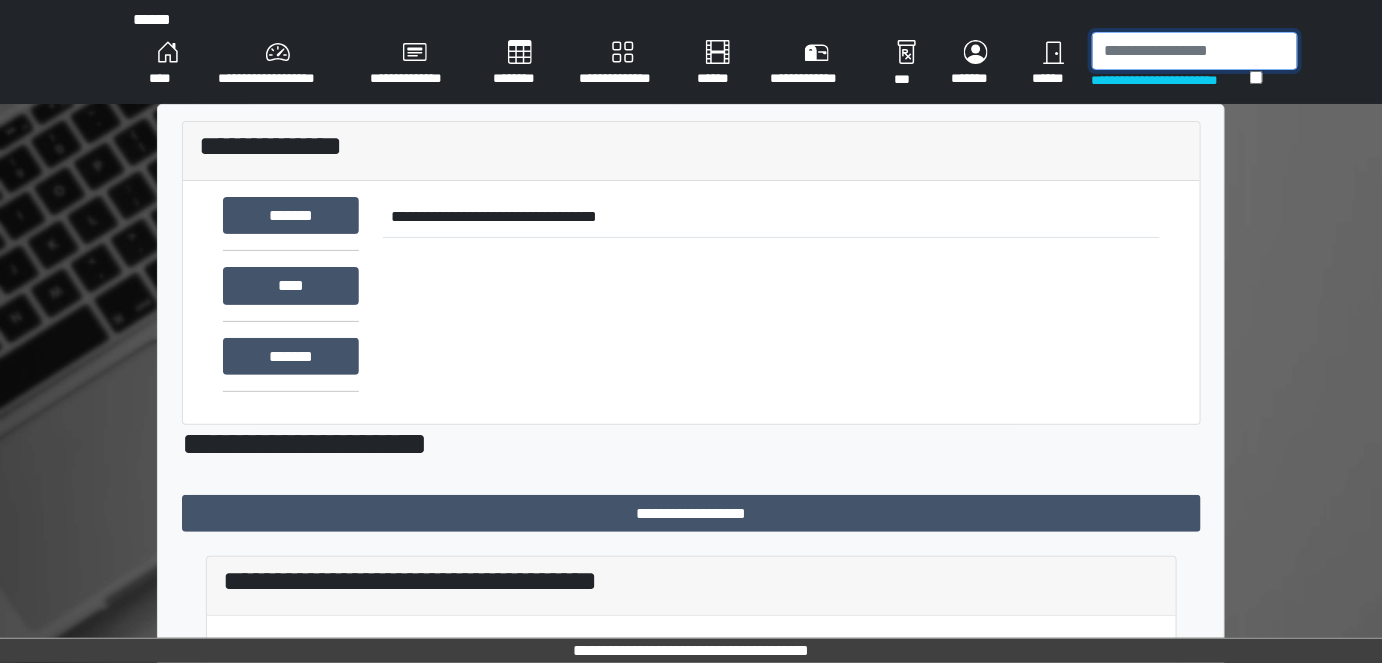 click at bounding box center (1195, 51) 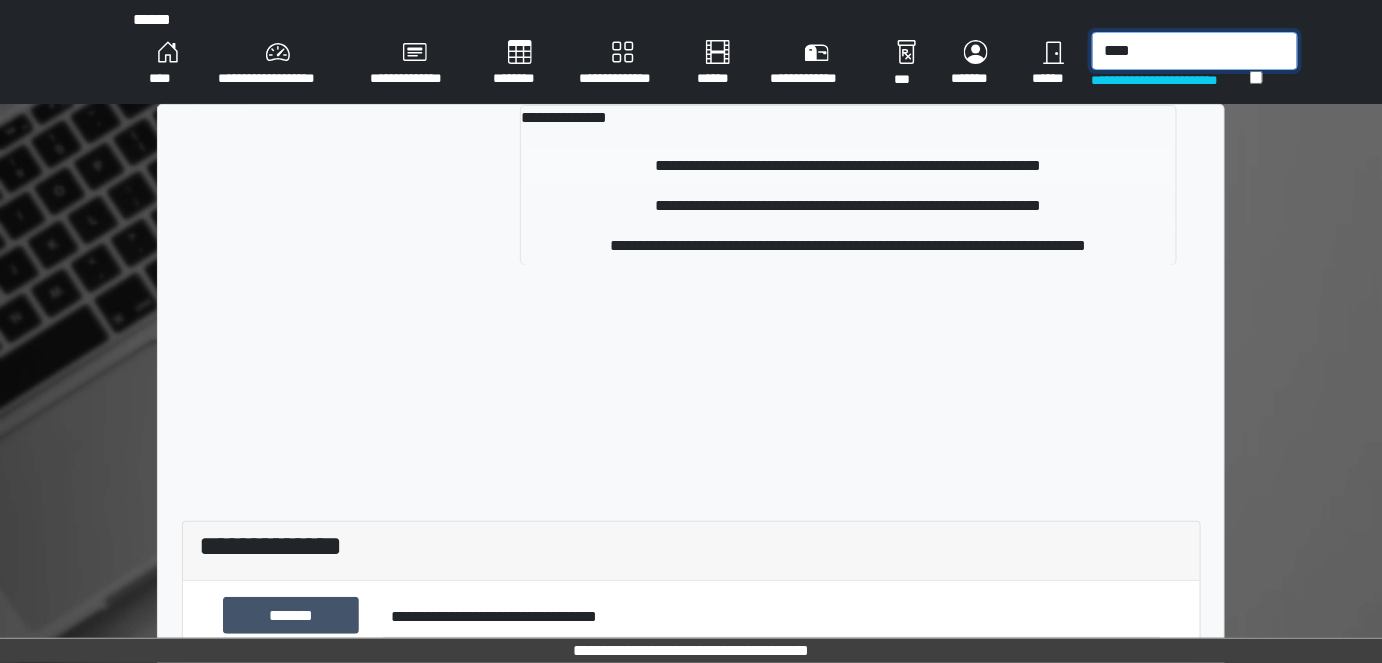 type on "****" 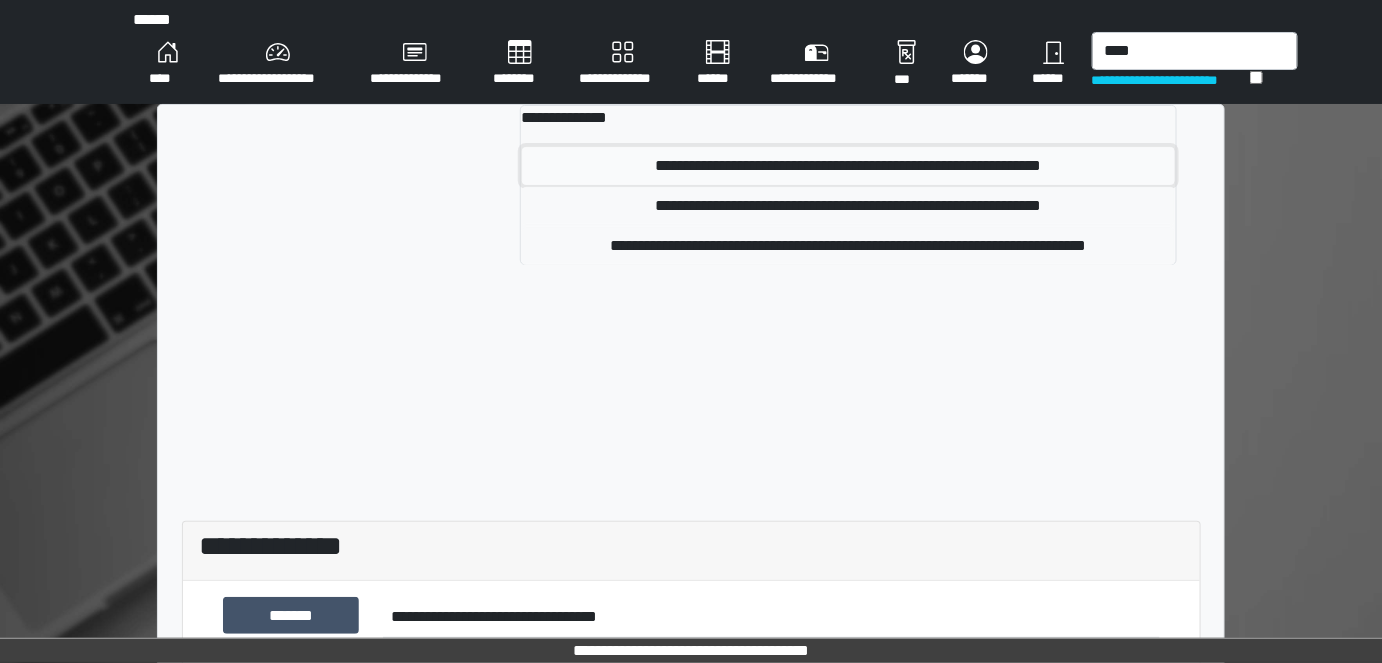 click on "**********" at bounding box center [848, 166] 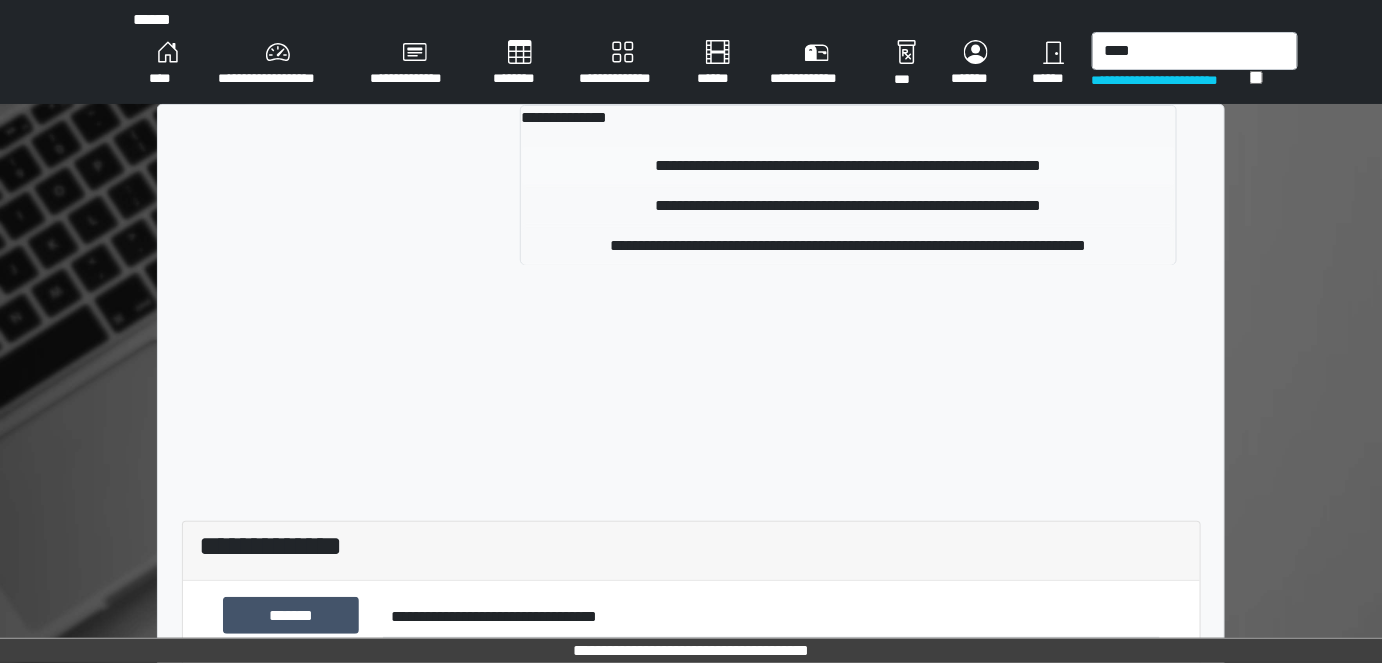 type 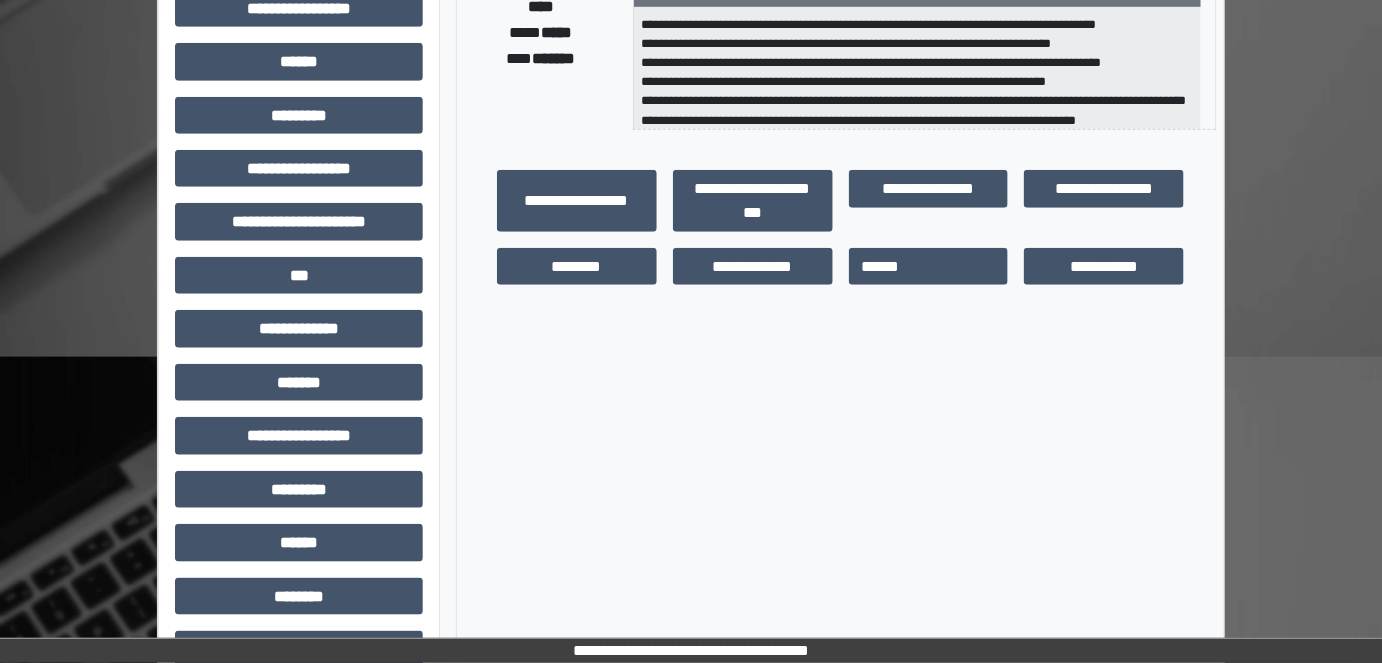 scroll, scrollTop: 523, scrollLeft: 0, axis: vertical 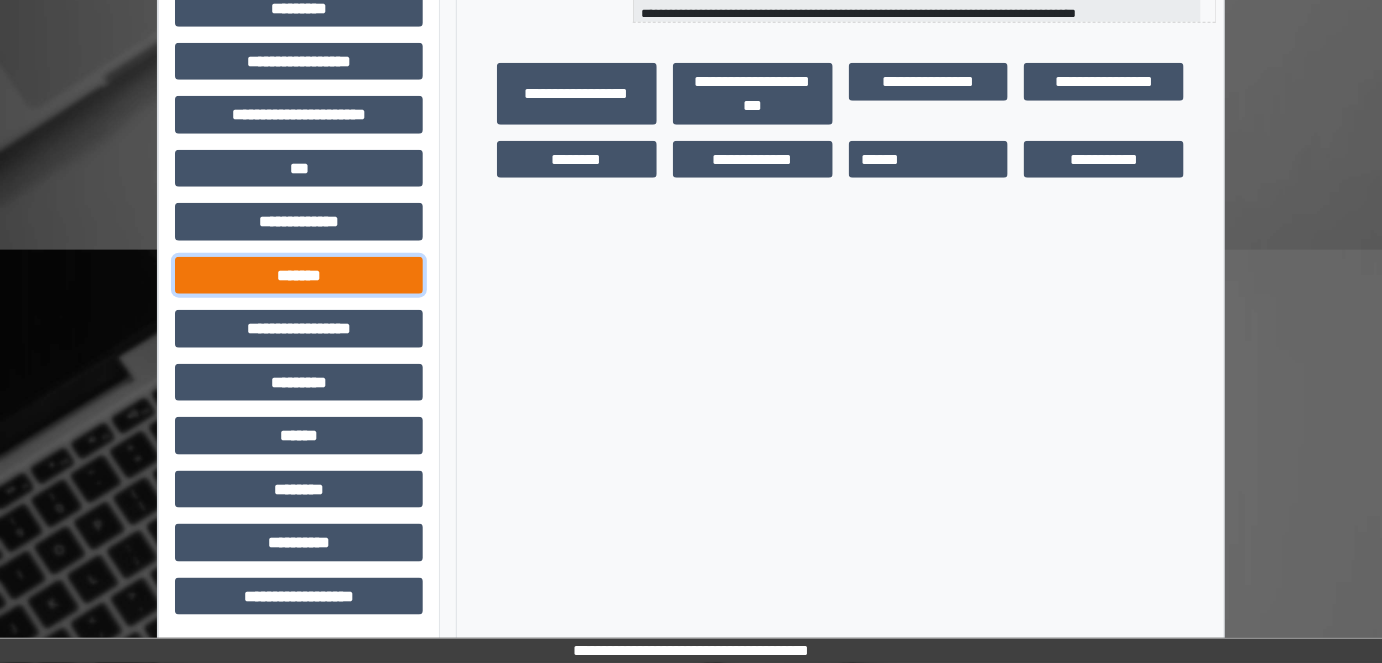 click on "*******" at bounding box center (299, 275) 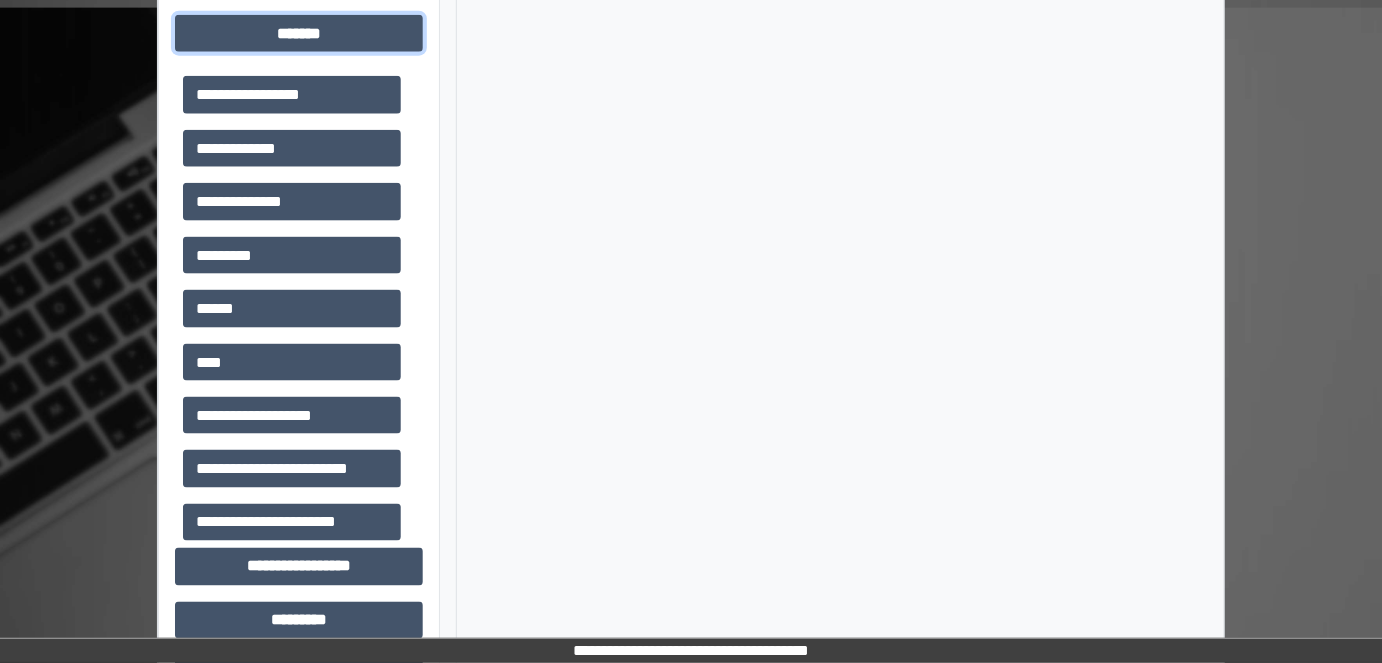scroll, scrollTop: 796, scrollLeft: 0, axis: vertical 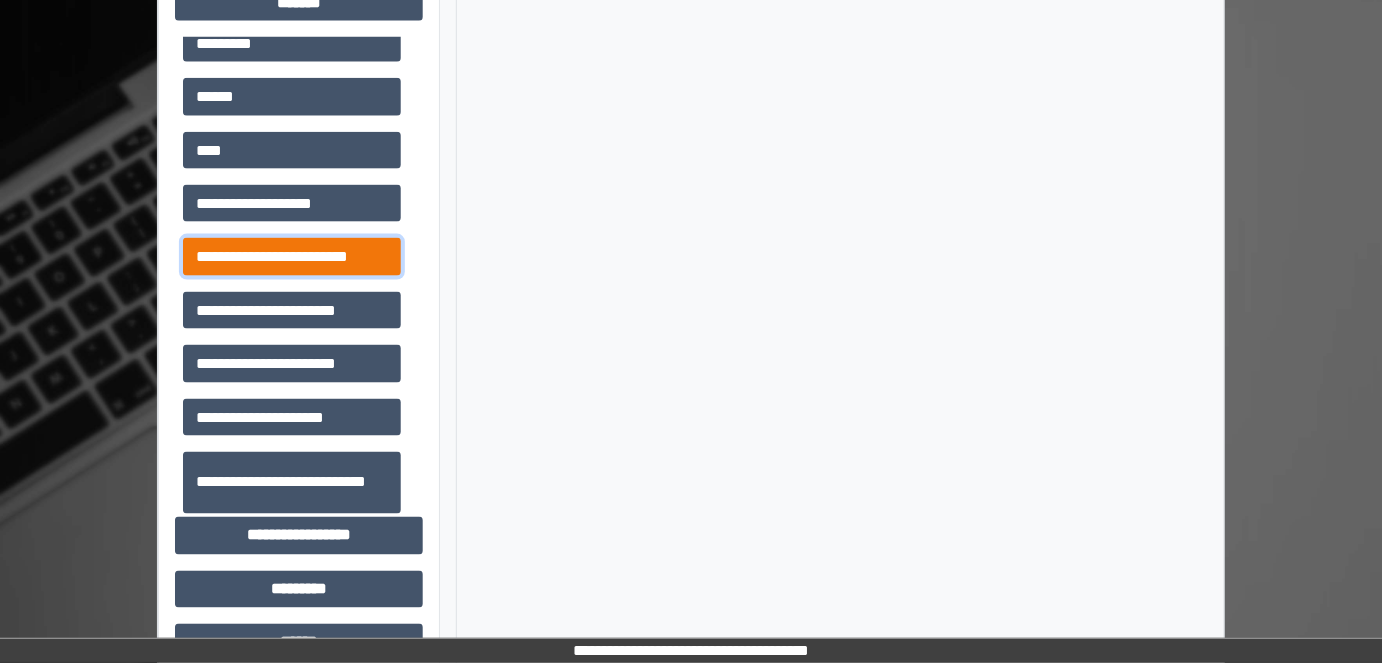 click on "**********" at bounding box center [292, 256] 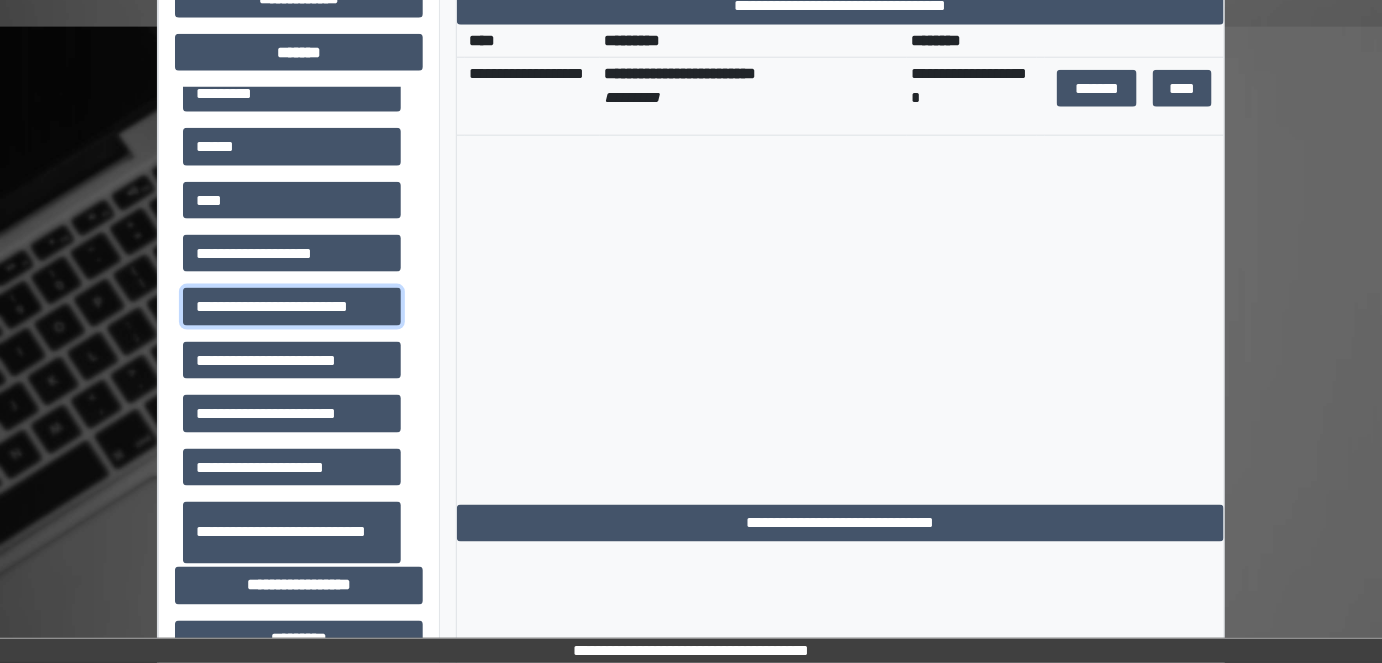 scroll, scrollTop: 705, scrollLeft: 0, axis: vertical 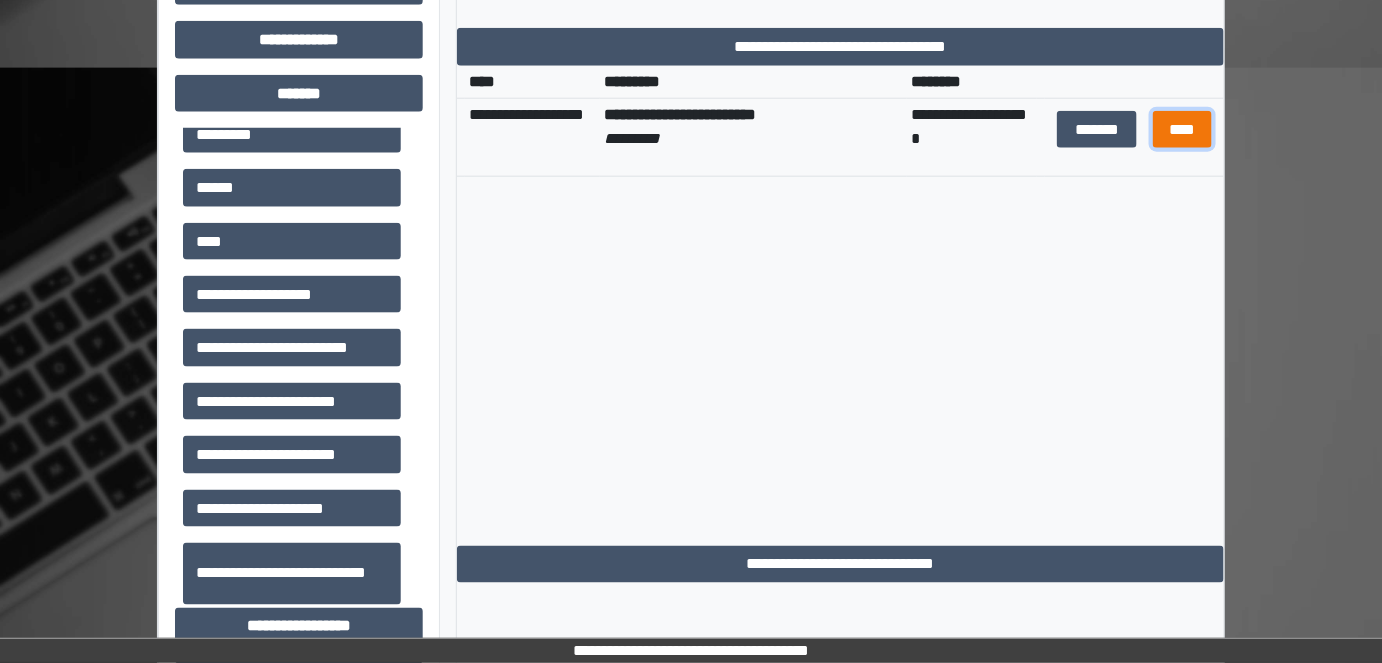 click on "****" at bounding box center (1182, 129) 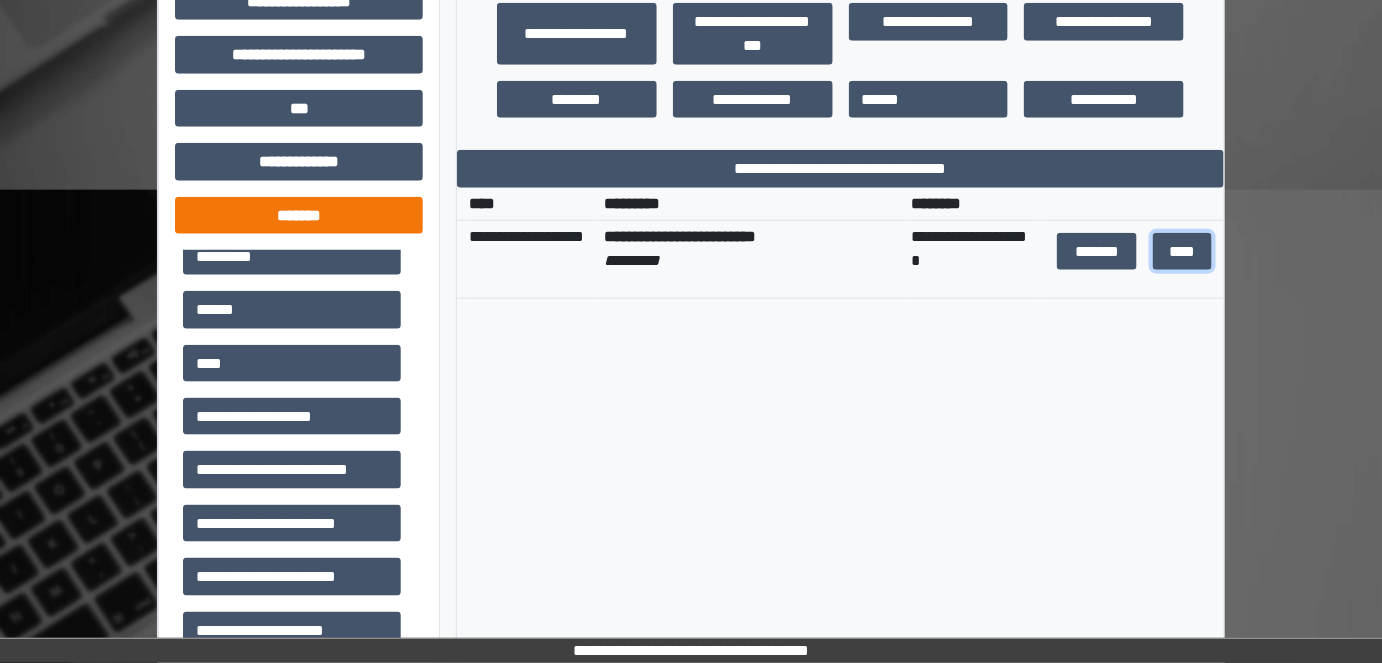 scroll, scrollTop: 614, scrollLeft: 0, axis: vertical 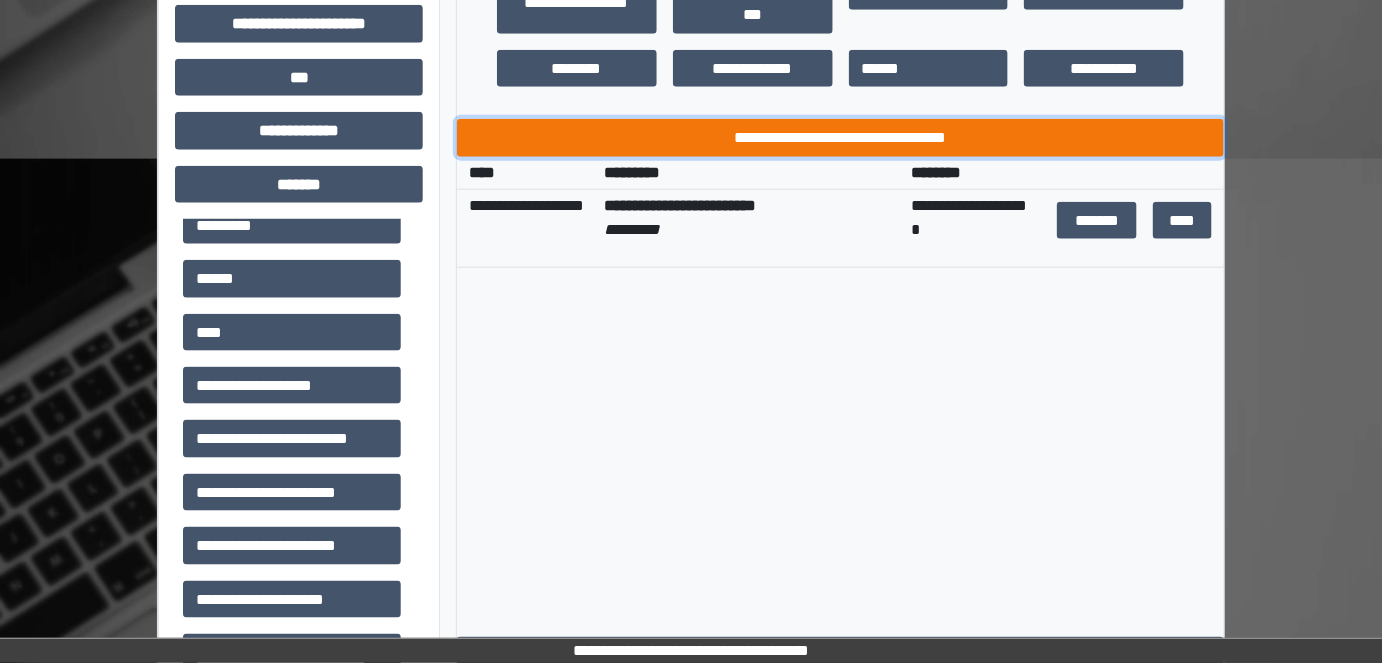 click on "**********" at bounding box center [841, 137] 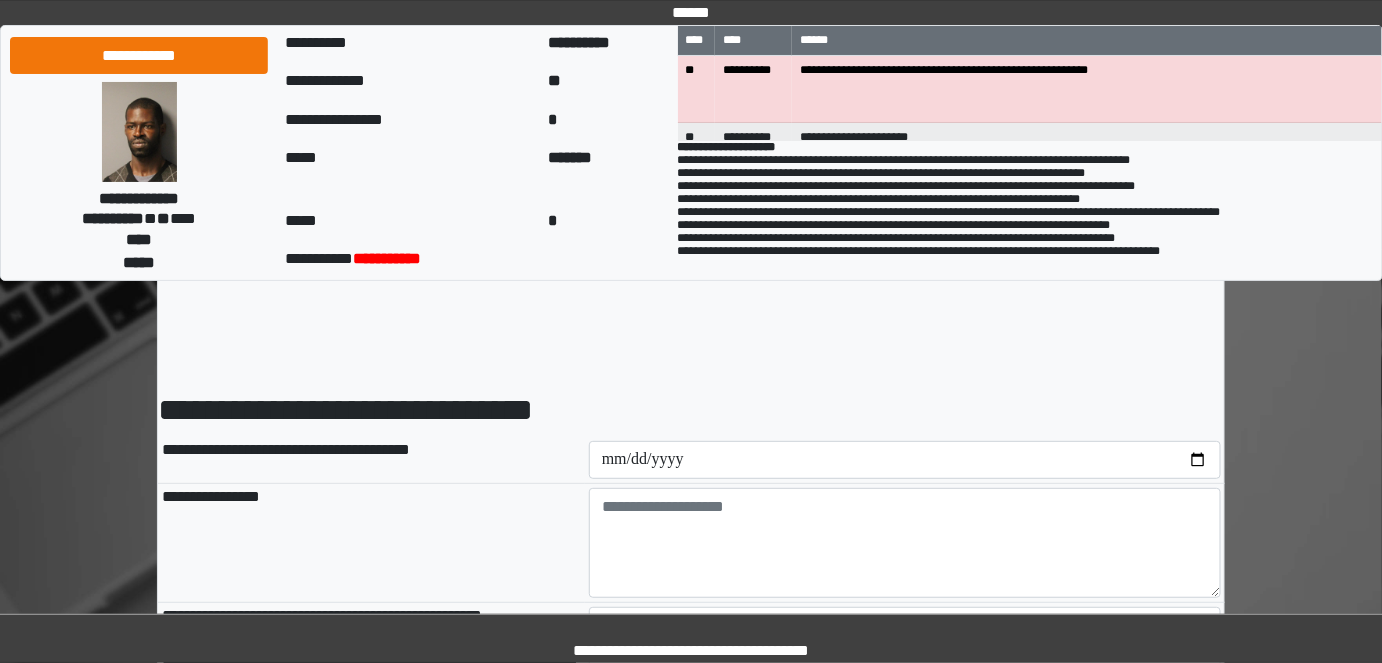 scroll, scrollTop: 0, scrollLeft: 0, axis: both 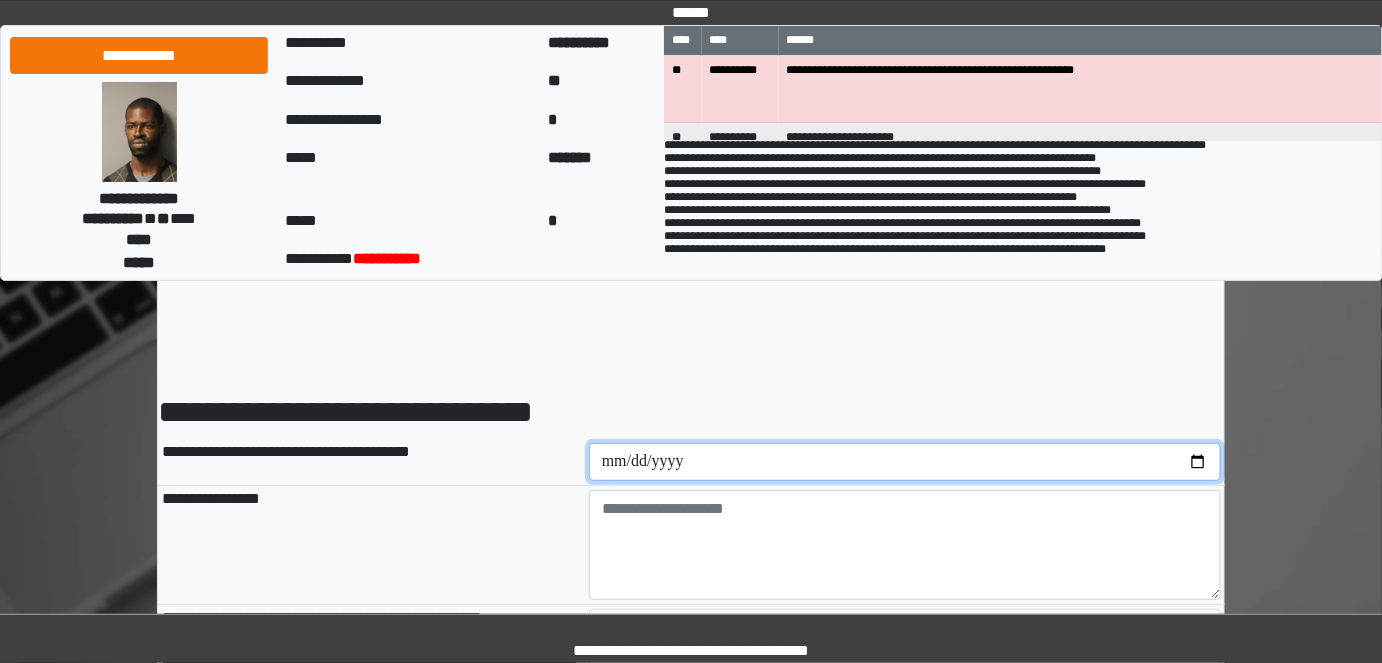 click at bounding box center (905, 462) 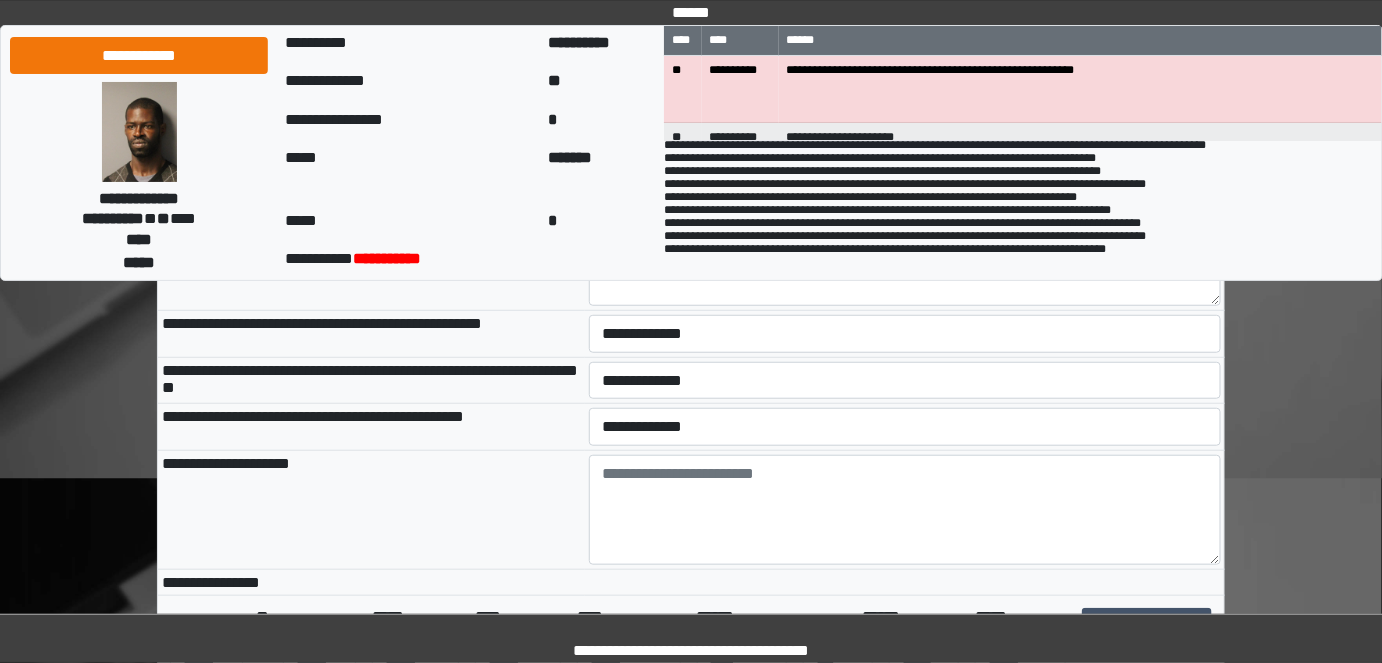 scroll, scrollTop: 214, scrollLeft: 0, axis: vertical 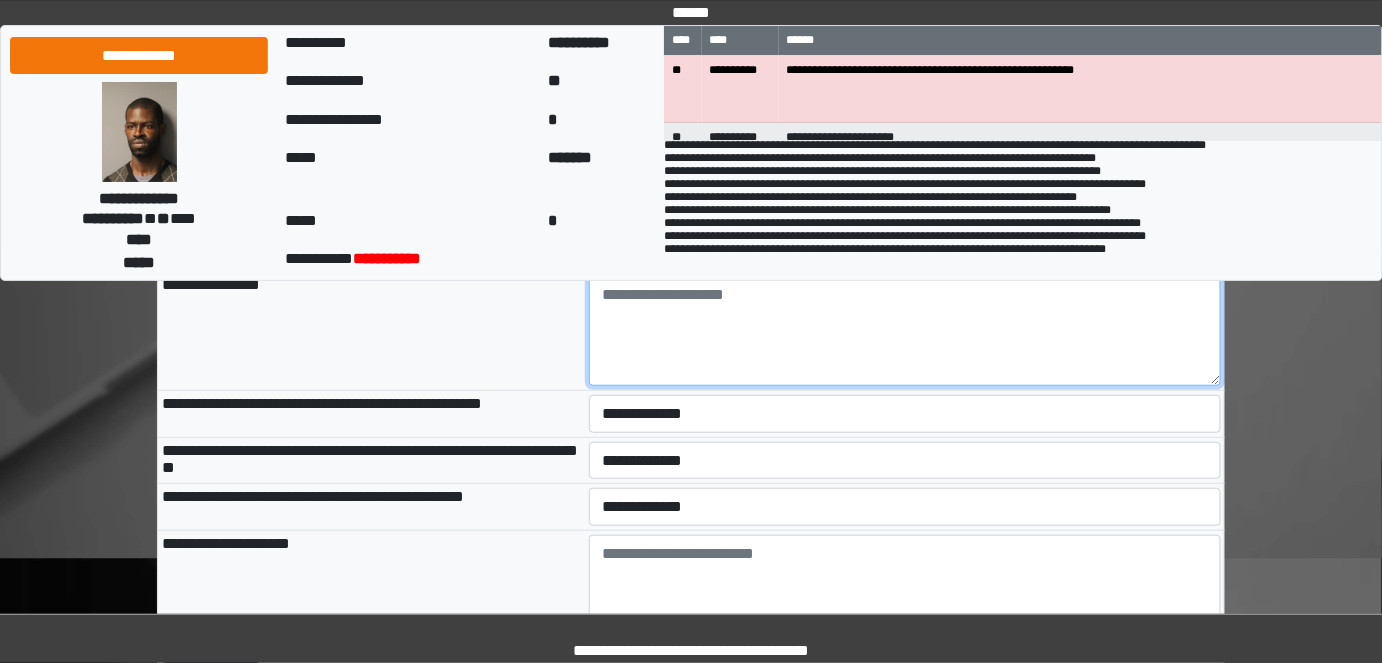 click at bounding box center [905, 331] 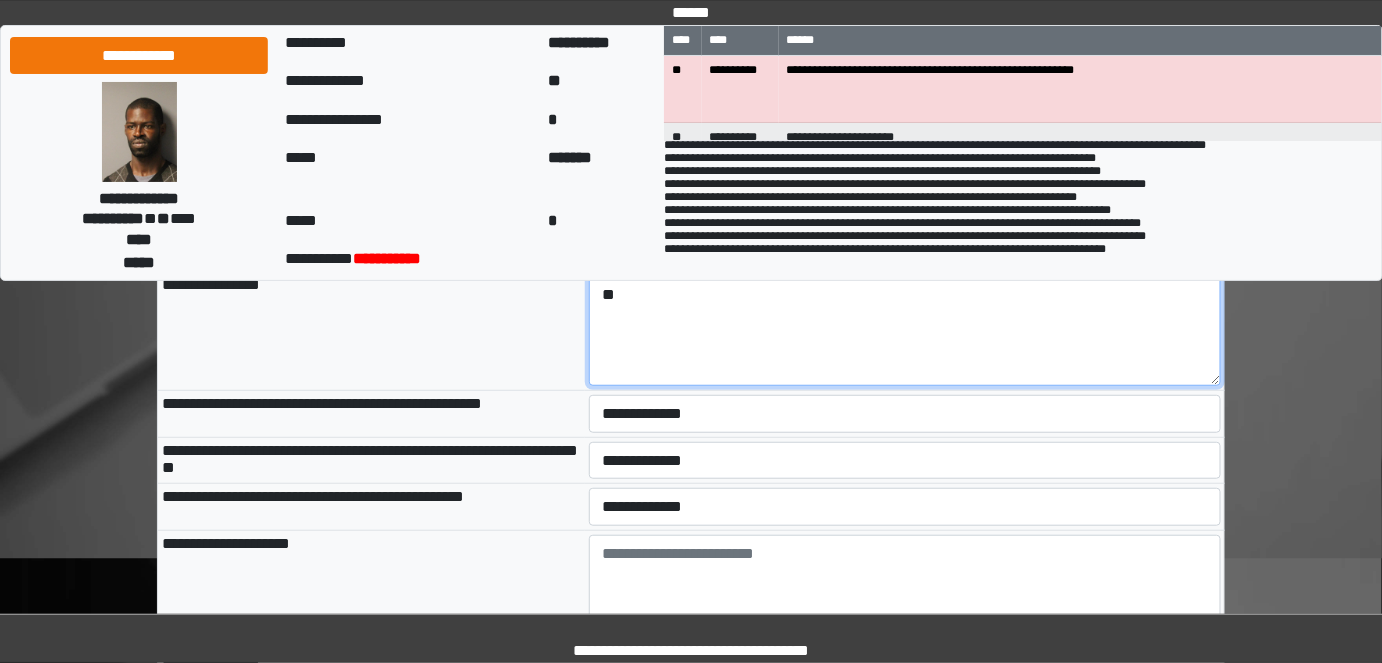 type on "*" 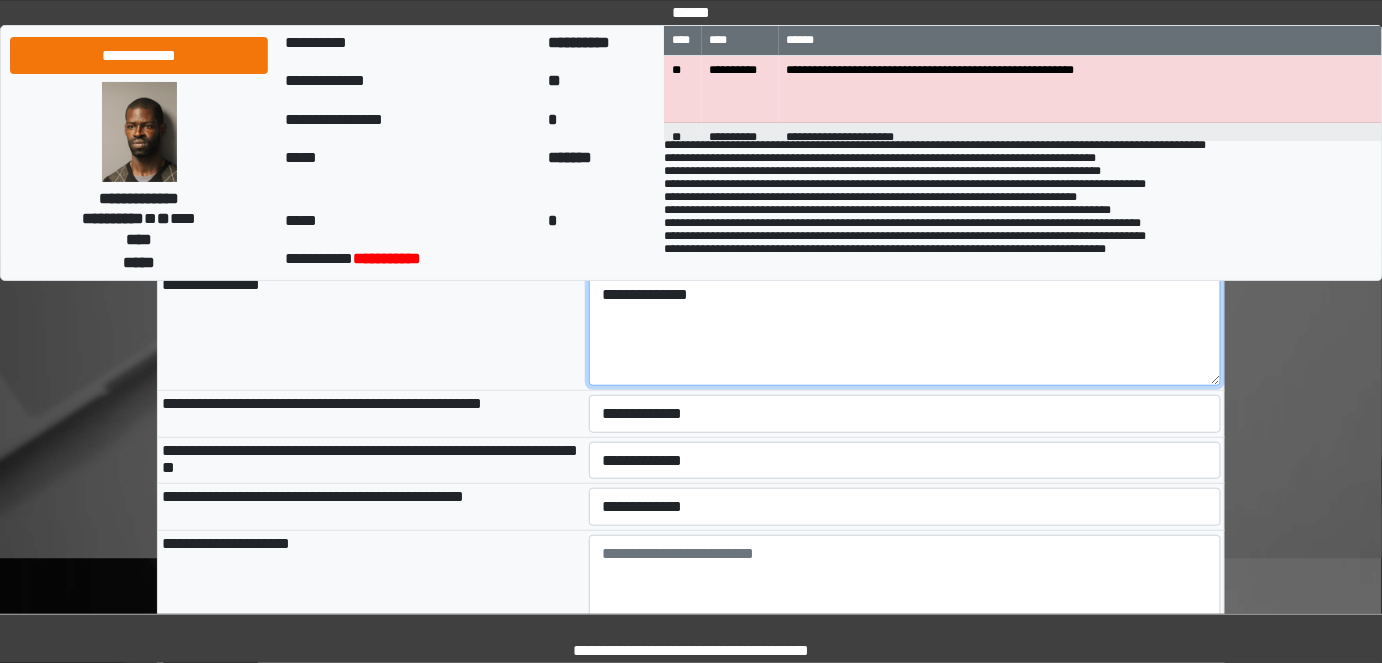 type on "**********" 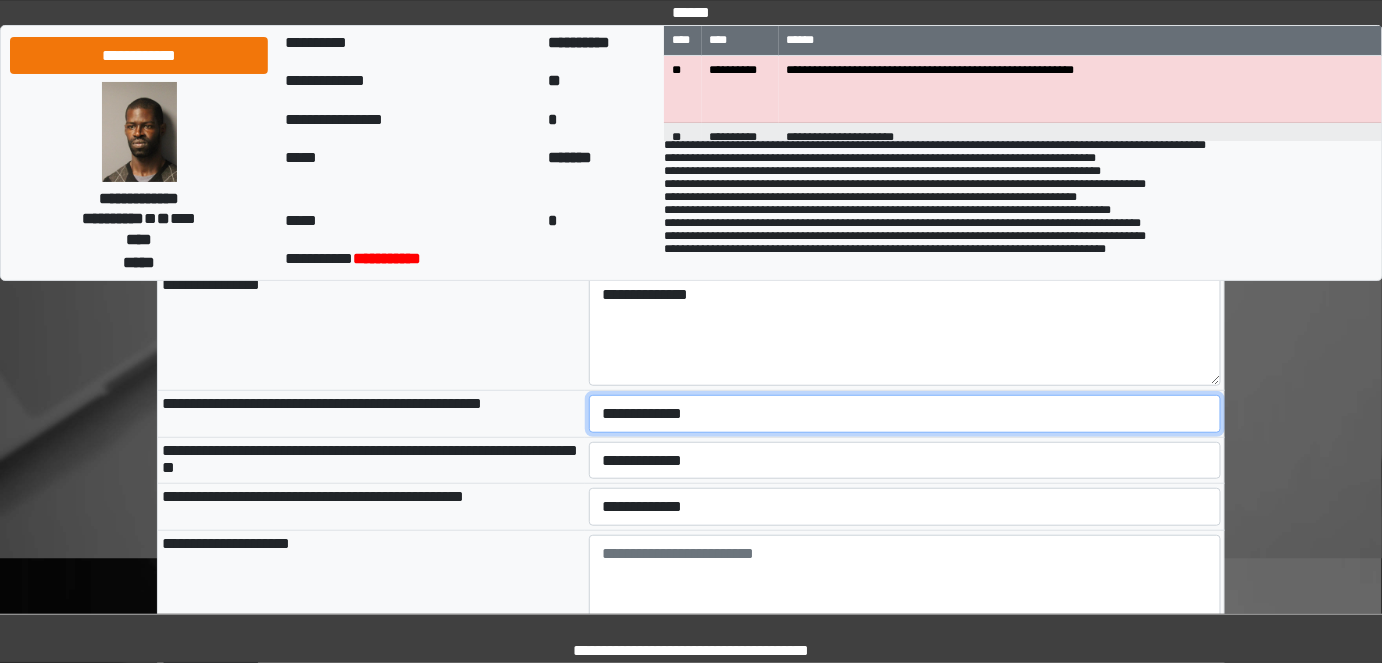 click on "**********" at bounding box center (905, 413) 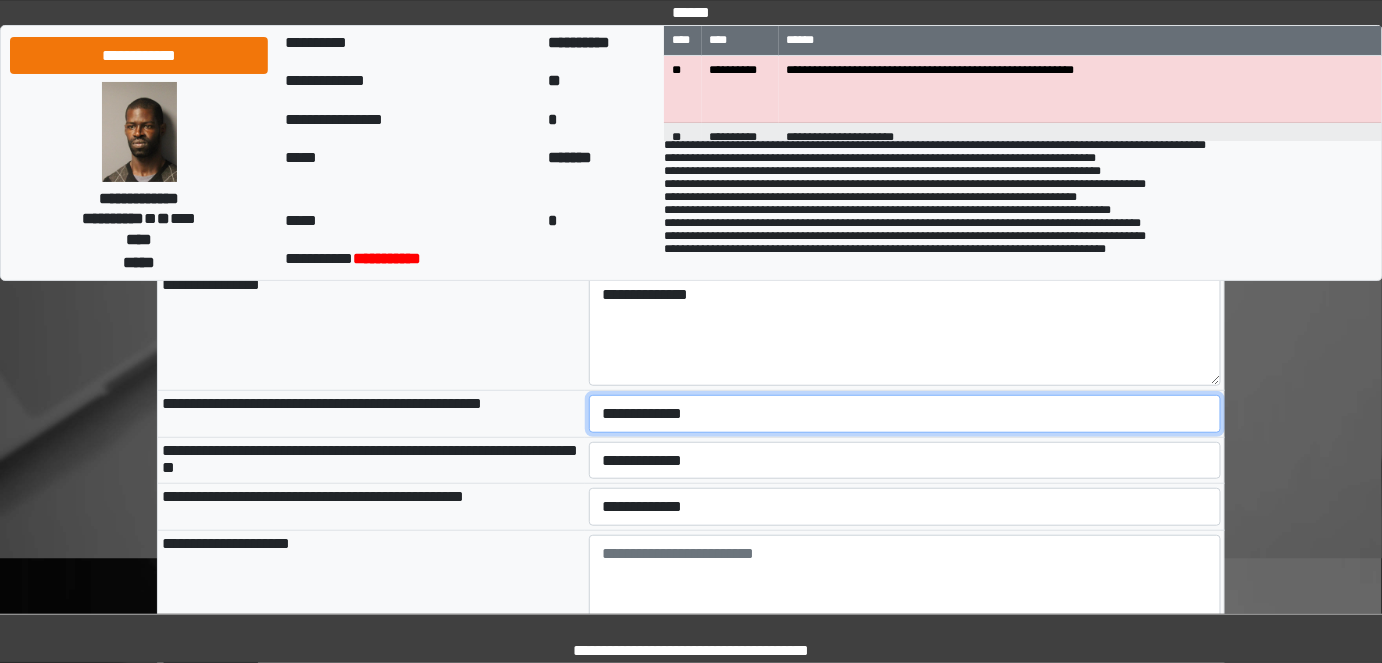 select on "*" 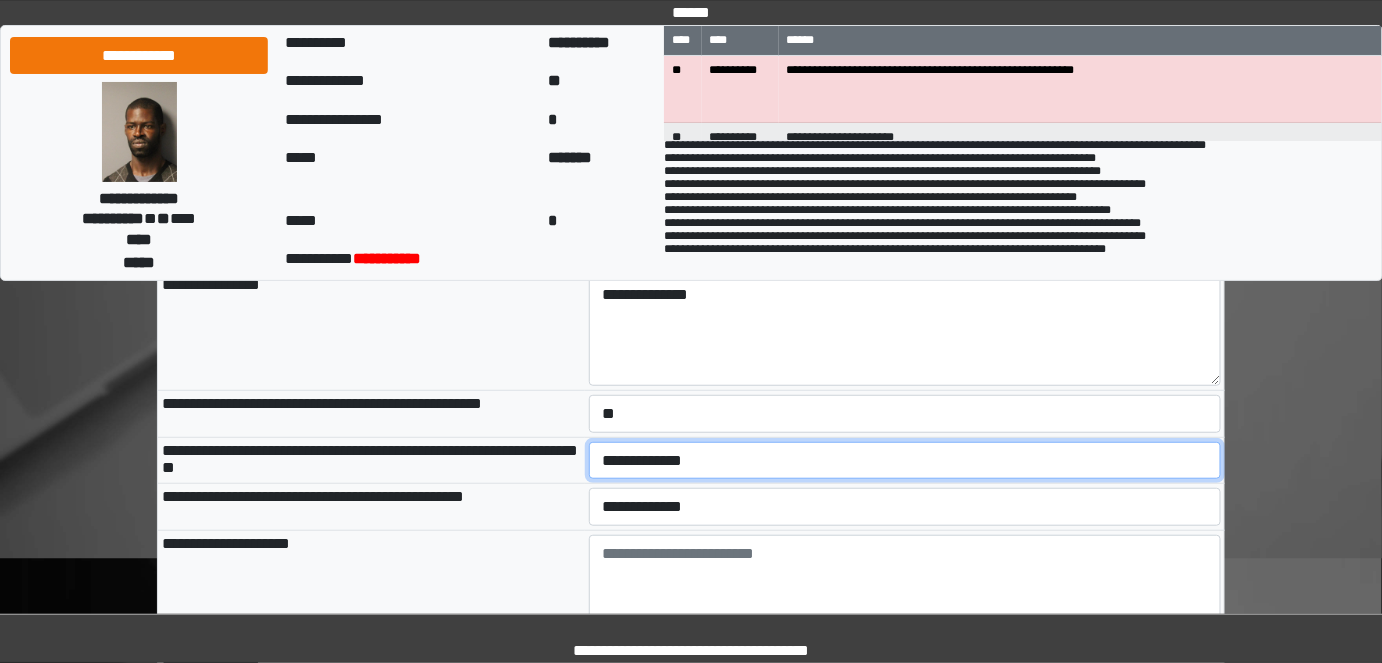 click on "**********" at bounding box center [905, 460] 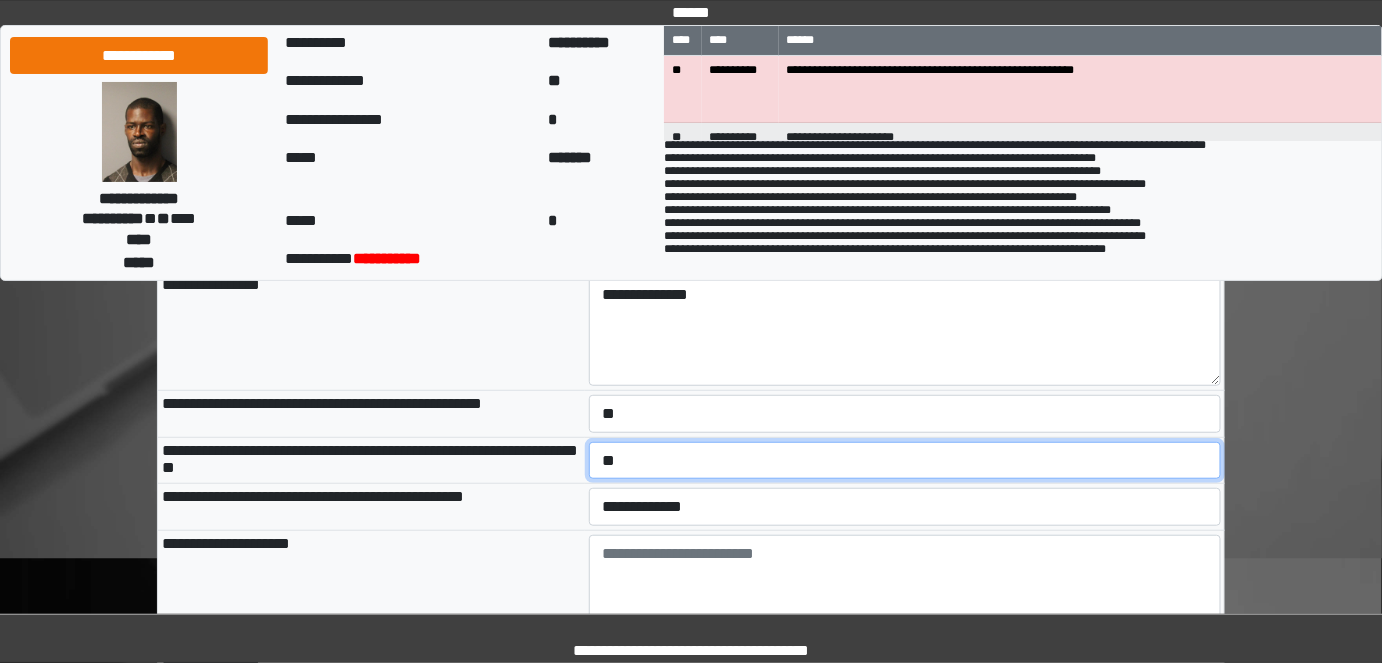 click on "**********" at bounding box center (905, 460) 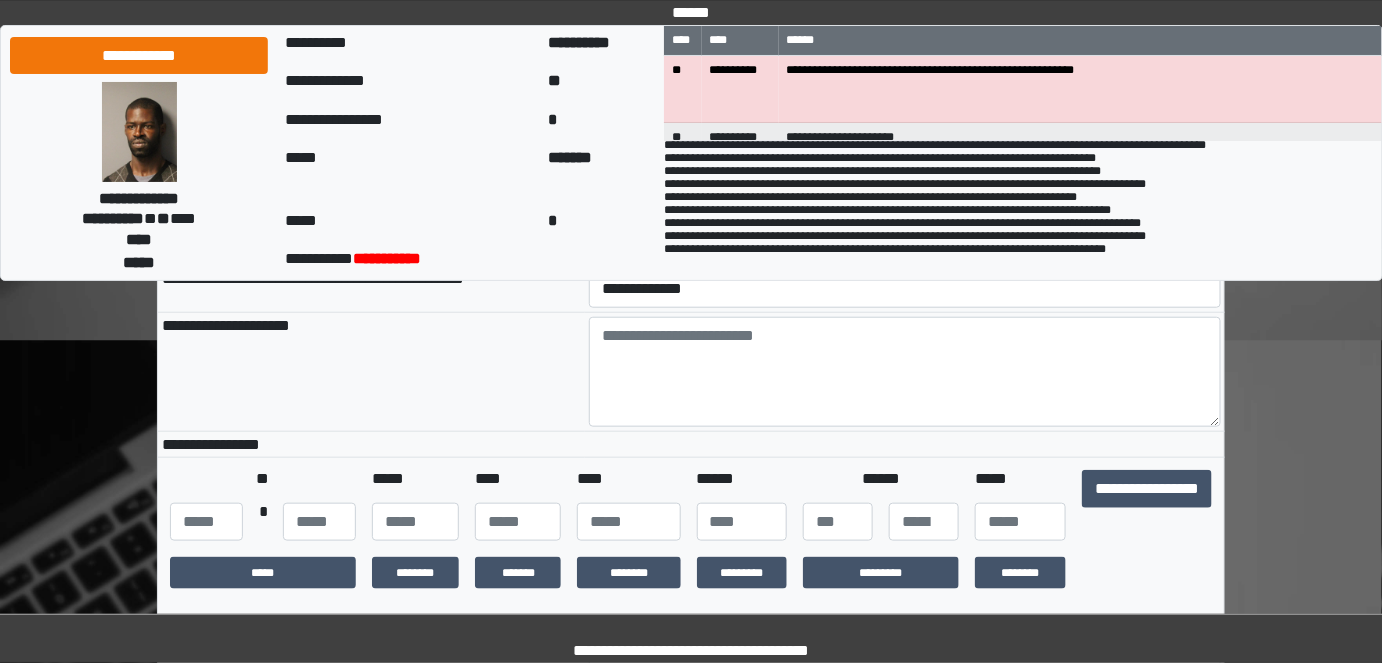scroll, scrollTop: 326, scrollLeft: 0, axis: vertical 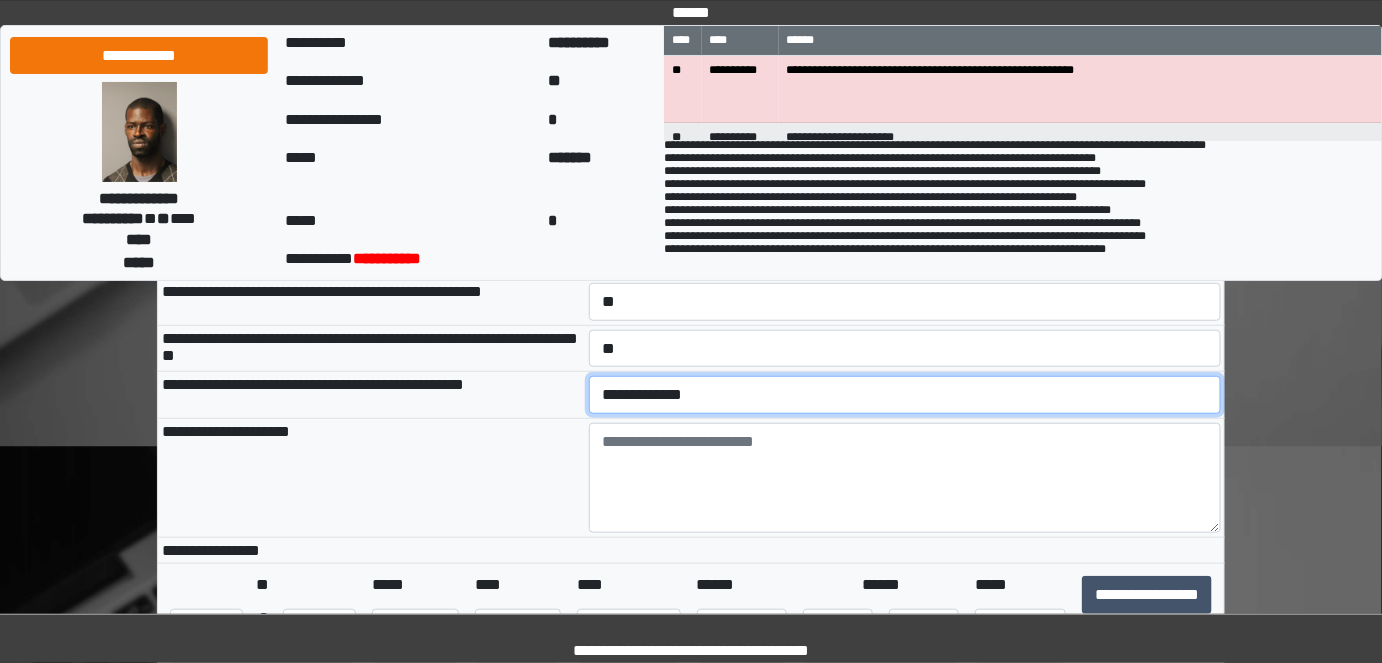 click on "**********" at bounding box center (905, 394) 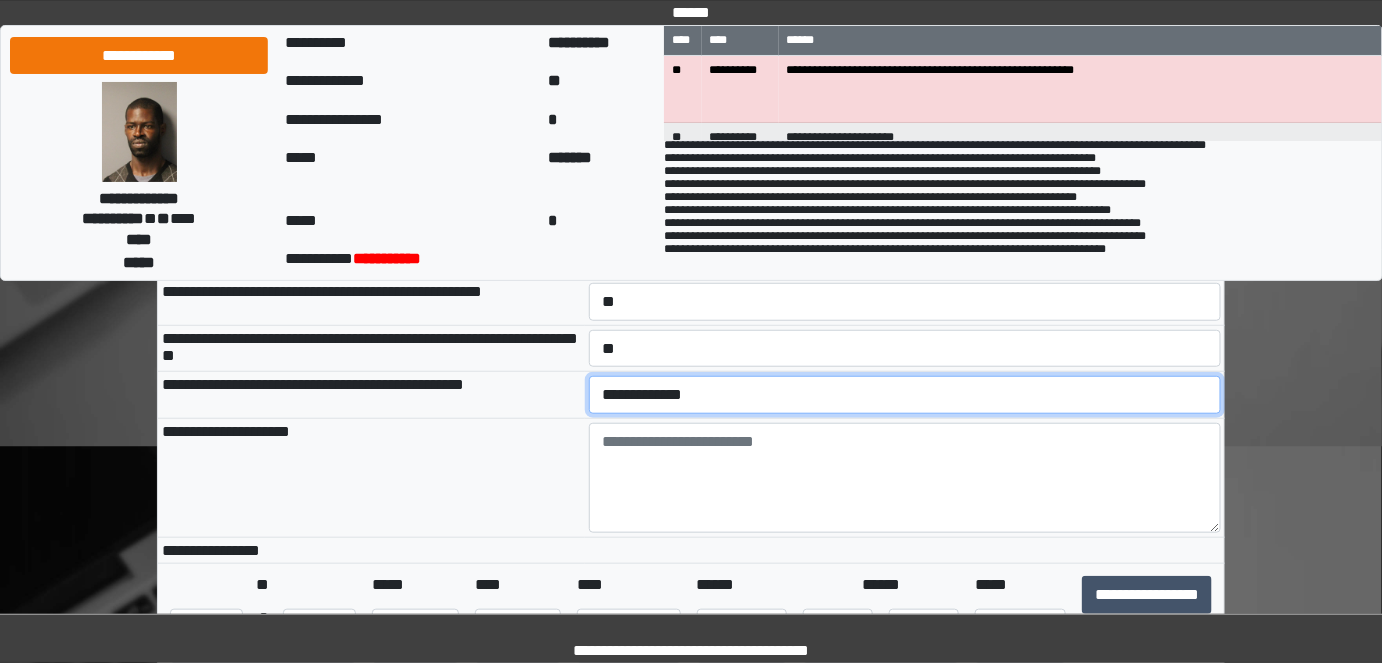 select on "*" 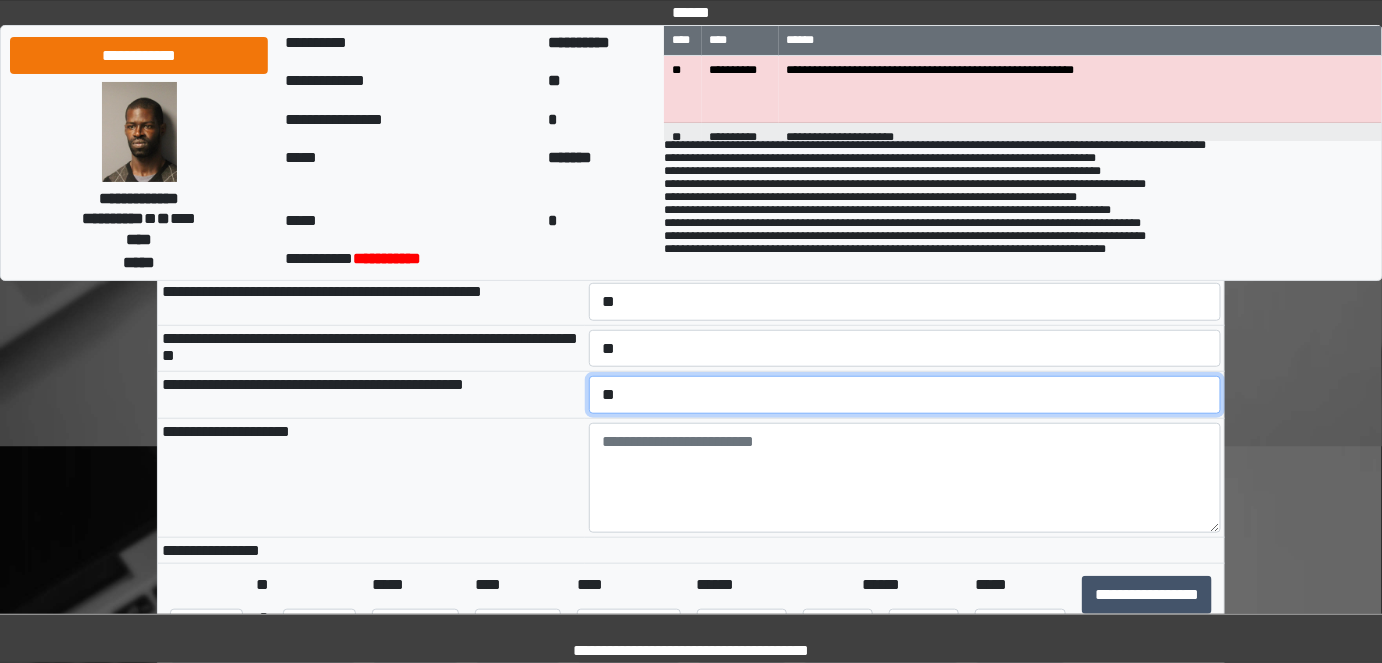 click on "**********" at bounding box center [905, 394] 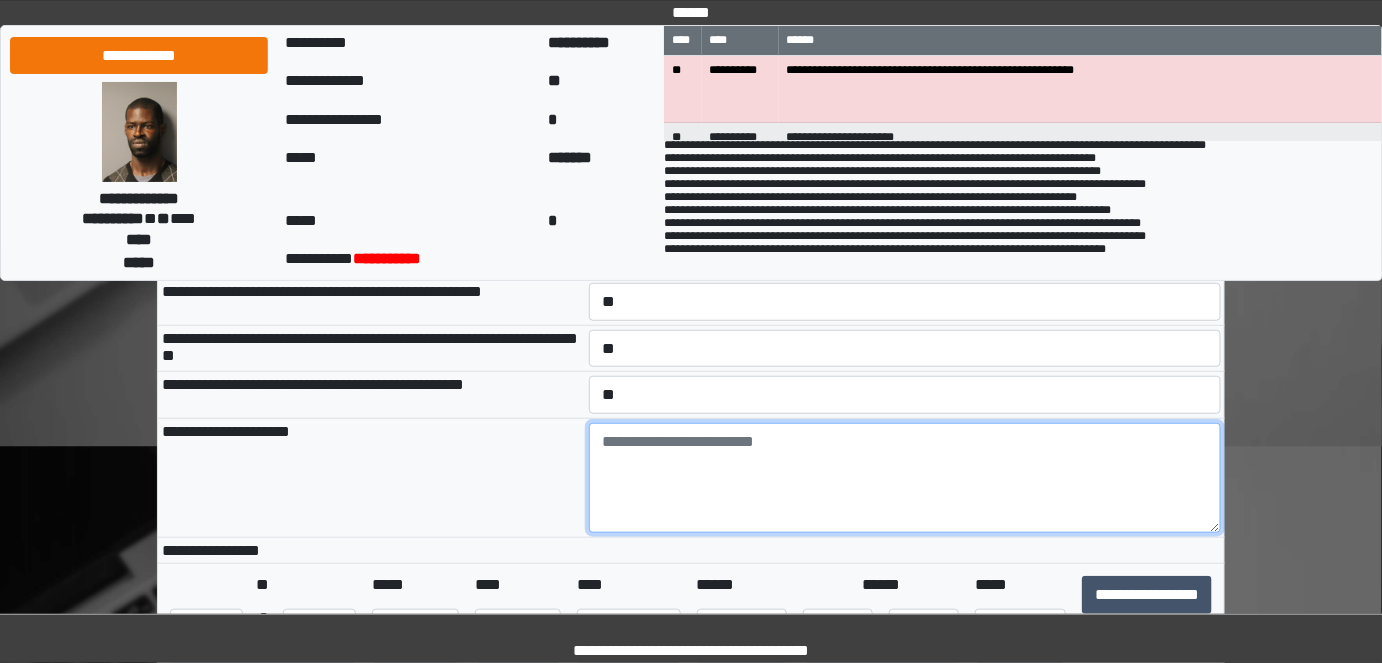 click at bounding box center [905, 478] 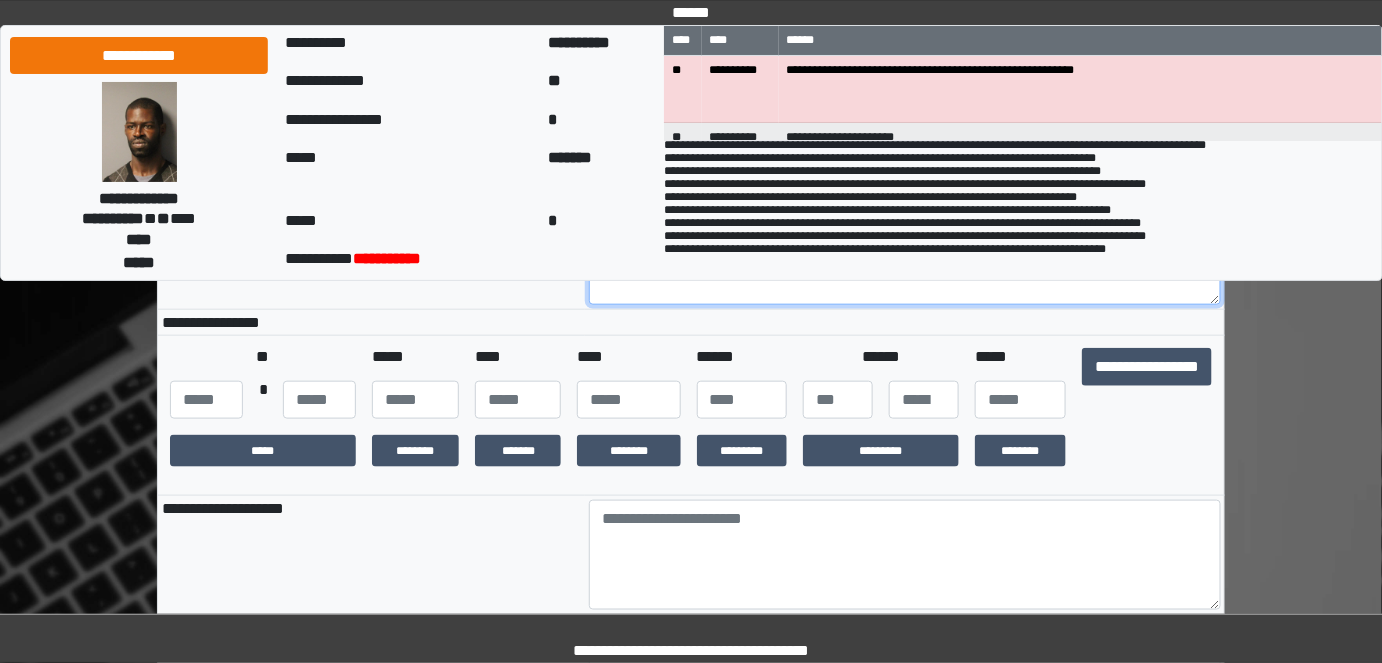 scroll, scrollTop: 534, scrollLeft: 0, axis: vertical 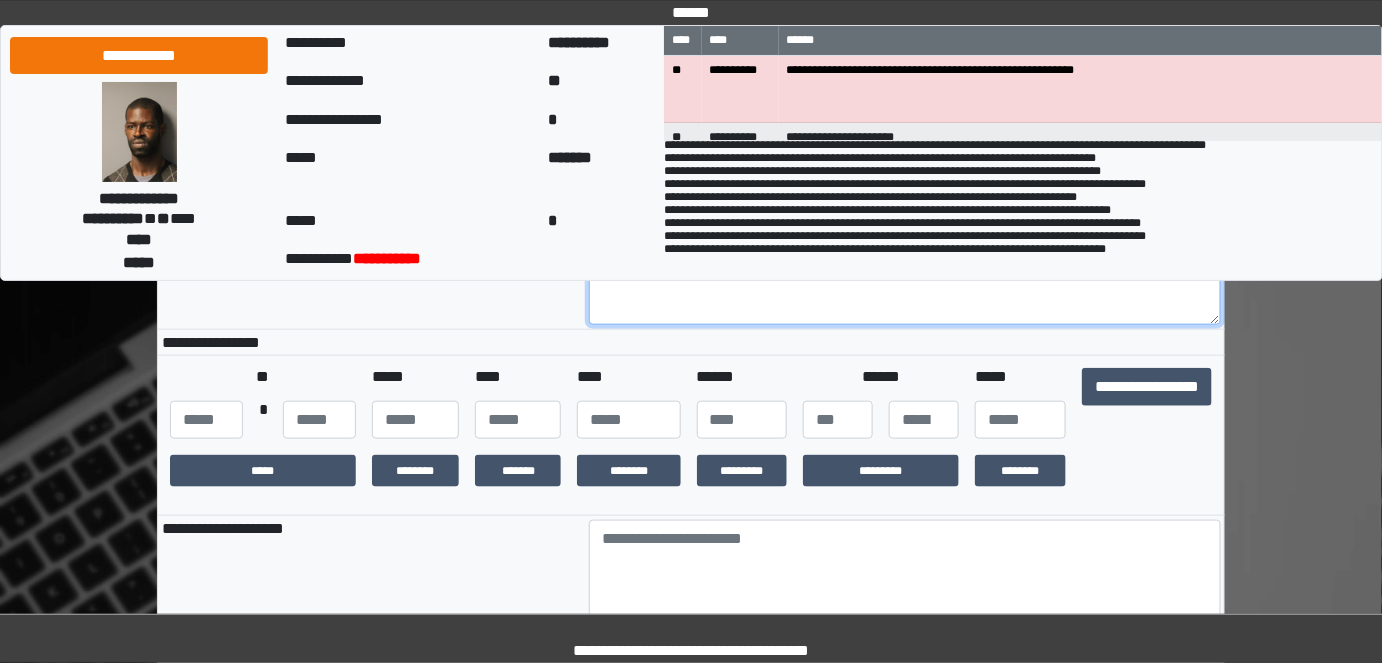 type on "**********" 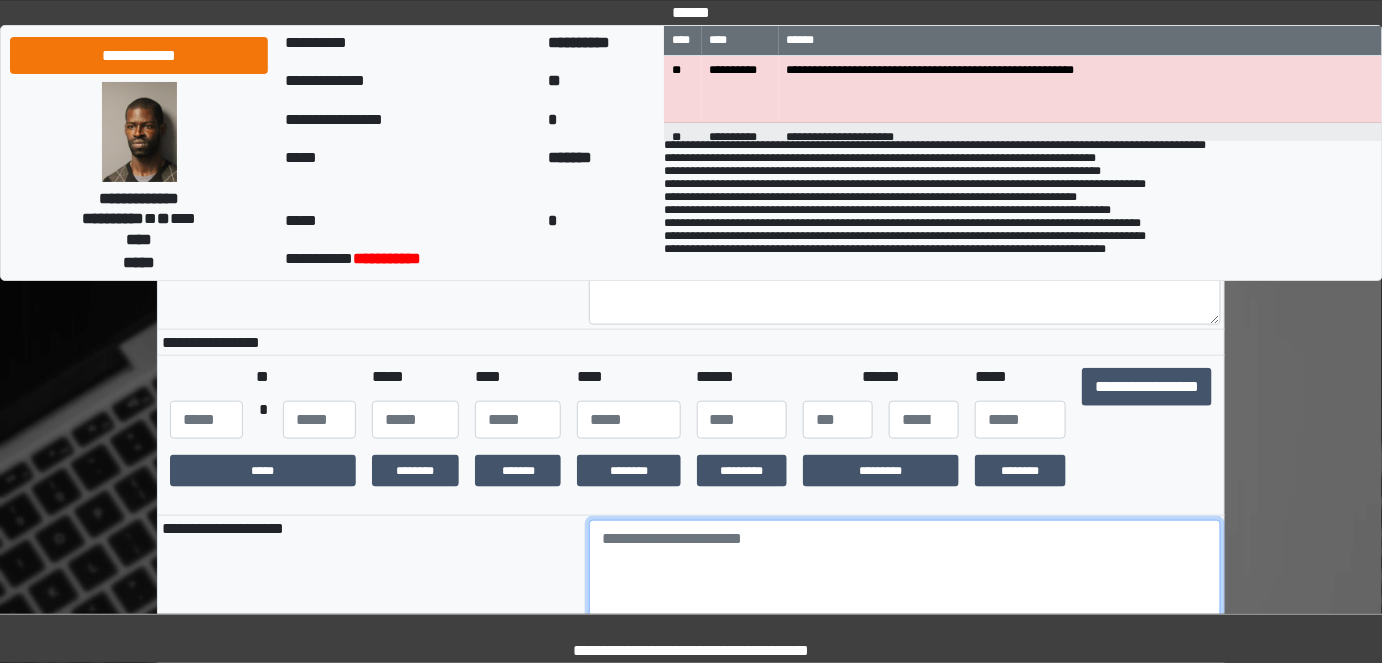 click at bounding box center [905, 575] 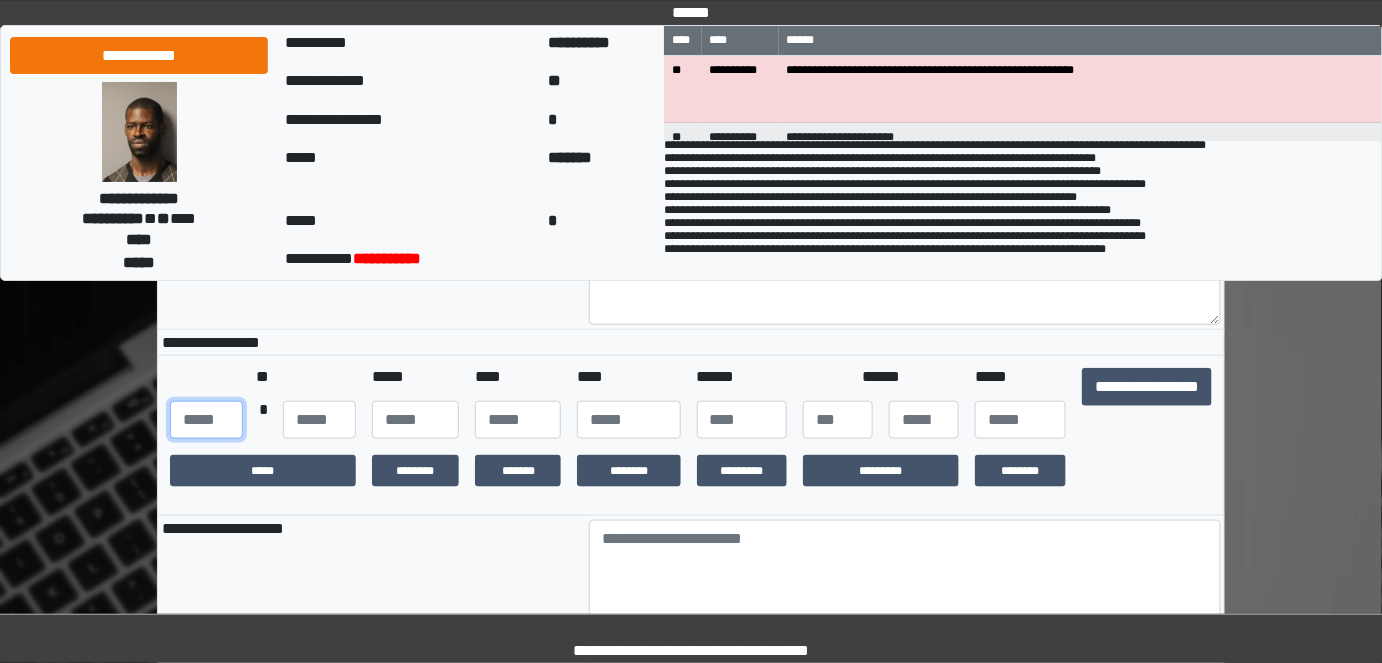 click at bounding box center [206, 420] 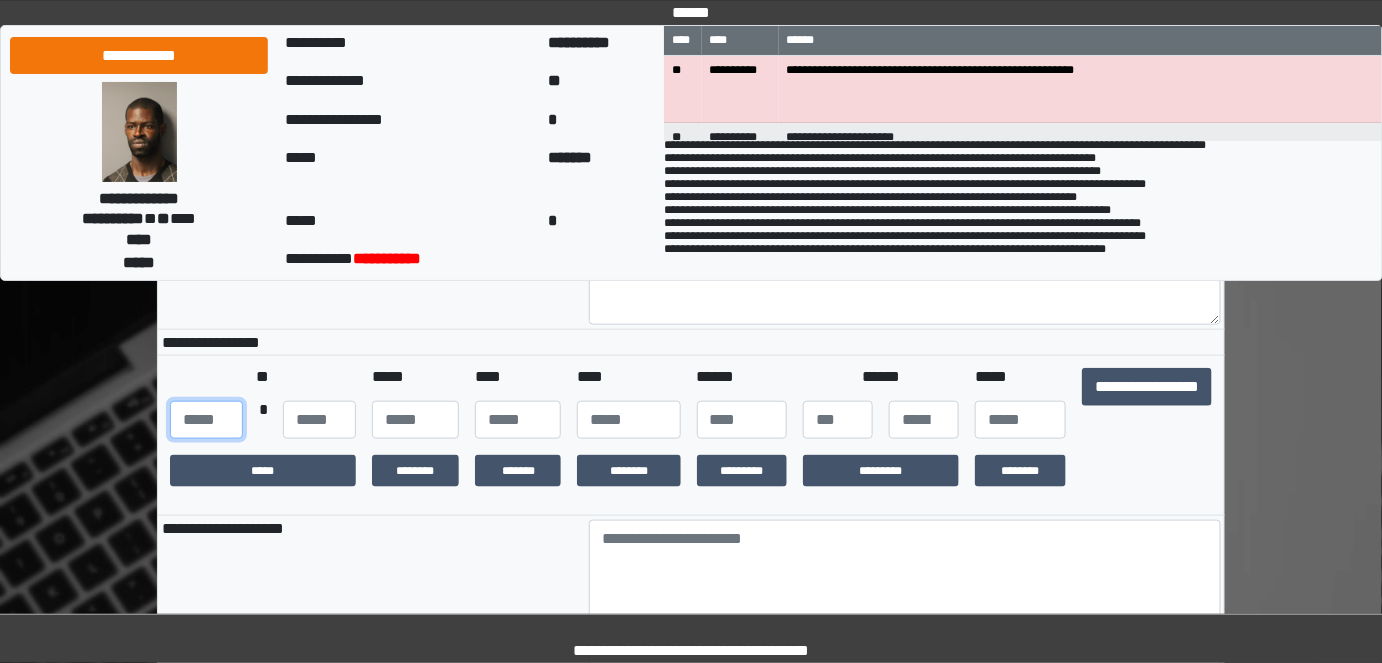 type on "***" 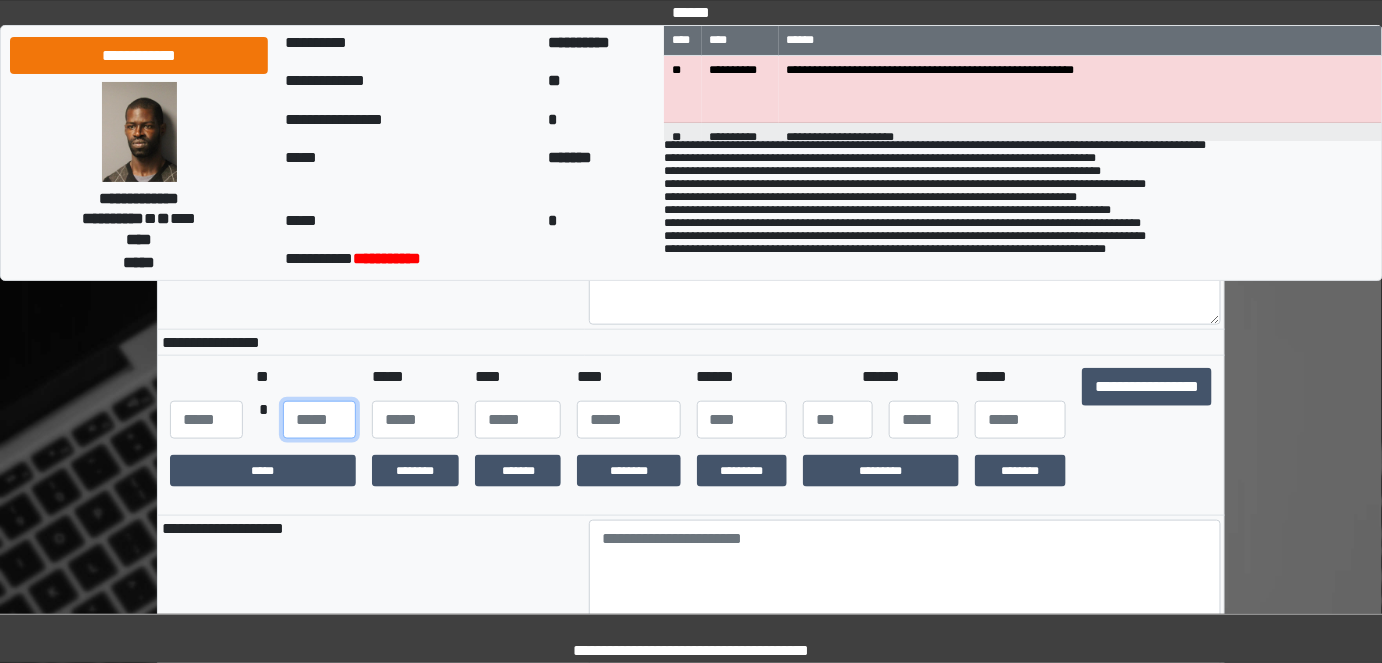 type on "**" 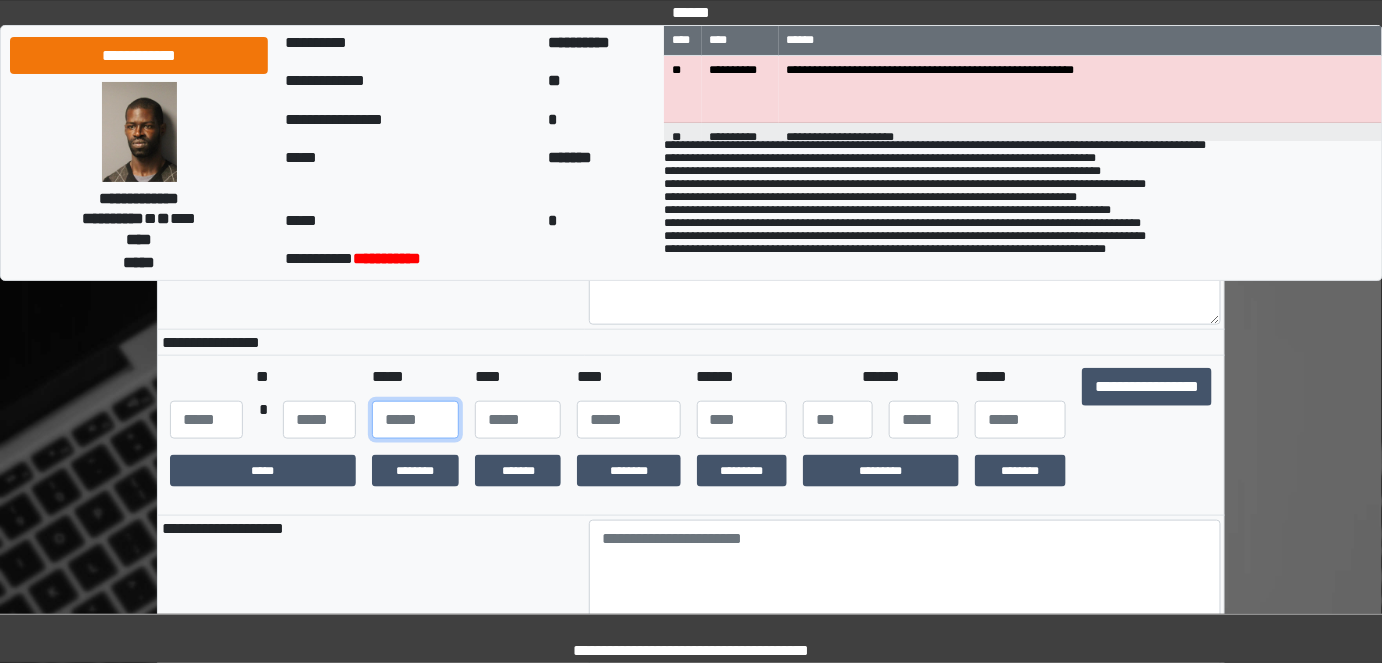type on "***" 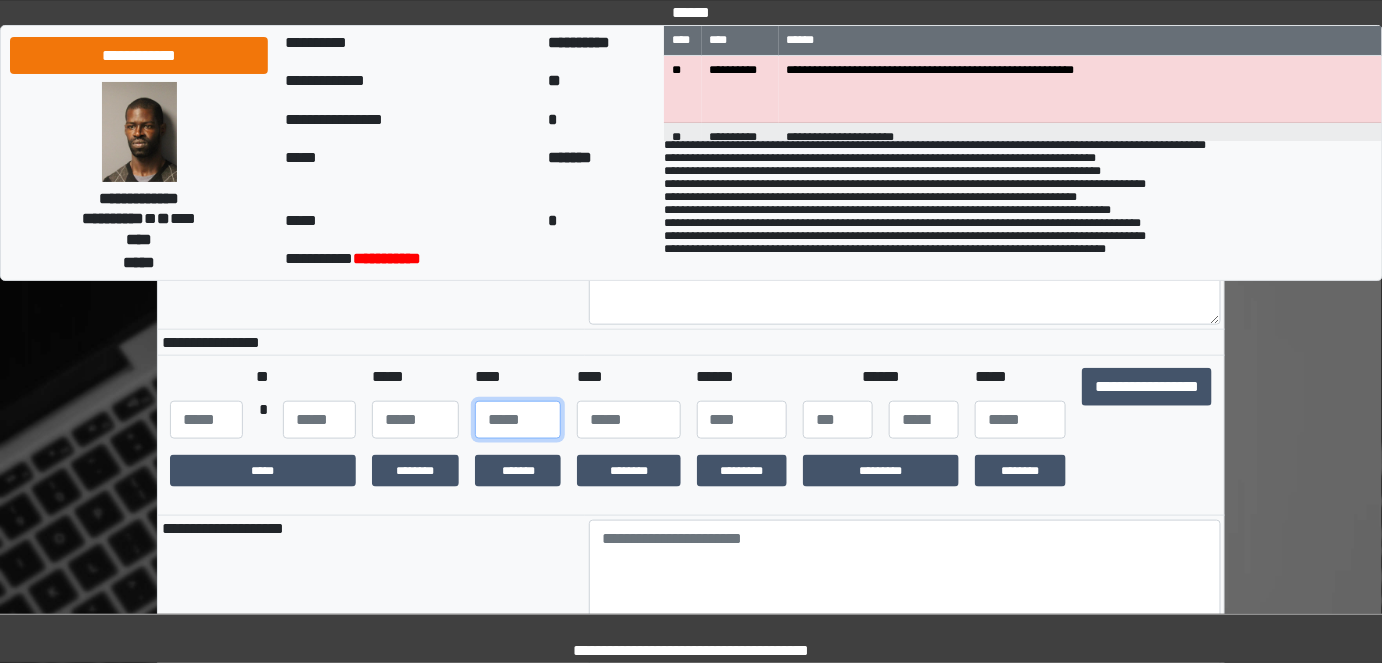 type on "*" 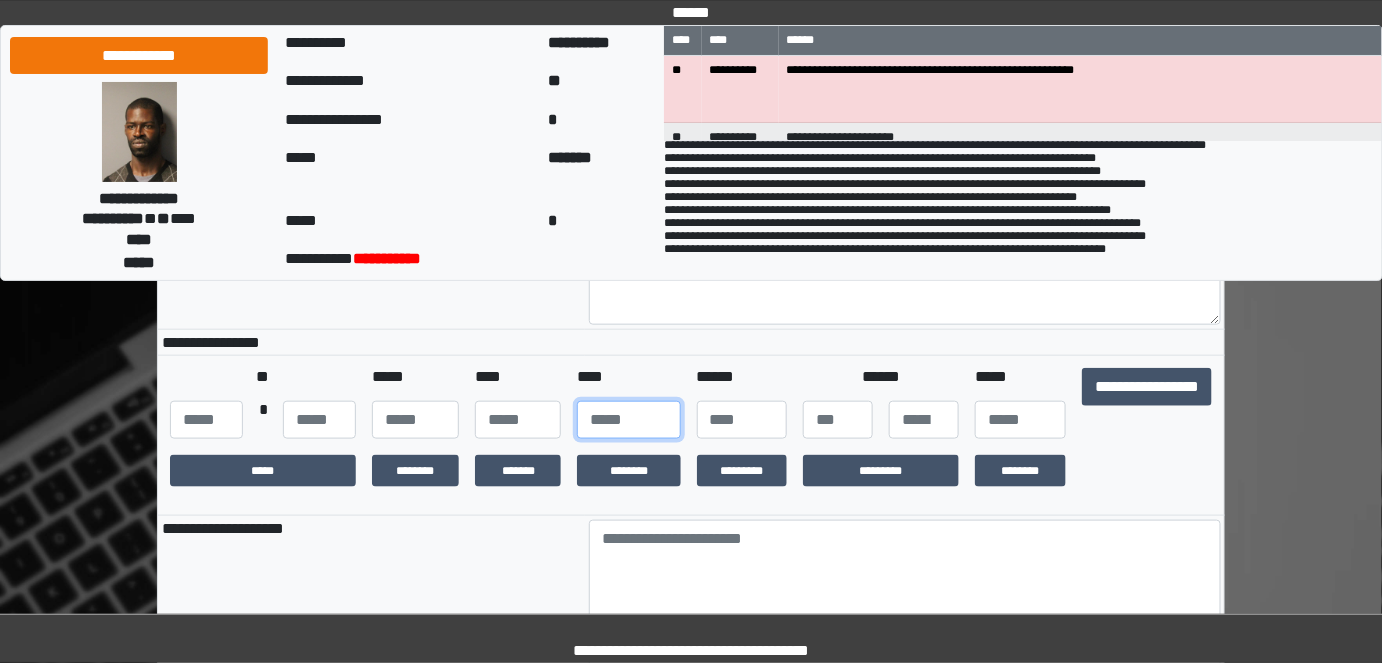type on "****" 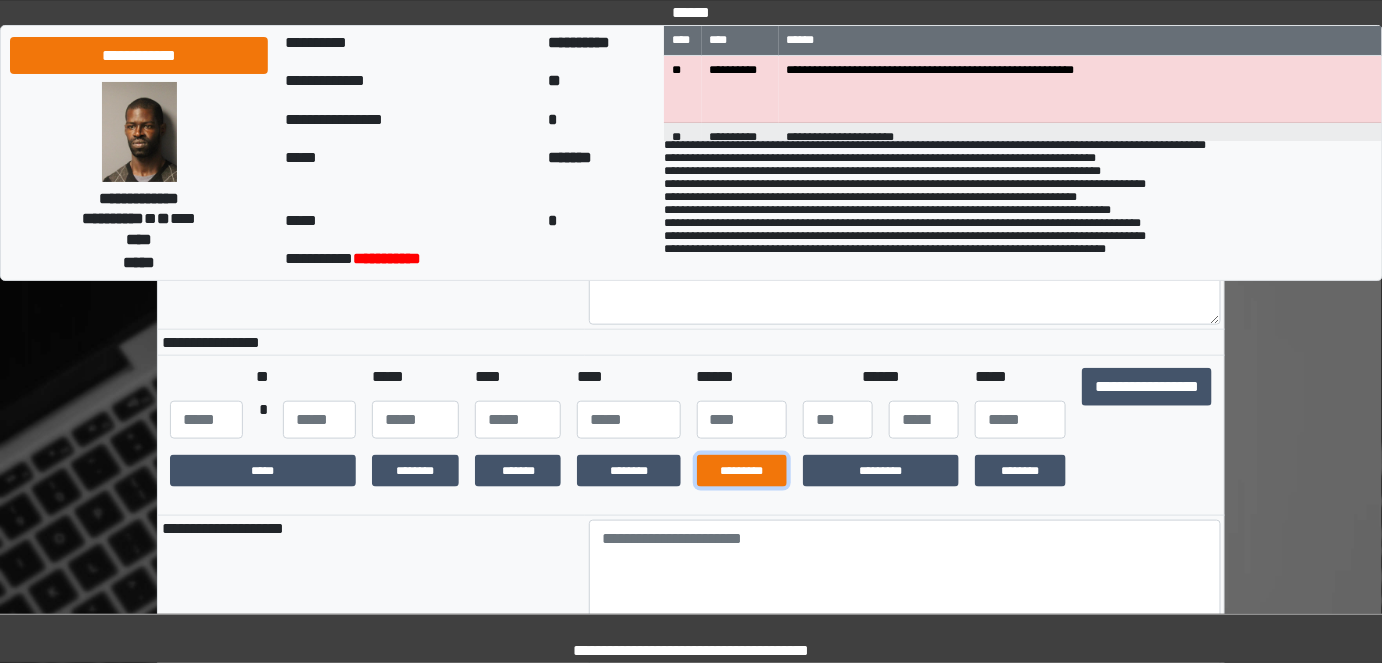 click on "*********" at bounding box center (742, 471) 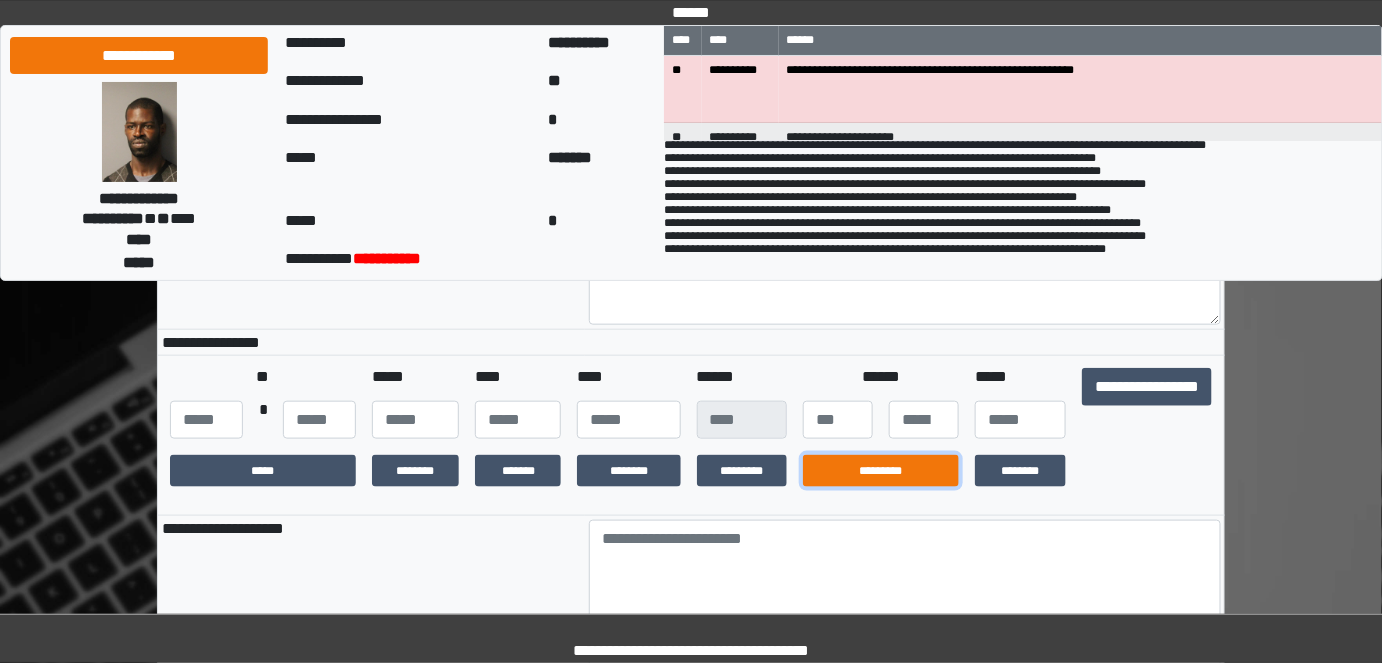 click on "*********" at bounding box center [881, 471] 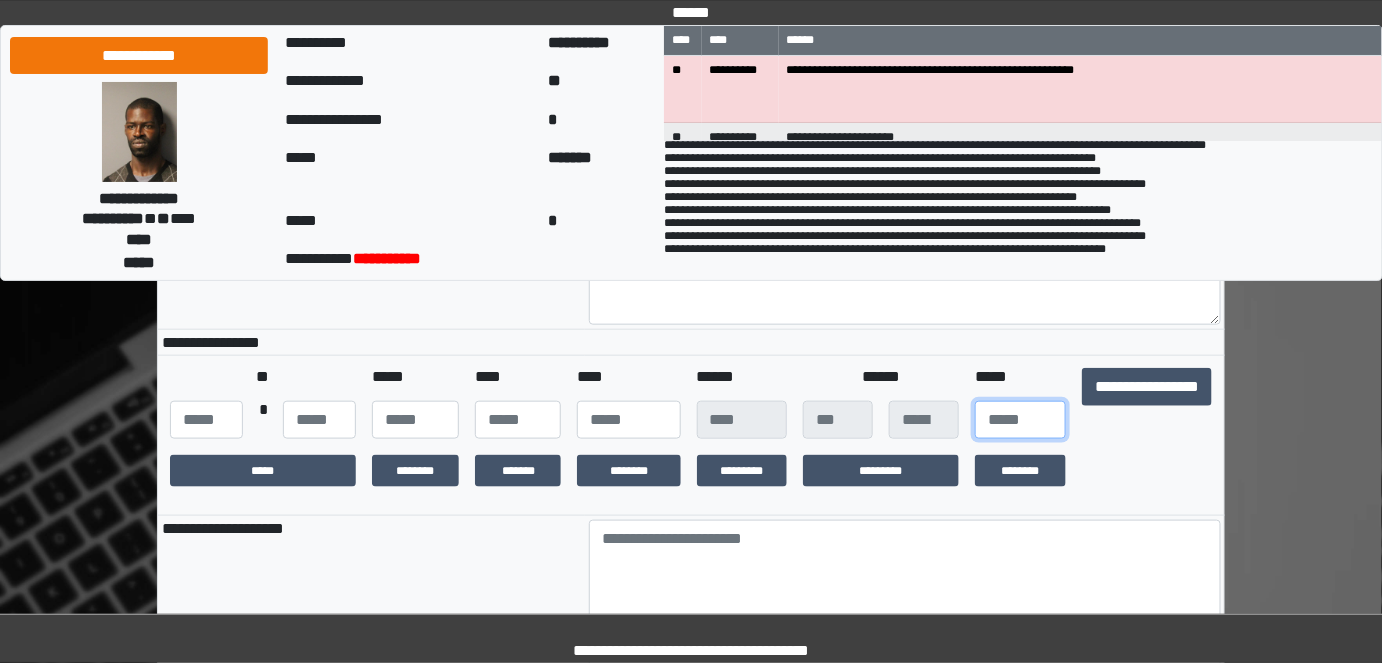click at bounding box center [1020, 420] 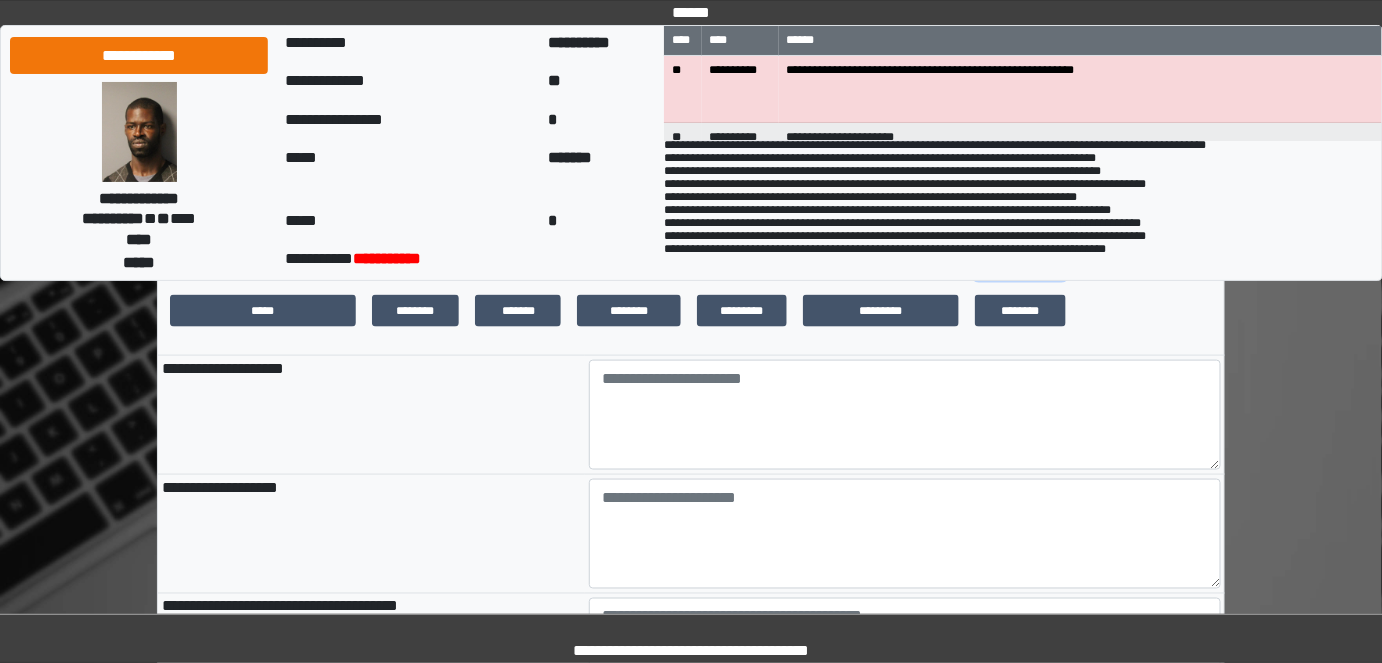 scroll, scrollTop: 716, scrollLeft: 0, axis: vertical 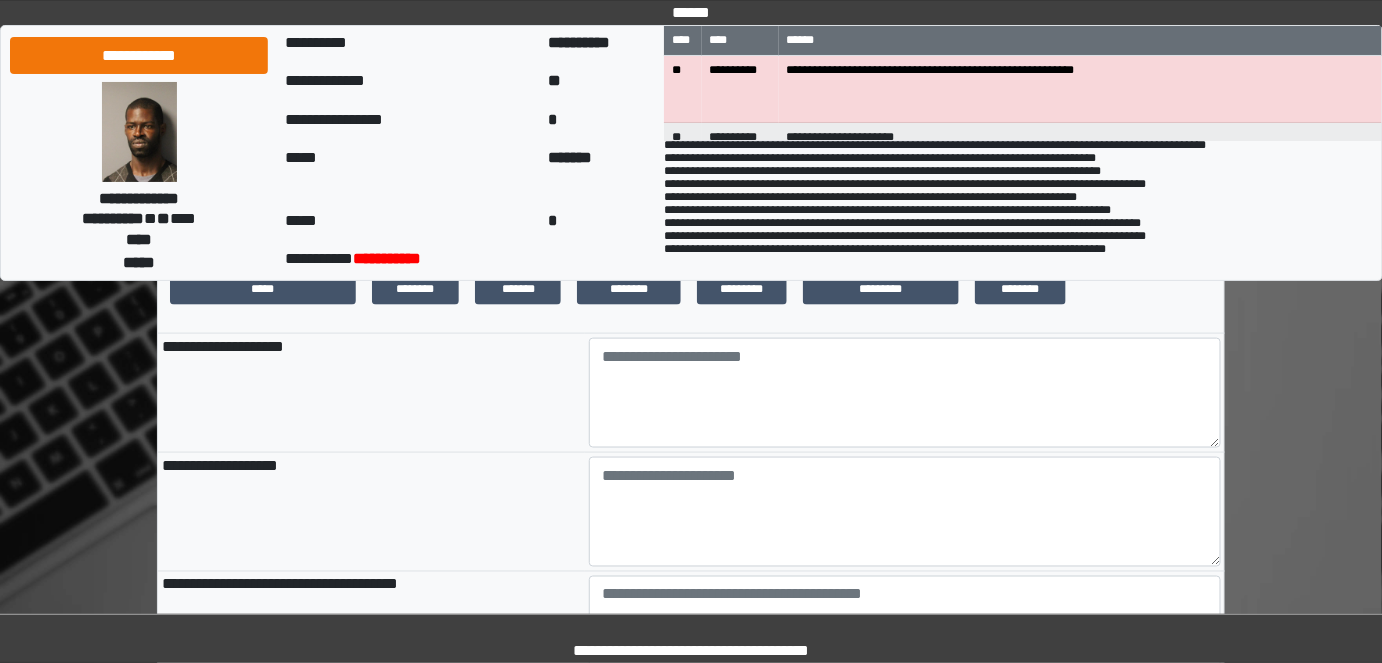 type on "**" 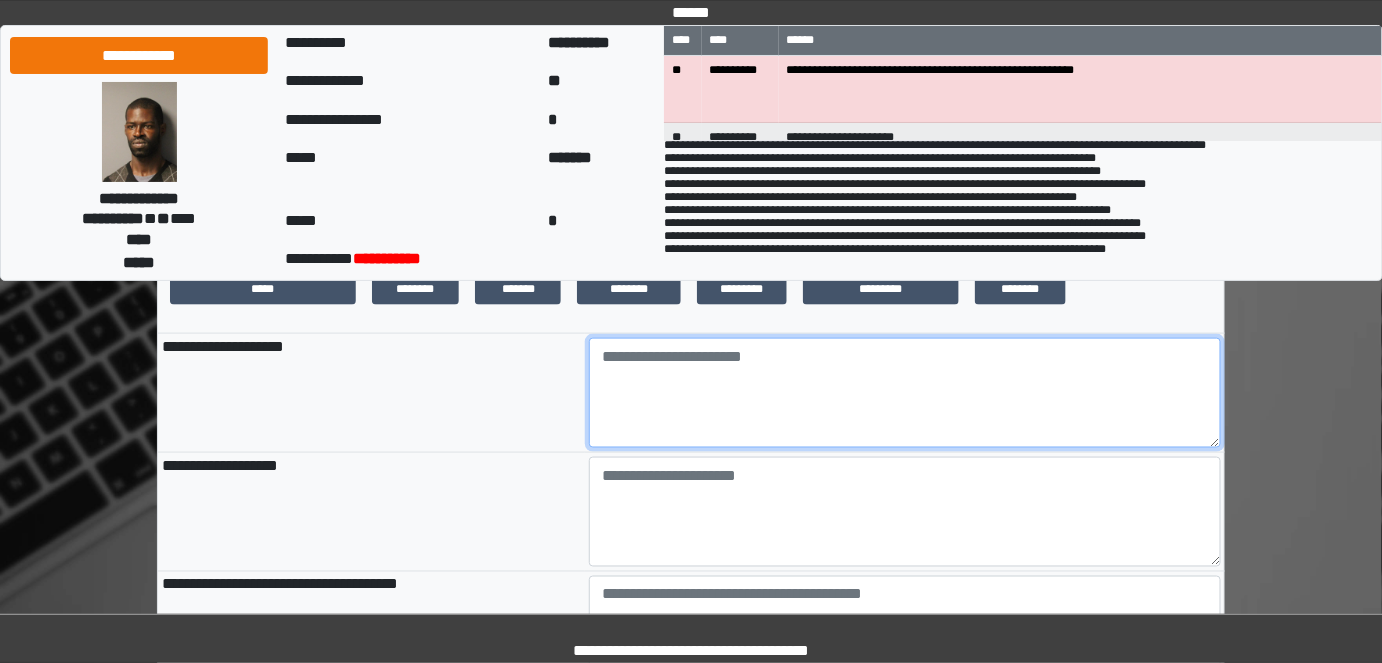 click at bounding box center [905, 393] 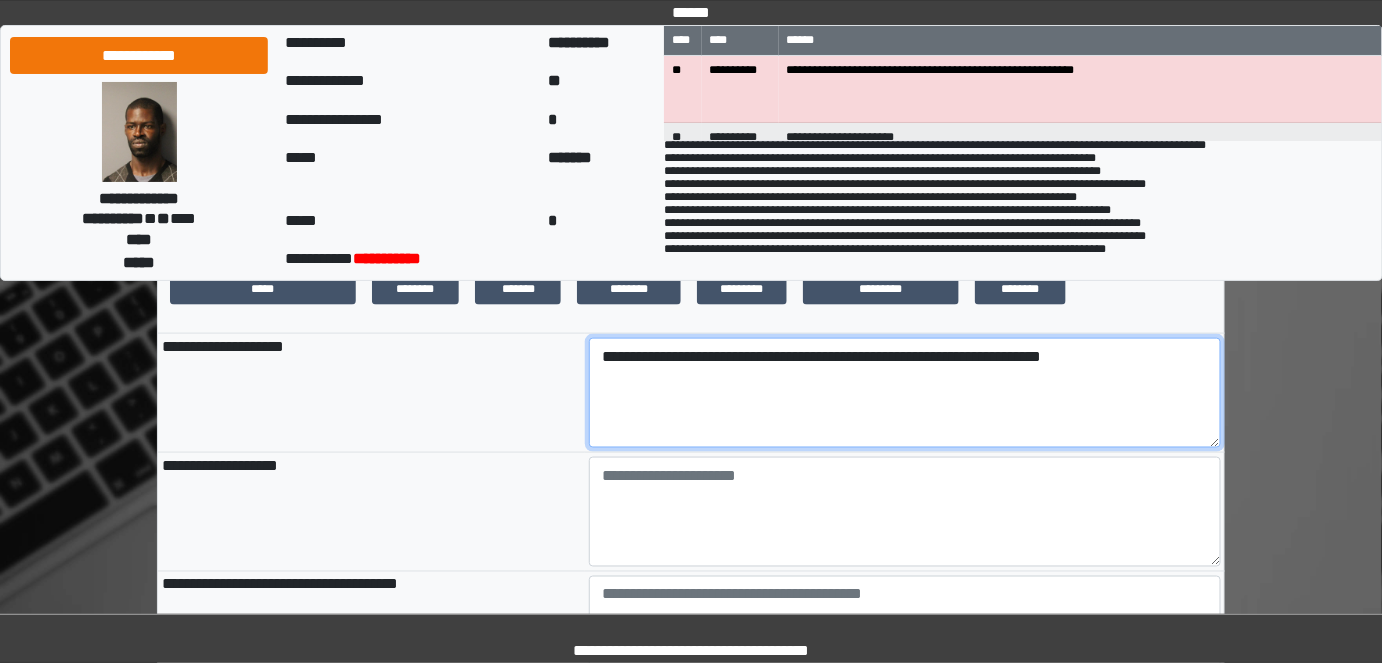 click on "**********" at bounding box center [905, 393] 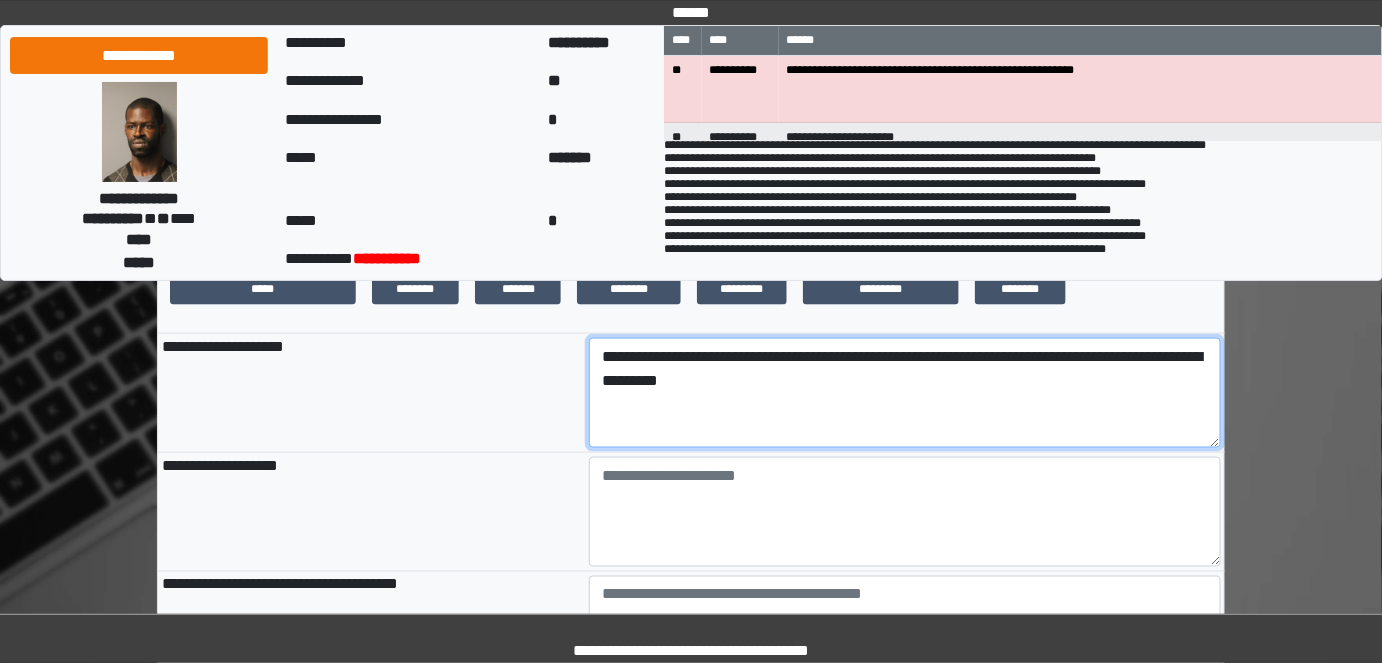 click on "**********" at bounding box center (905, 393) 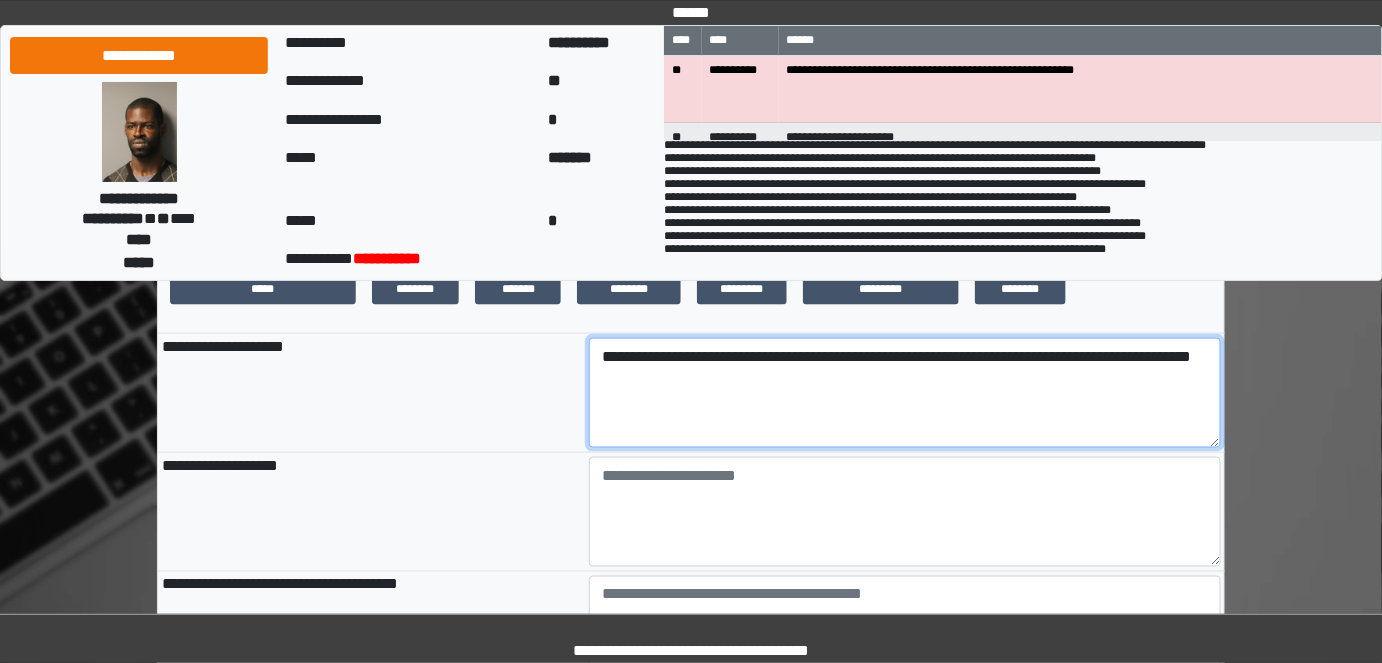 click on "**********" at bounding box center [905, 393] 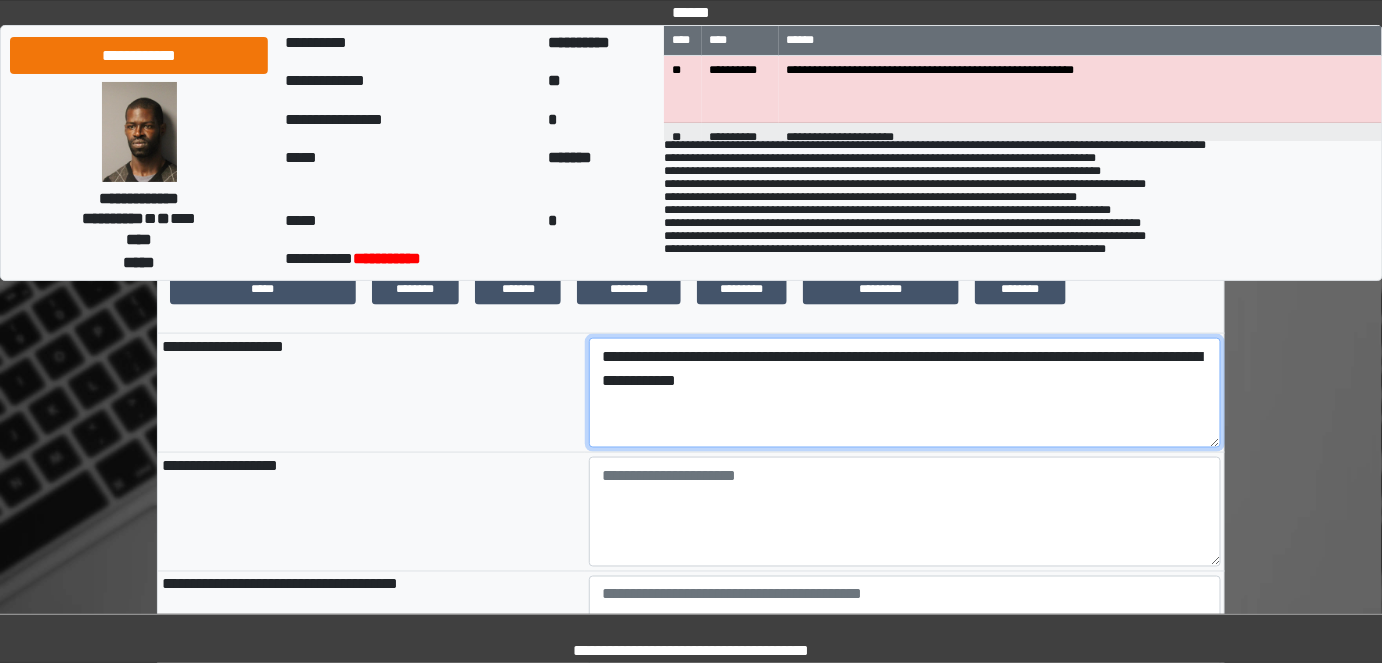 scroll, scrollTop: 807, scrollLeft: 0, axis: vertical 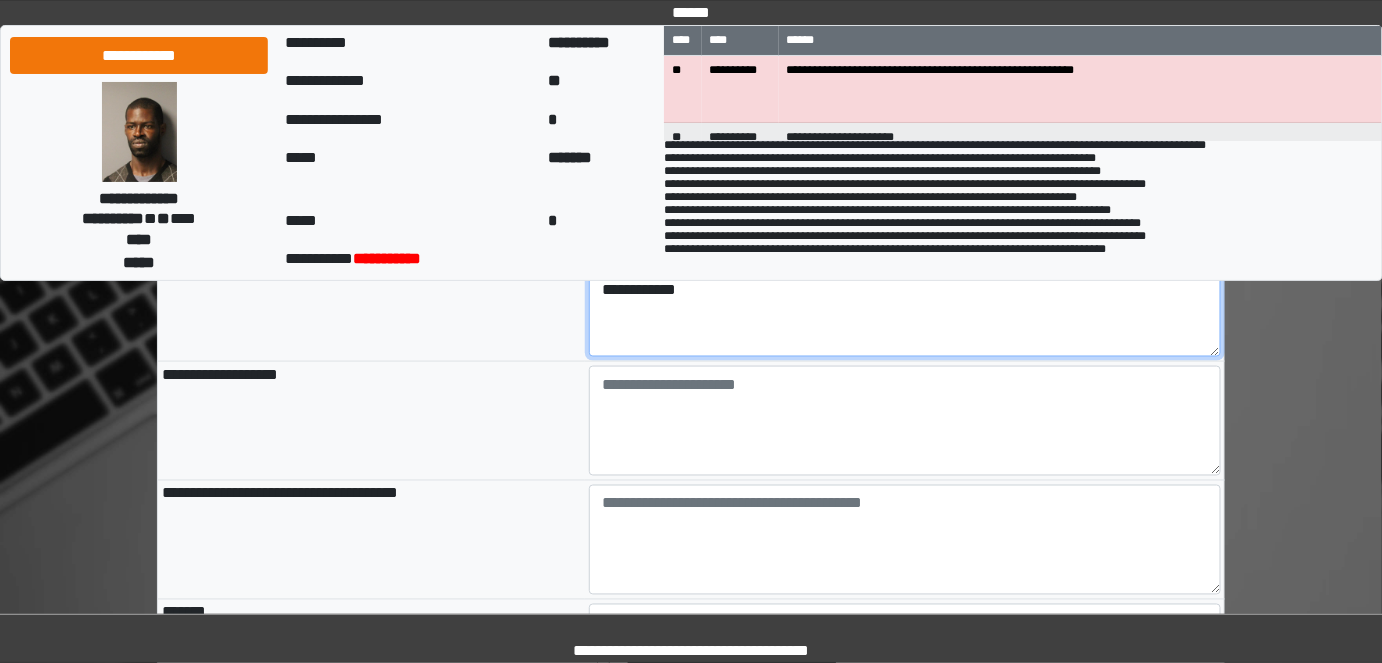 type on "**********" 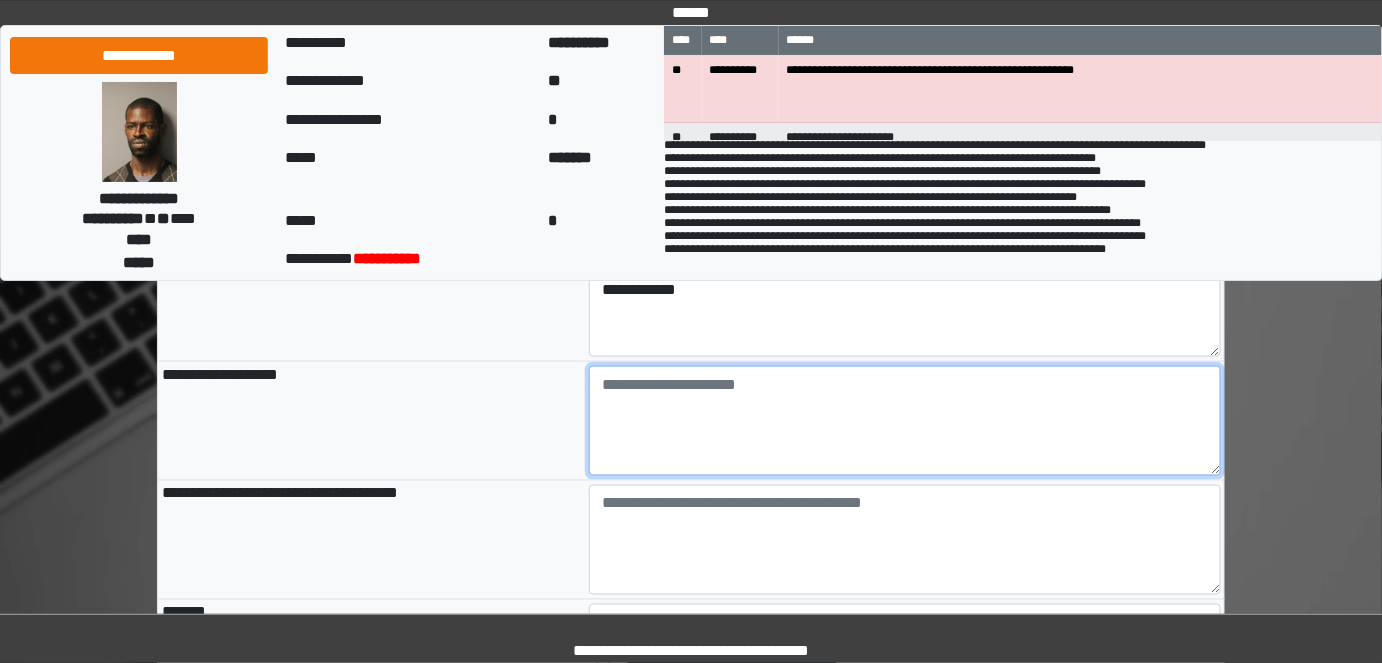click at bounding box center [905, 421] 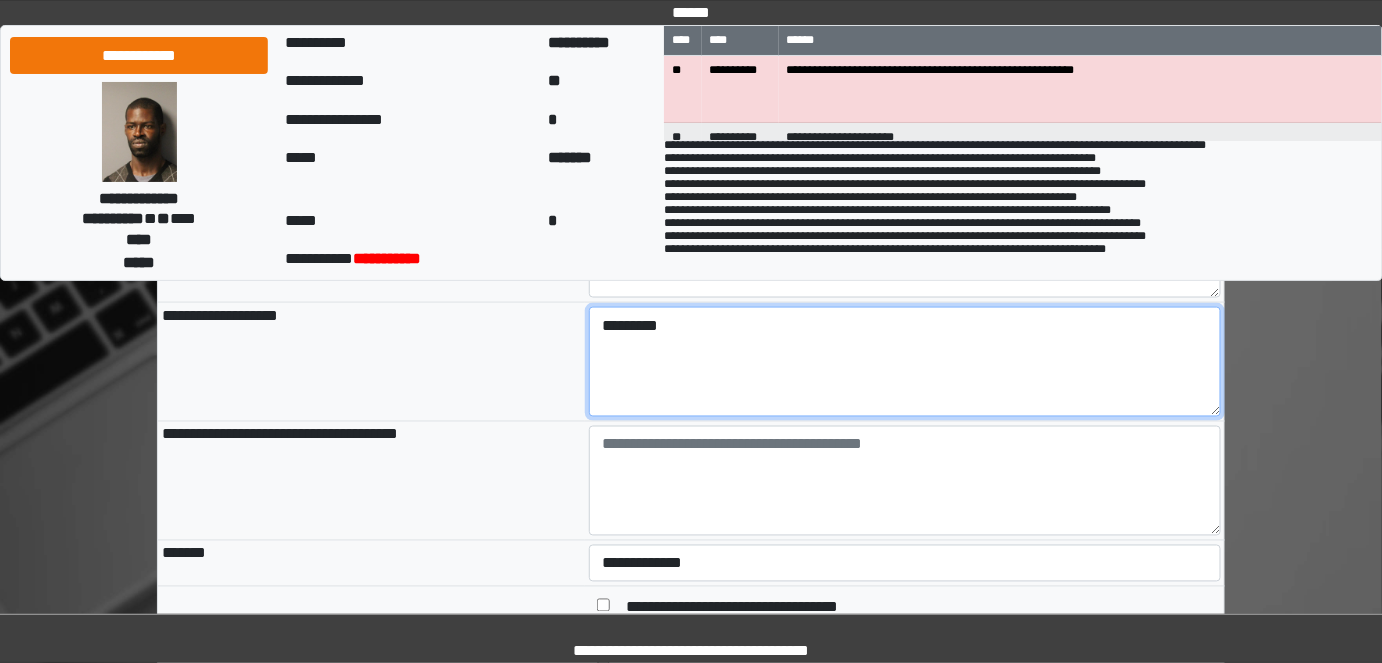 scroll, scrollTop: 898, scrollLeft: 0, axis: vertical 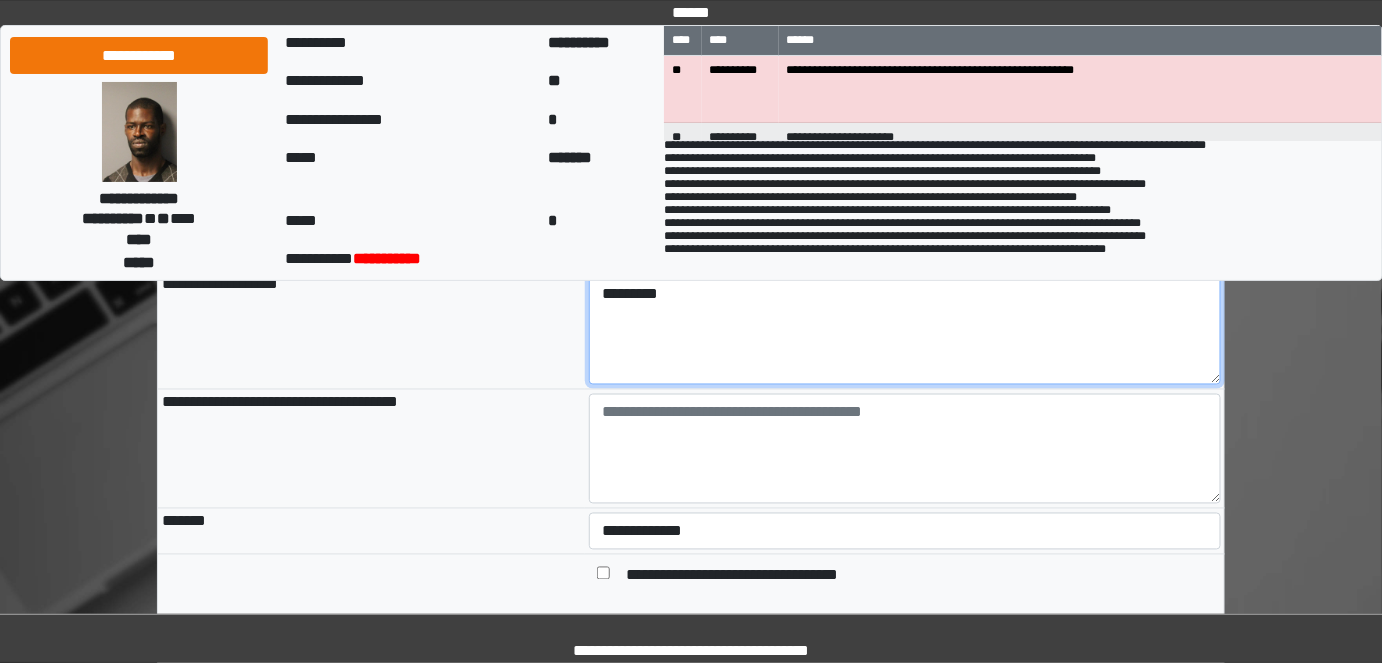 type on "*********" 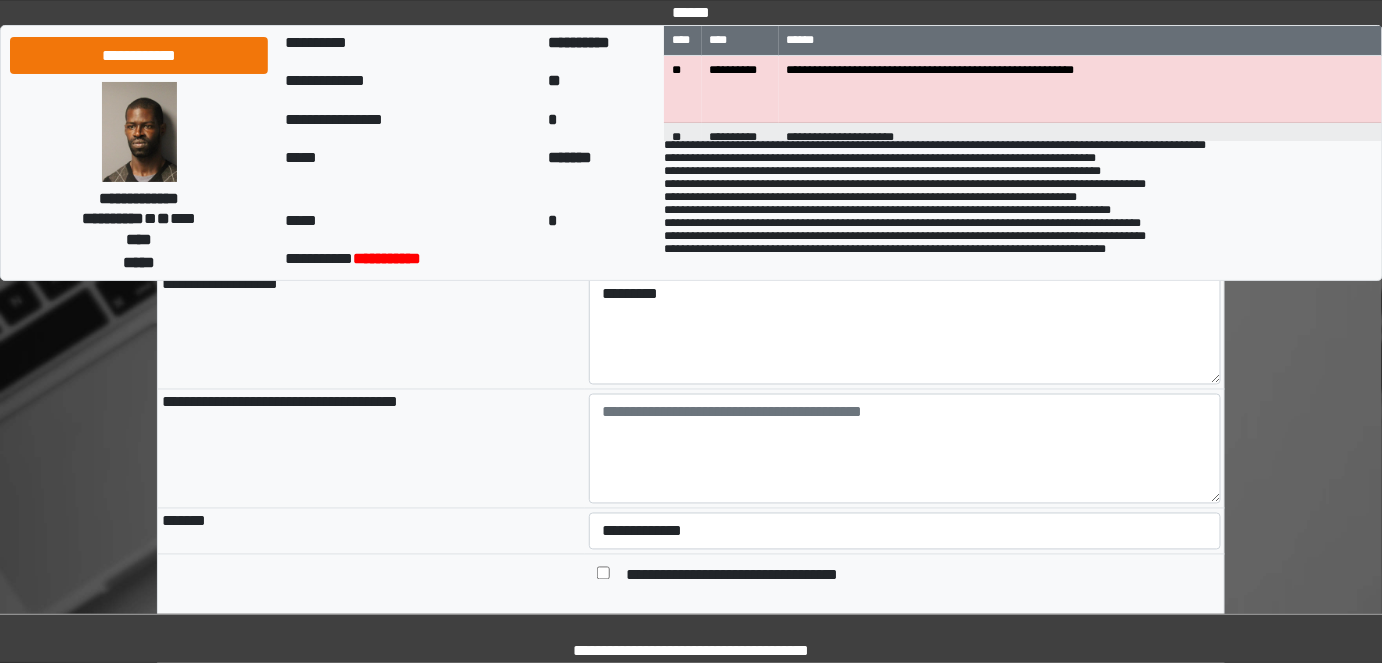 click on "**********" at bounding box center [371, 448] 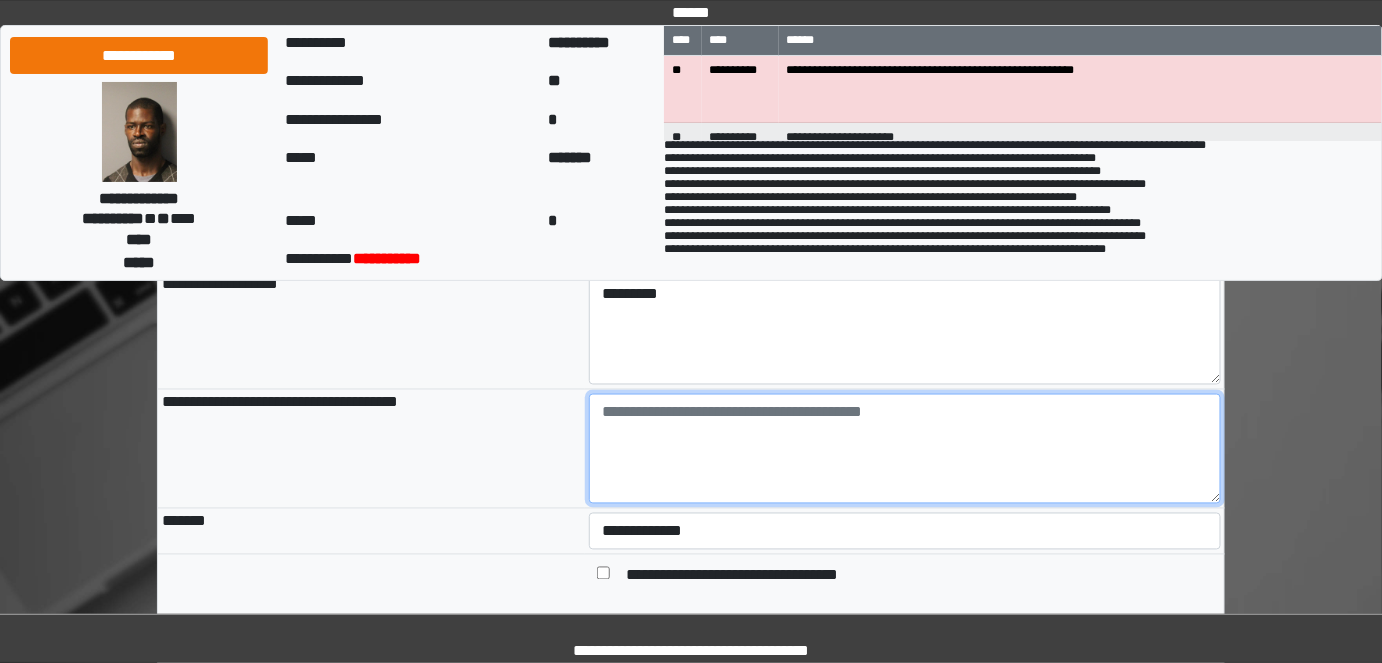 click at bounding box center [905, 449] 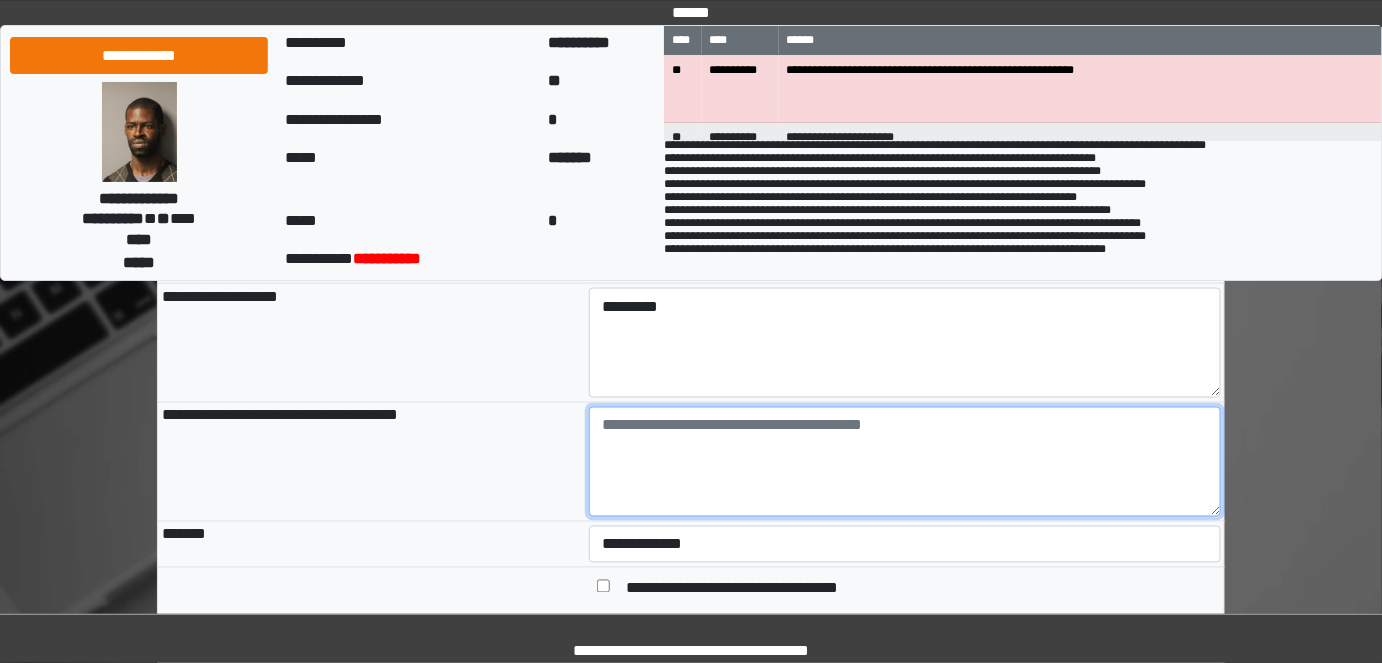 scroll, scrollTop: 807, scrollLeft: 0, axis: vertical 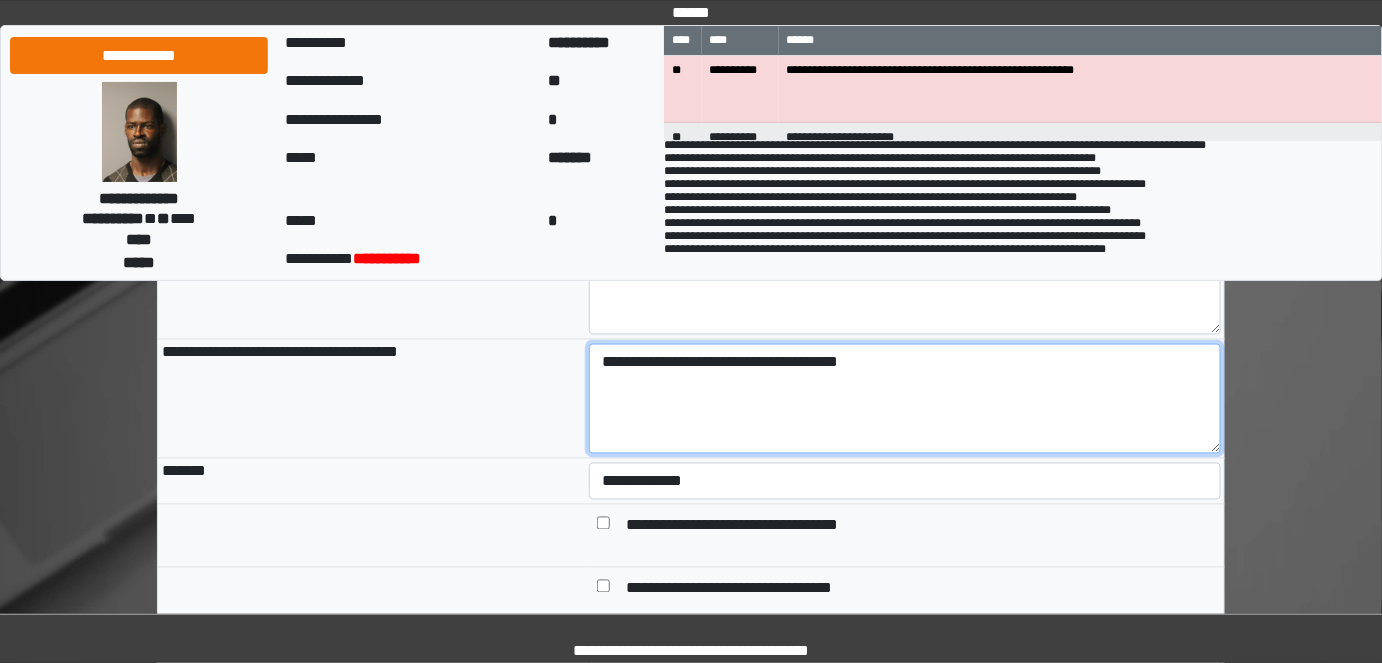 click on "**********" at bounding box center (905, 399) 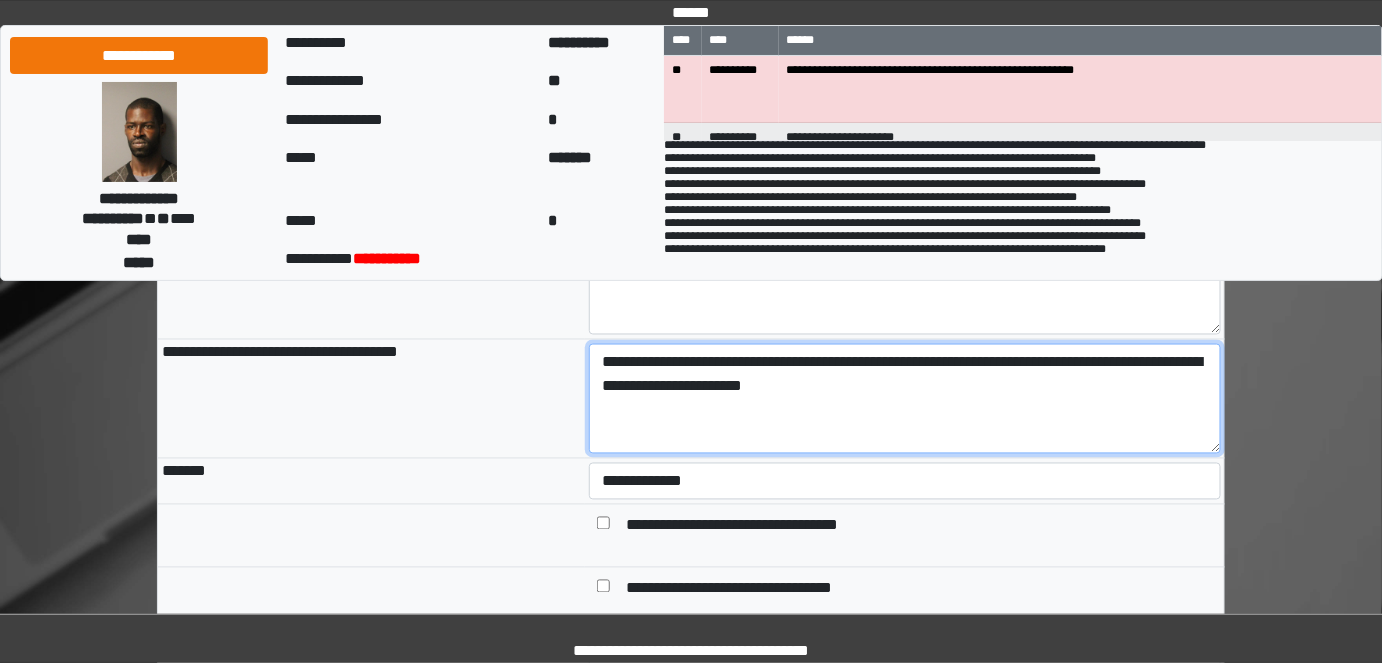 click on "**********" at bounding box center [905, 399] 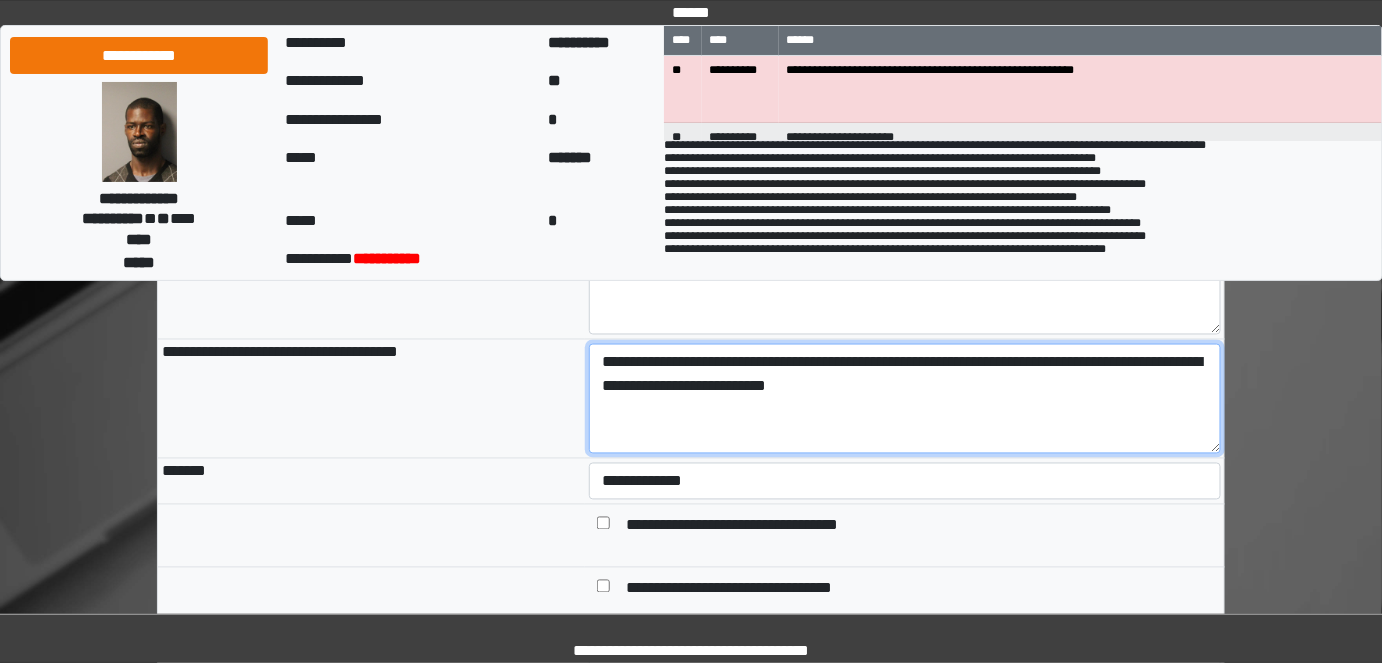 click on "**********" at bounding box center [905, 399] 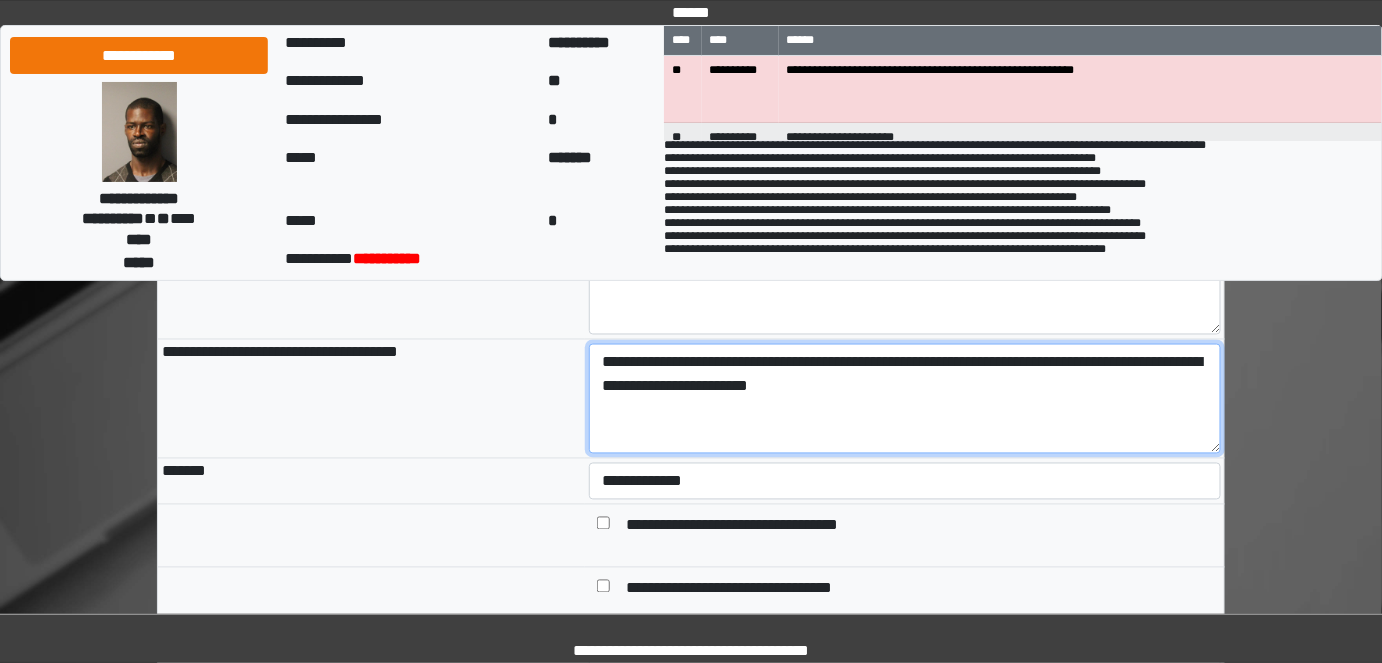 click on "**********" at bounding box center [905, 399] 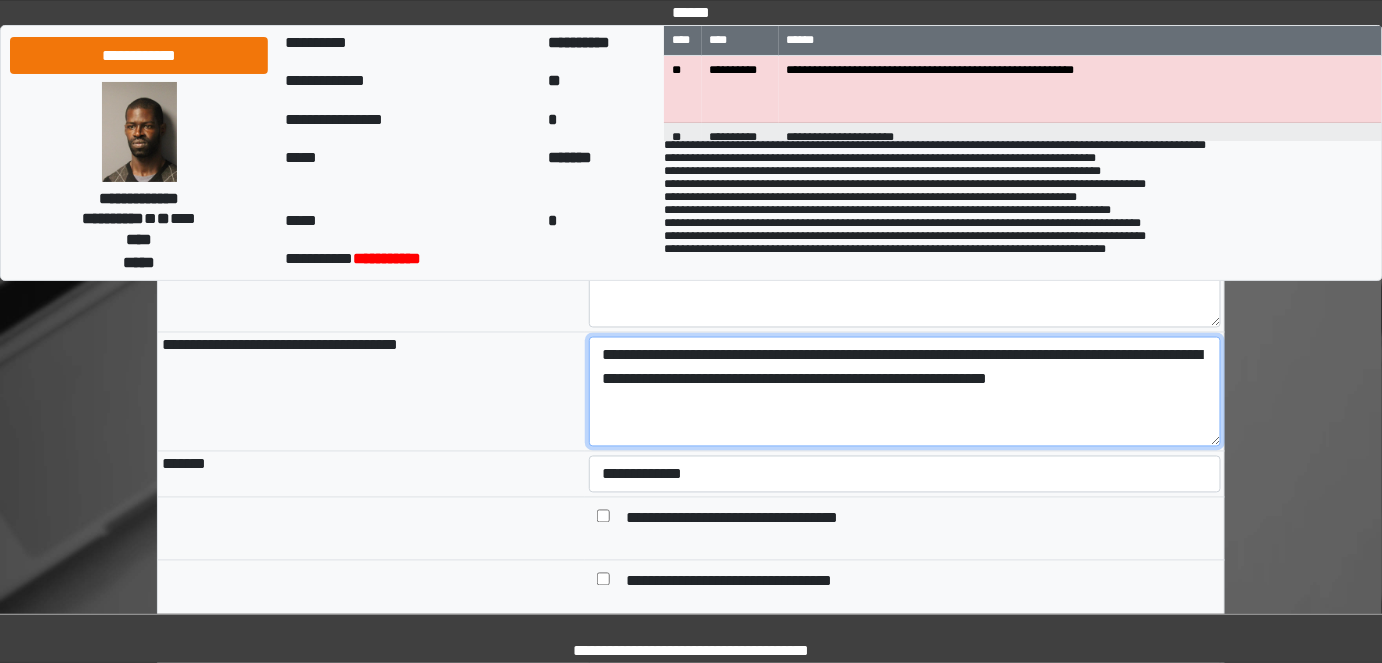 scroll, scrollTop: 948, scrollLeft: 0, axis: vertical 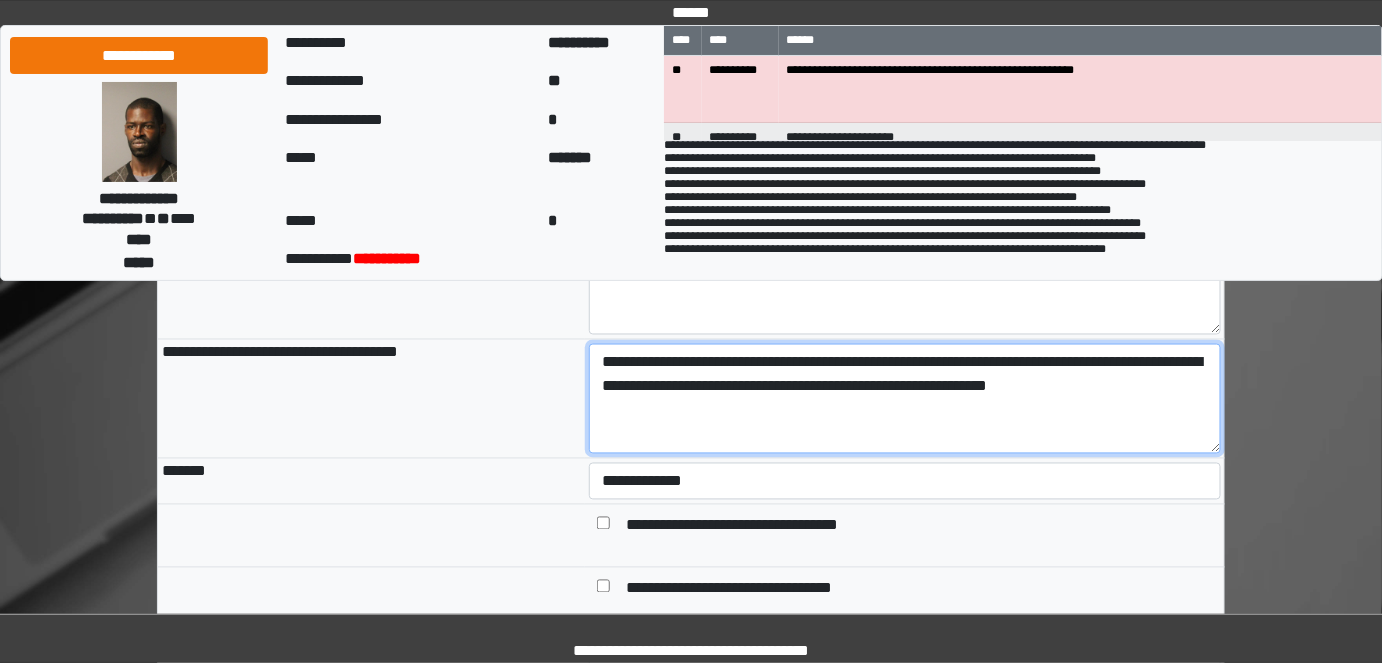 type on "**********" 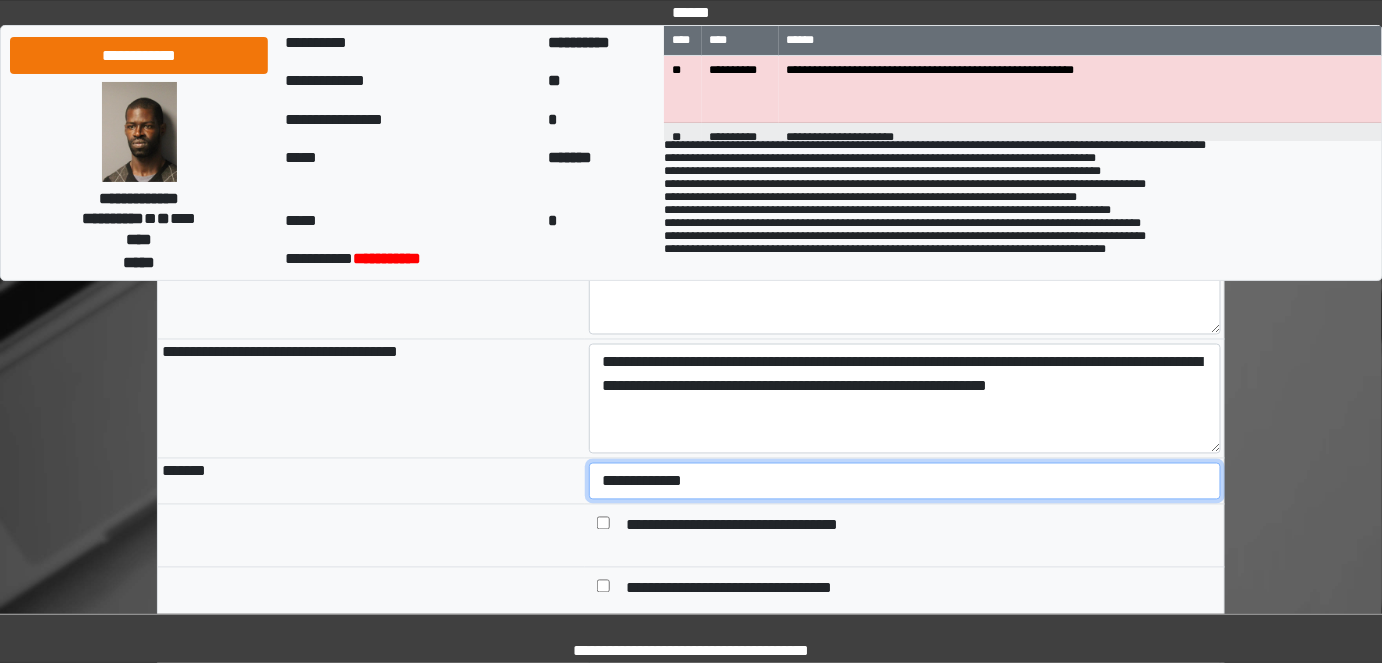 click on "**********" at bounding box center [905, 481] 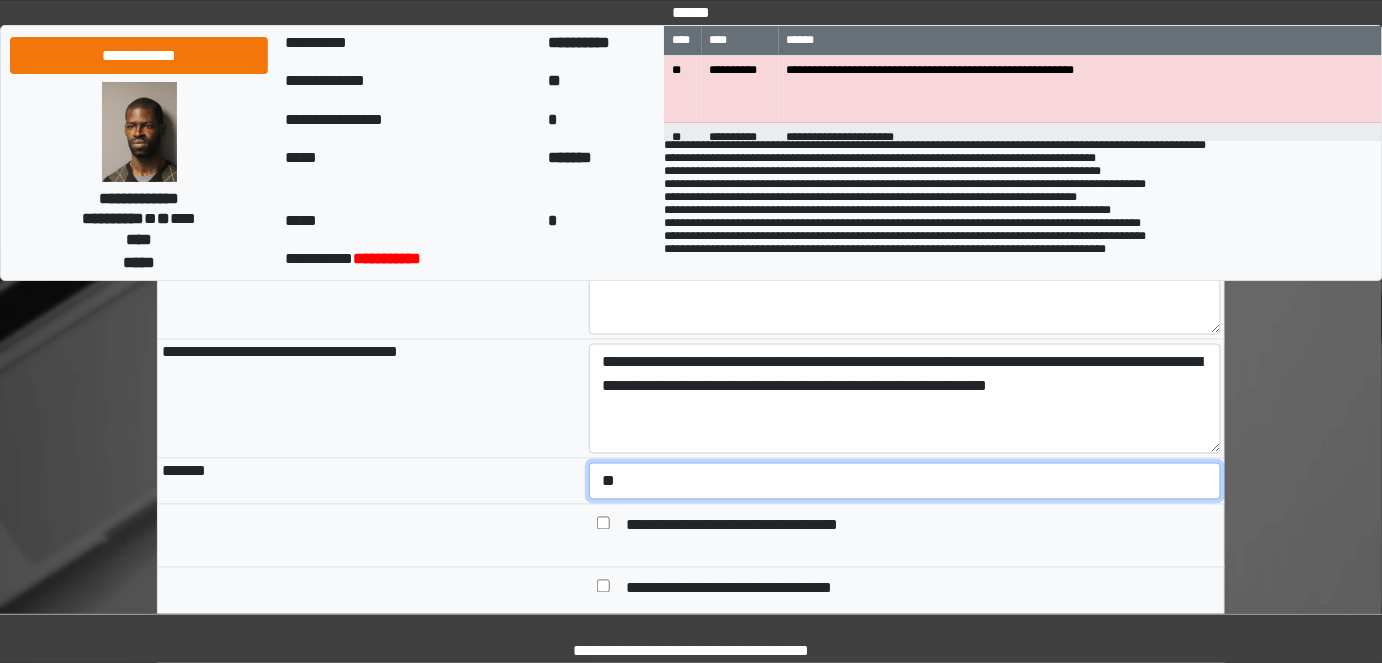 click on "**********" at bounding box center (905, 481) 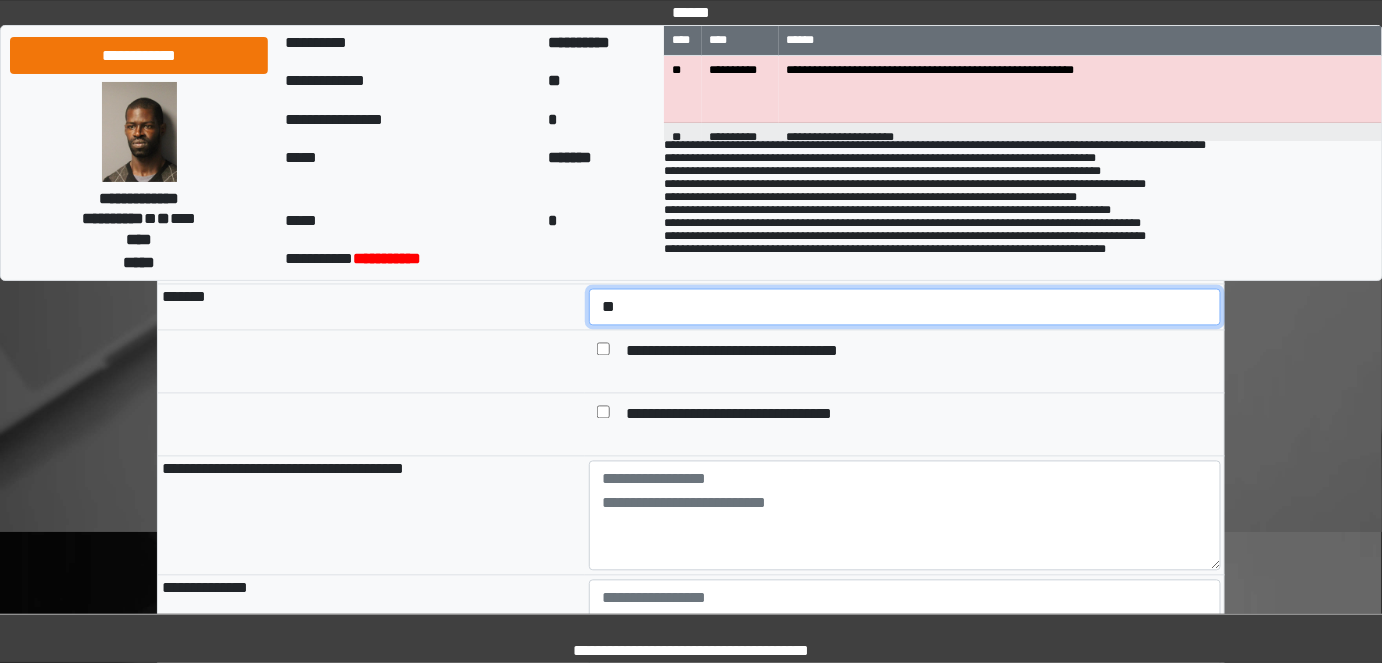 scroll, scrollTop: 1130, scrollLeft: 0, axis: vertical 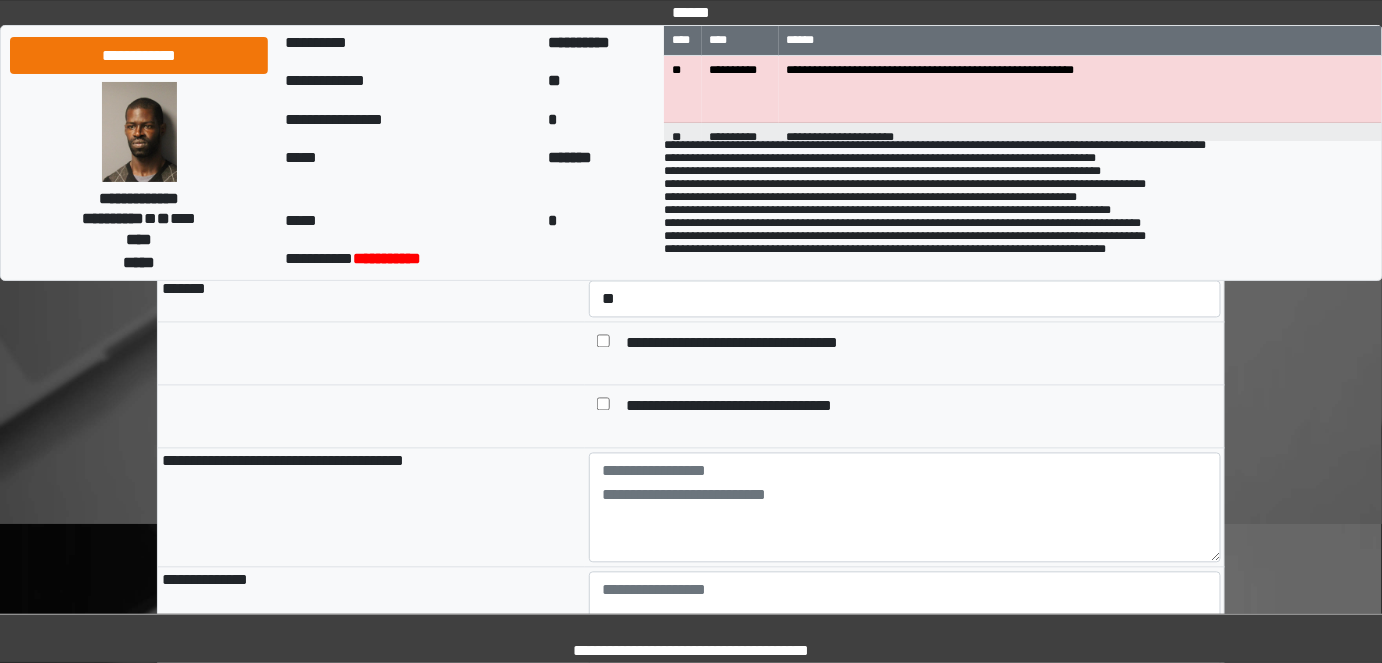 click at bounding box center [603, 409] 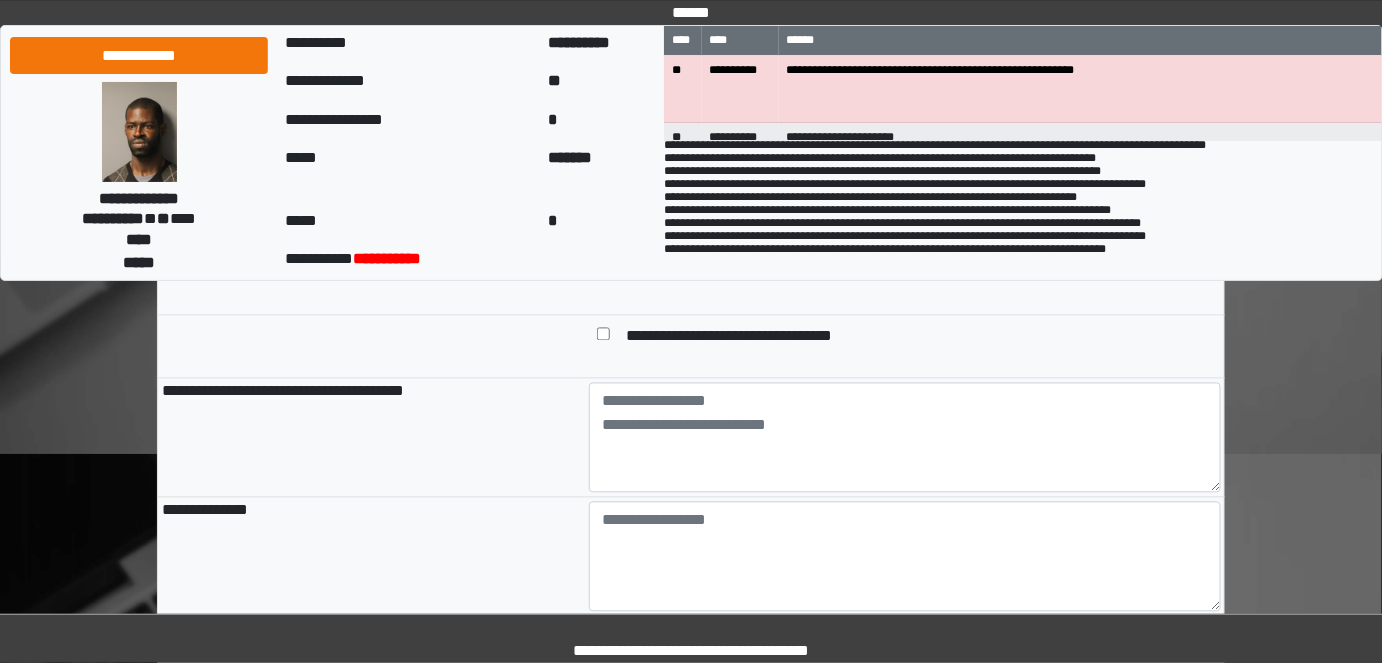 scroll, scrollTop: 1312, scrollLeft: 0, axis: vertical 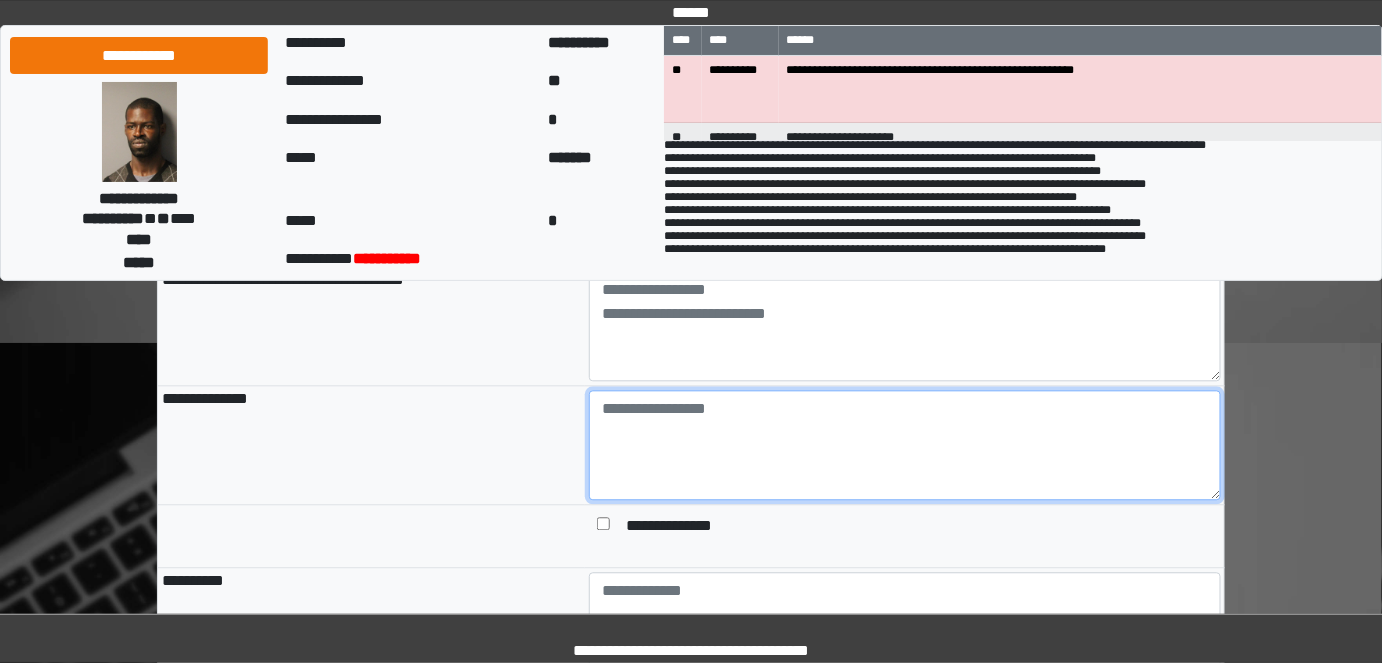 click at bounding box center [905, 445] 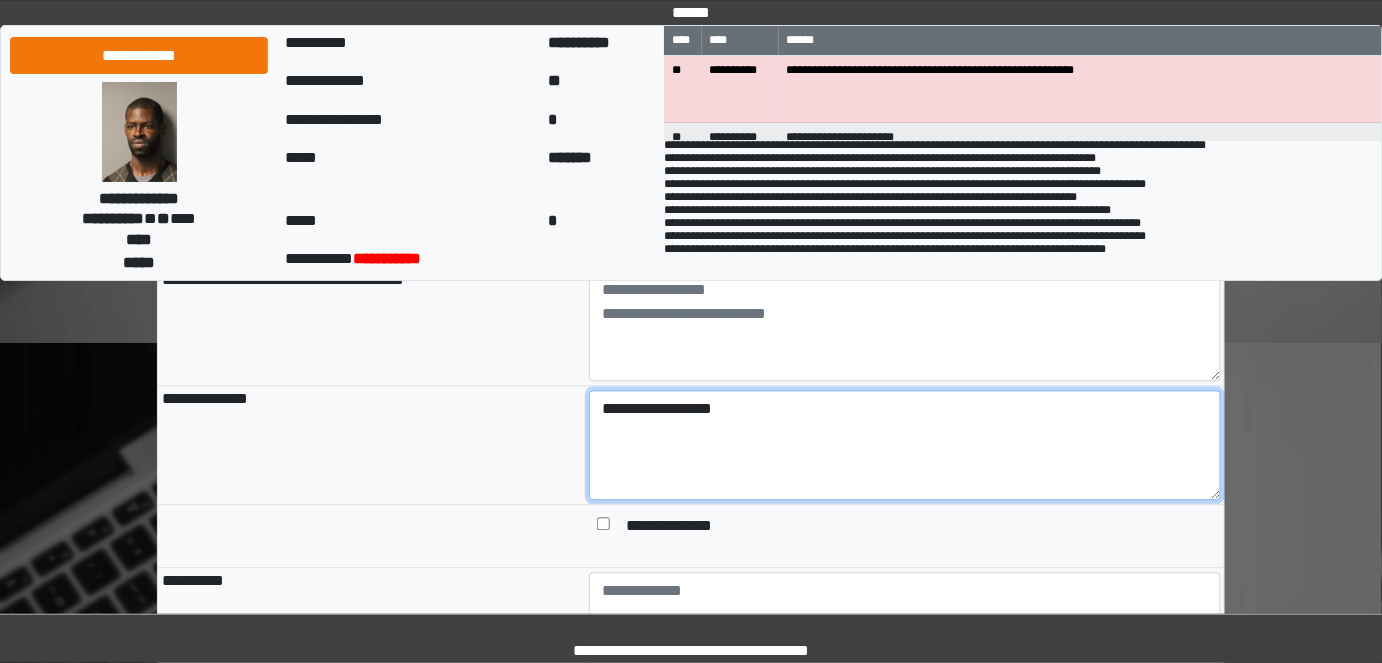 click on "**********" at bounding box center [905, 445] 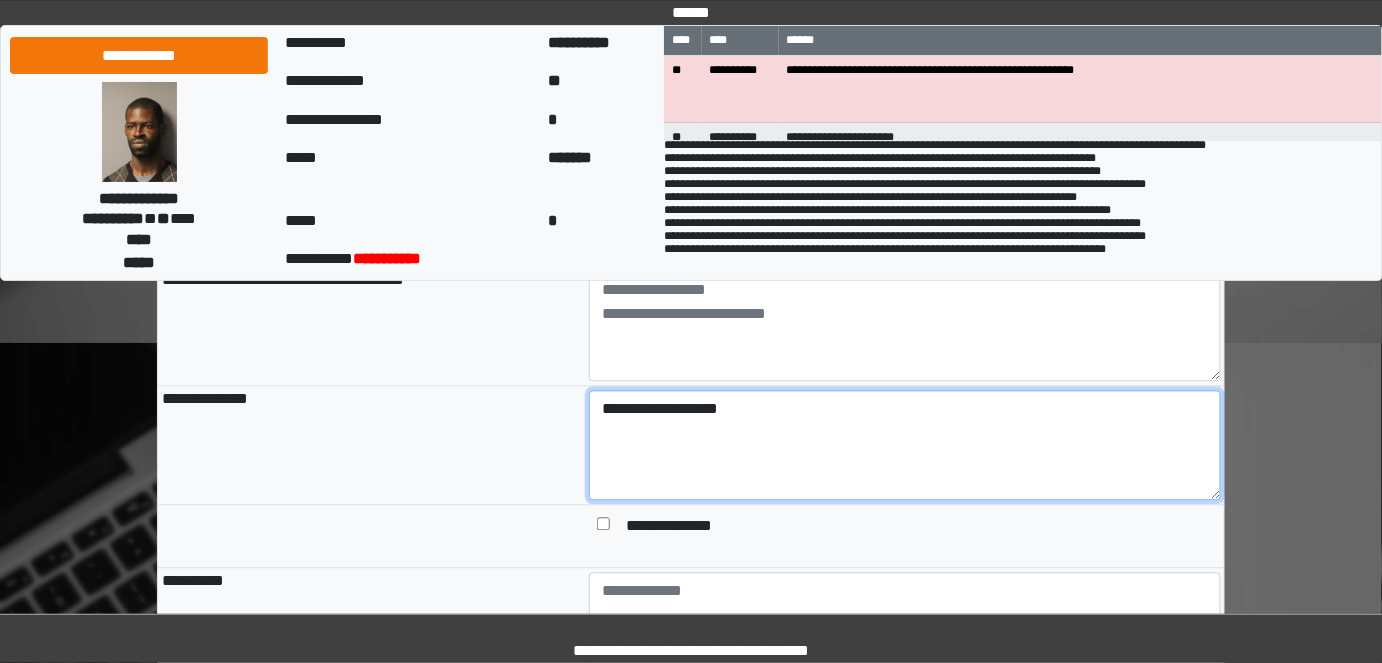 click on "**********" at bounding box center (905, 445) 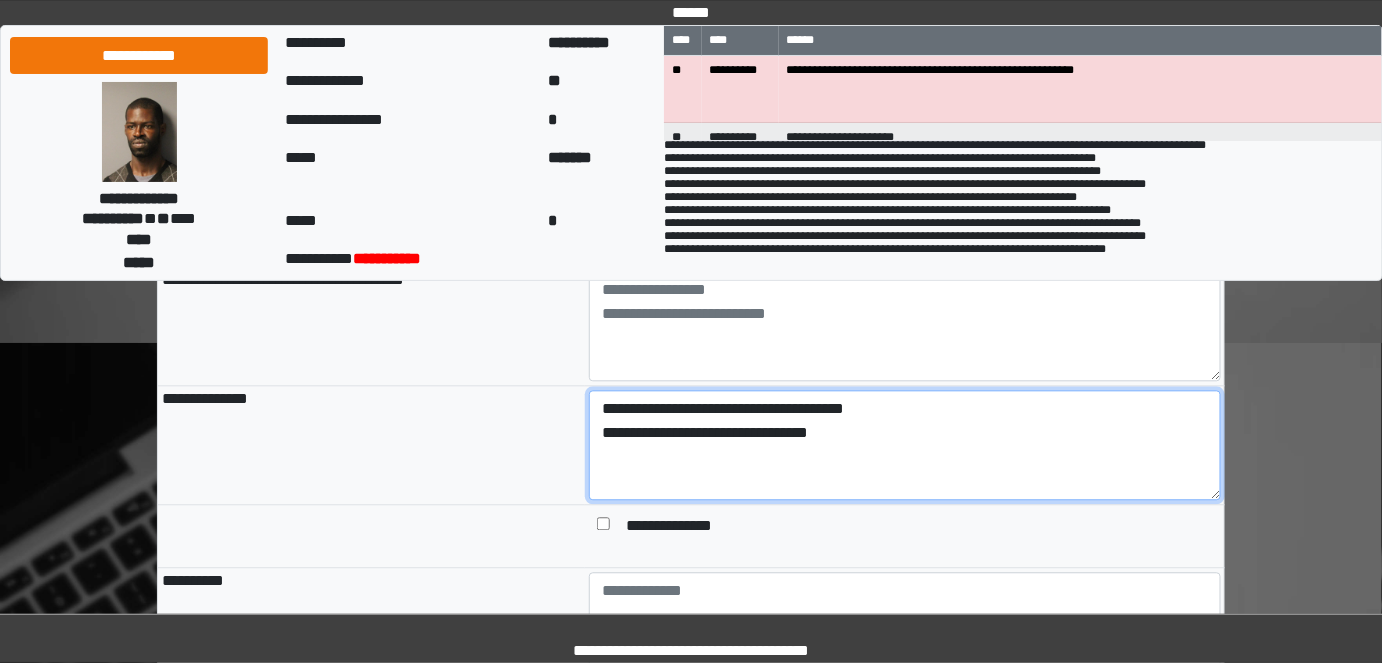 click on "**********" at bounding box center [905, 445] 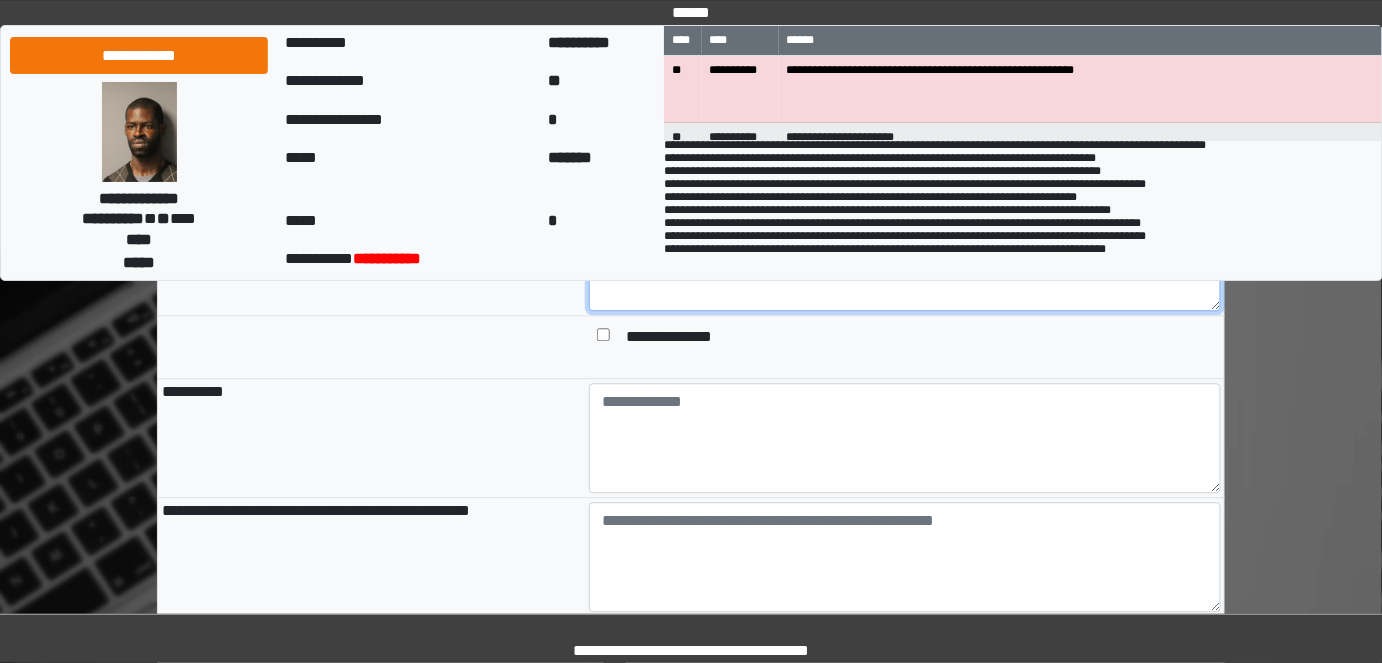 scroll, scrollTop: 1484, scrollLeft: 0, axis: vertical 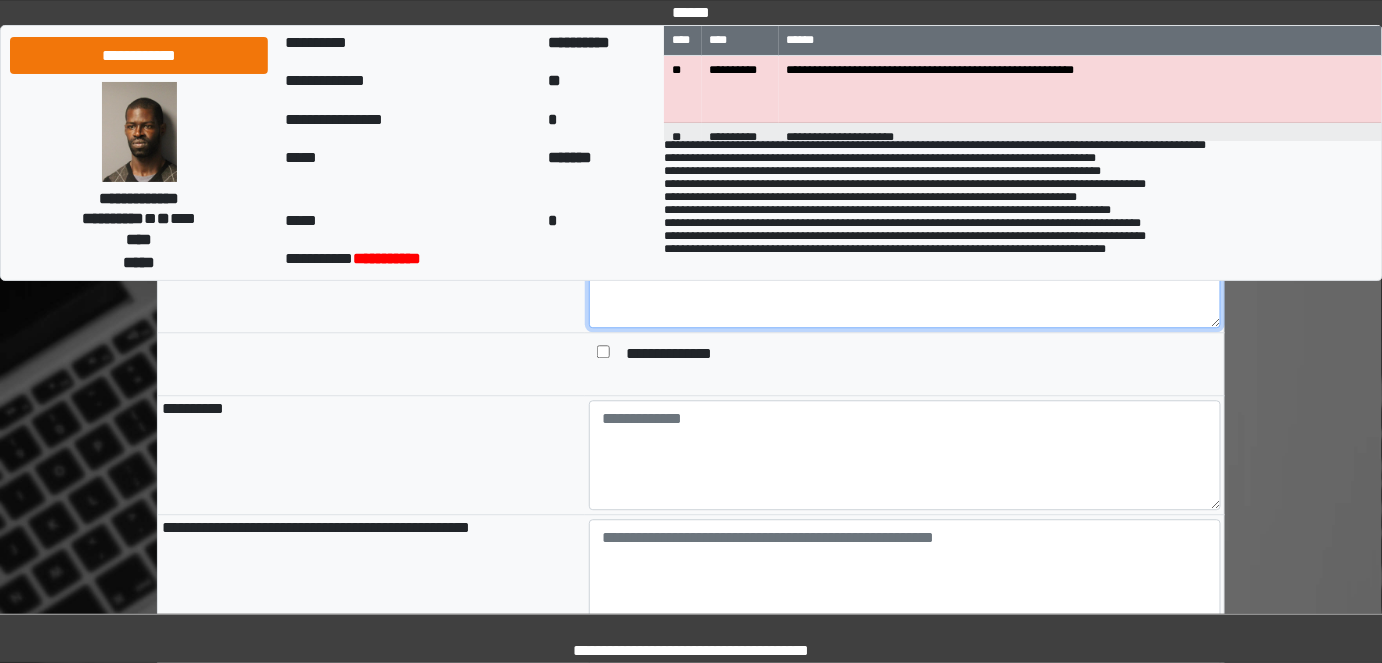 type on "**********" 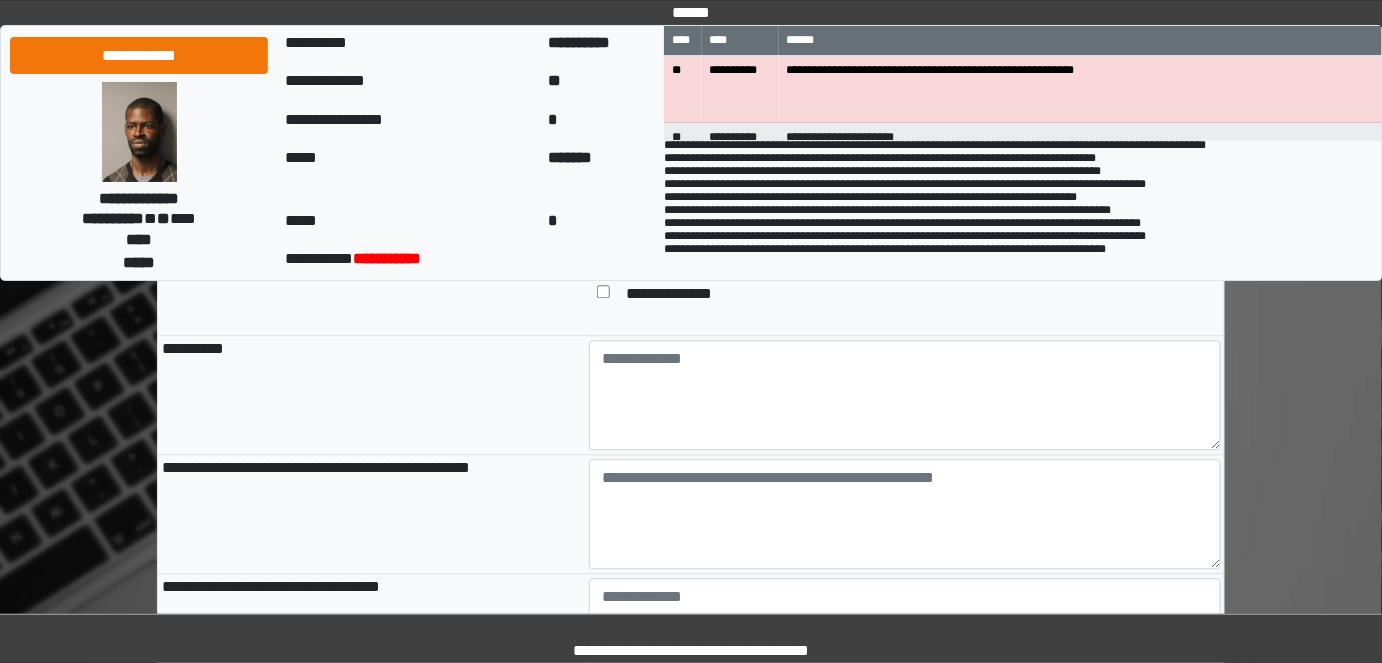 scroll, scrollTop: 1575, scrollLeft: 0, axis: vertical 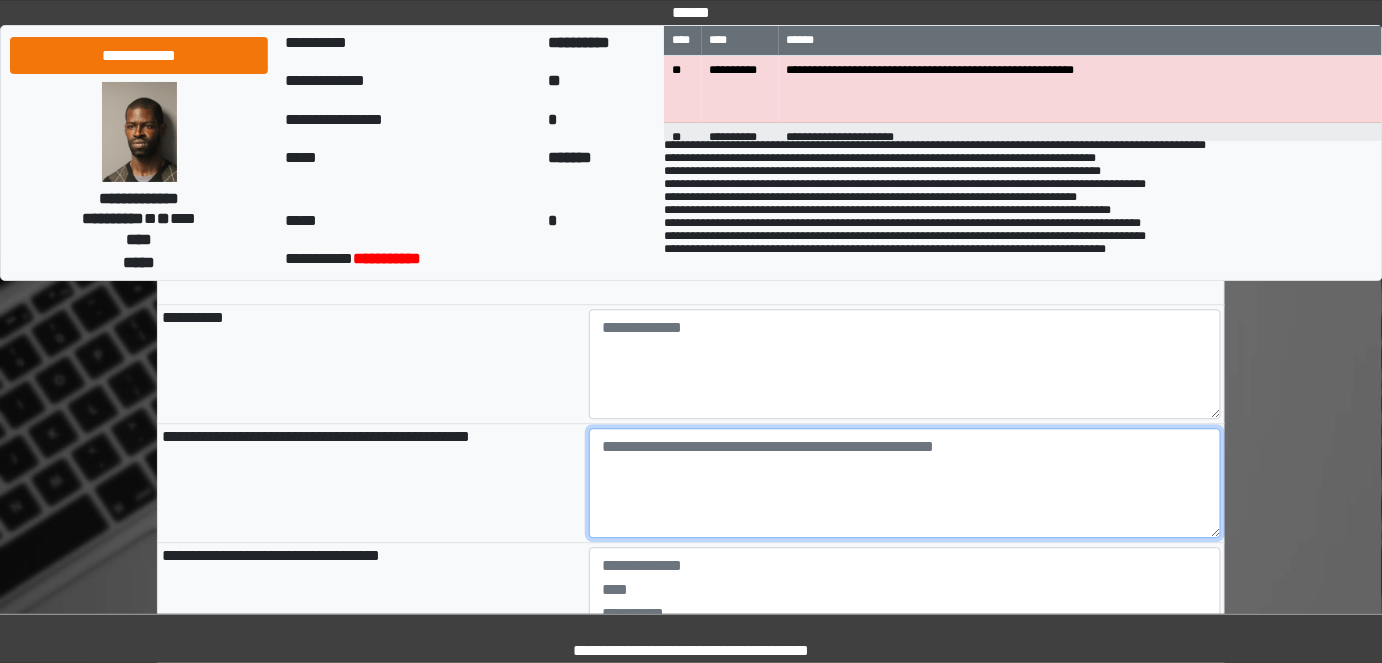 click at bounding box center [905, 483] 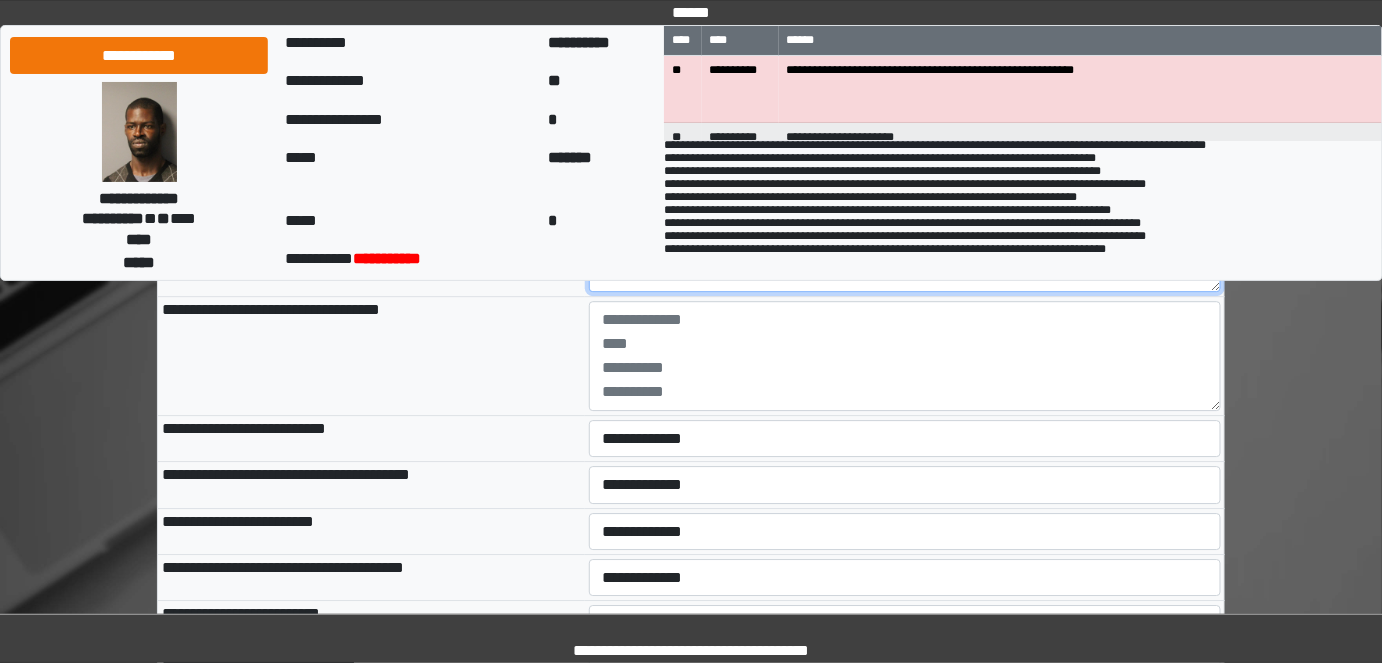 scroll, scrollTop: 1848, scrollLeft: 0, axis: vertical 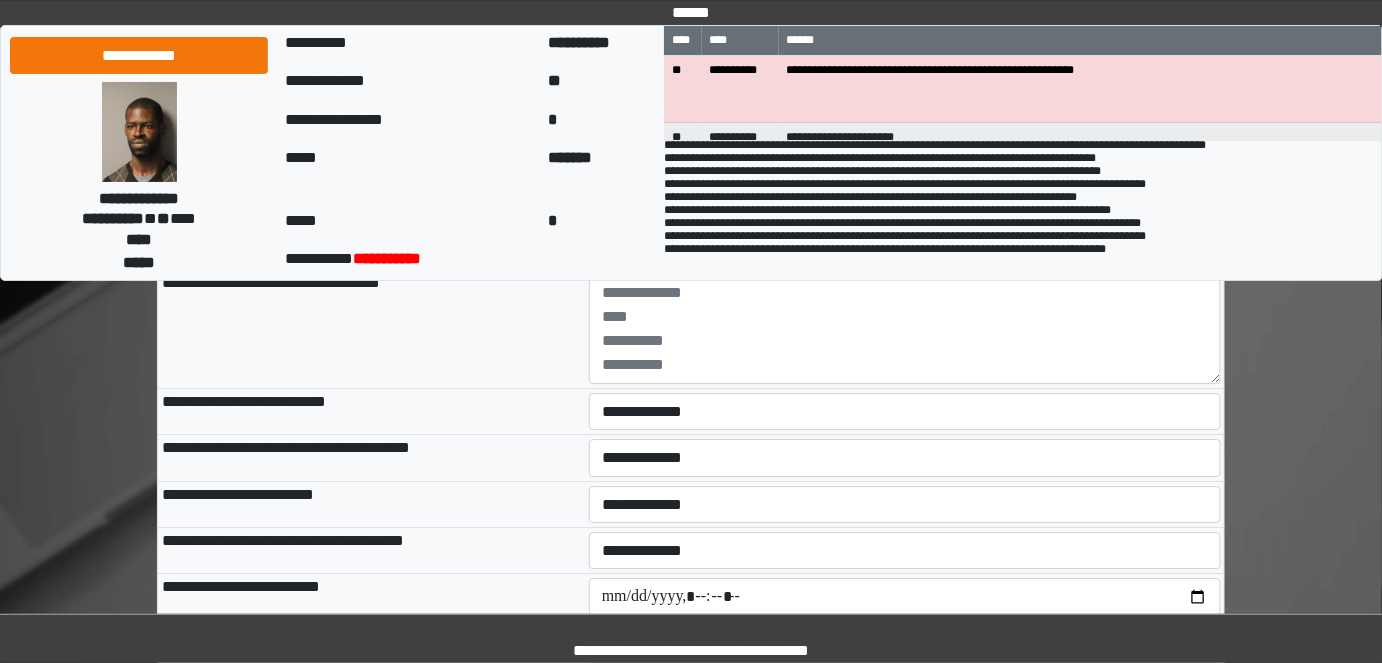 type on "**" 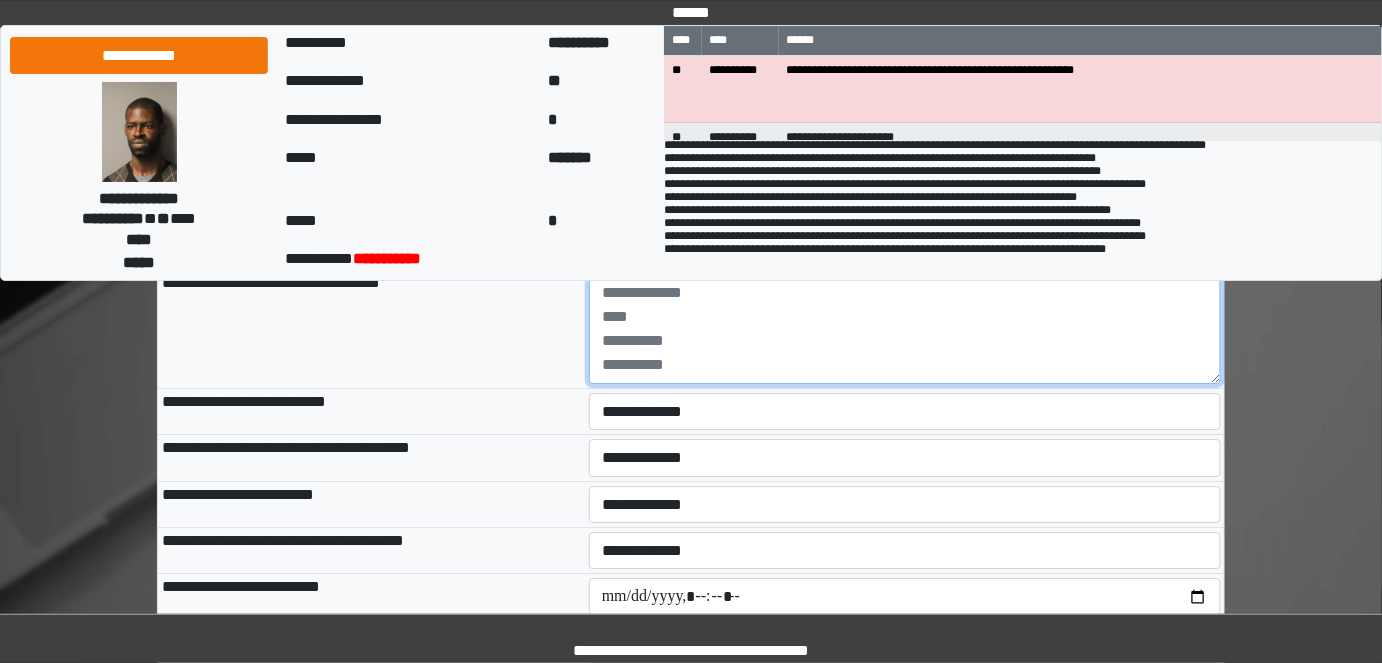 click at bounding box center (905, 329) 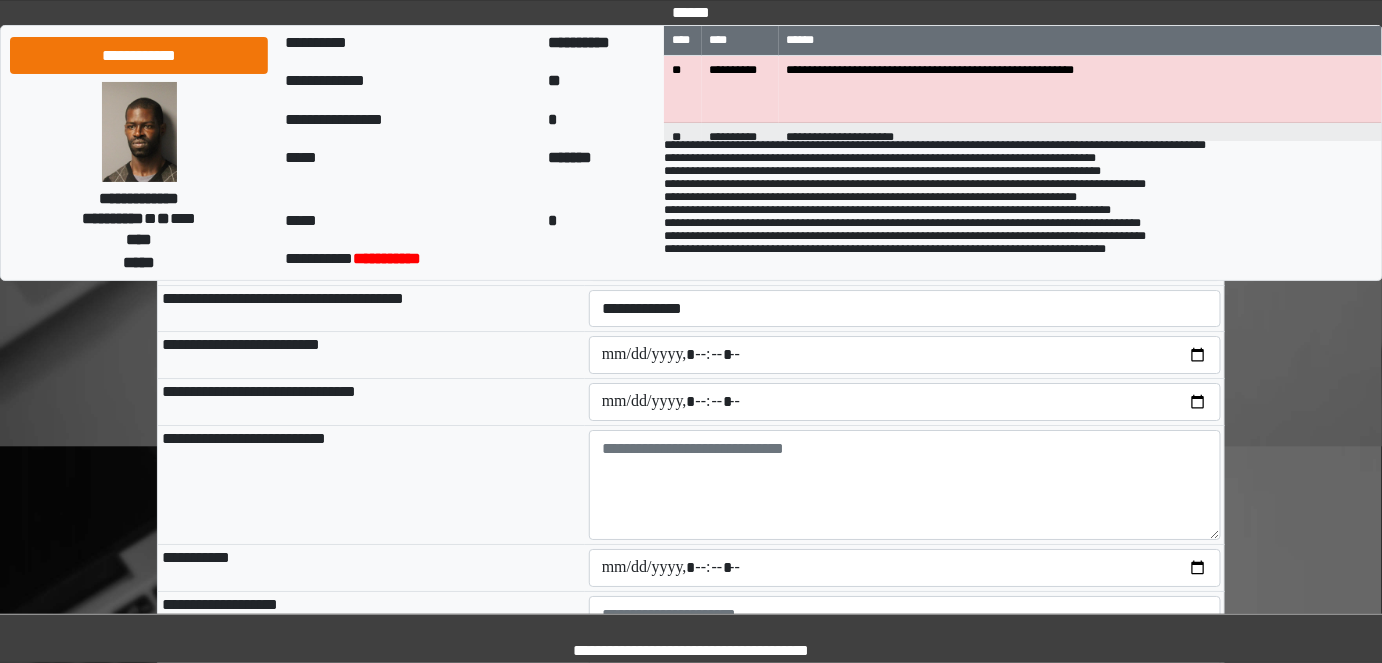 scroll, scrollTop: 2120, scrollLeft: 0, axis: vertical 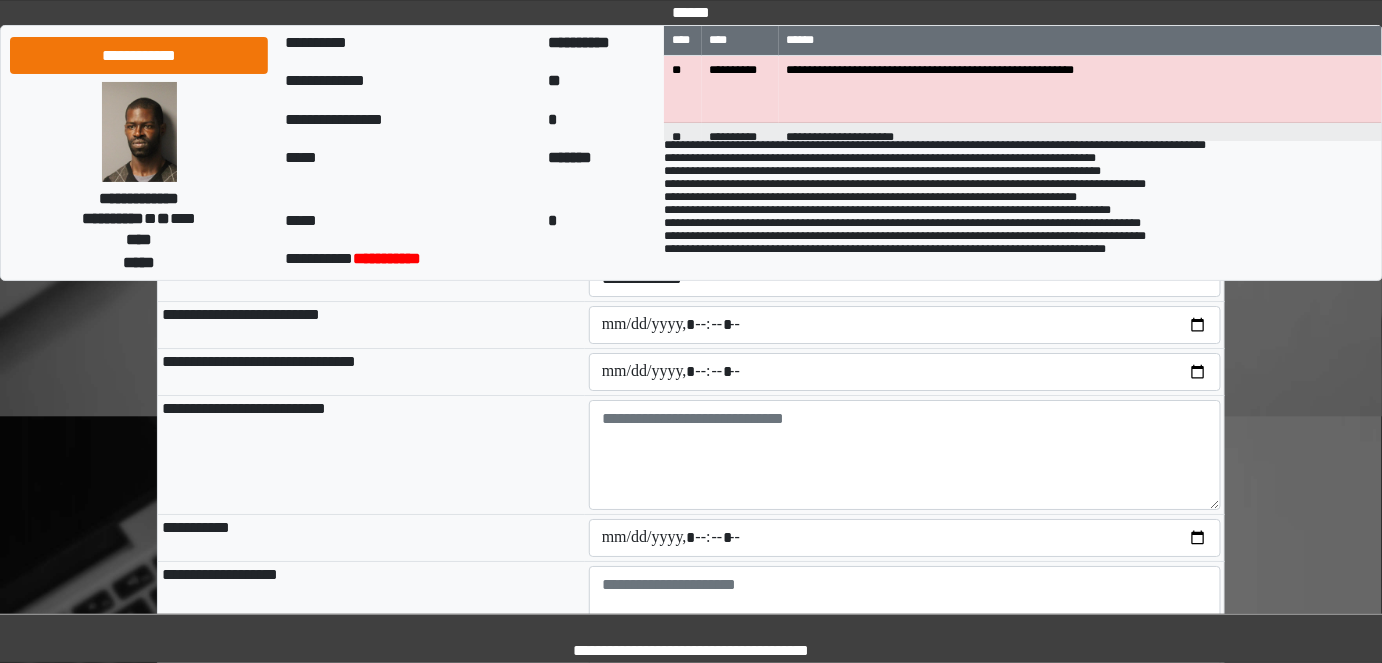 type on "****" 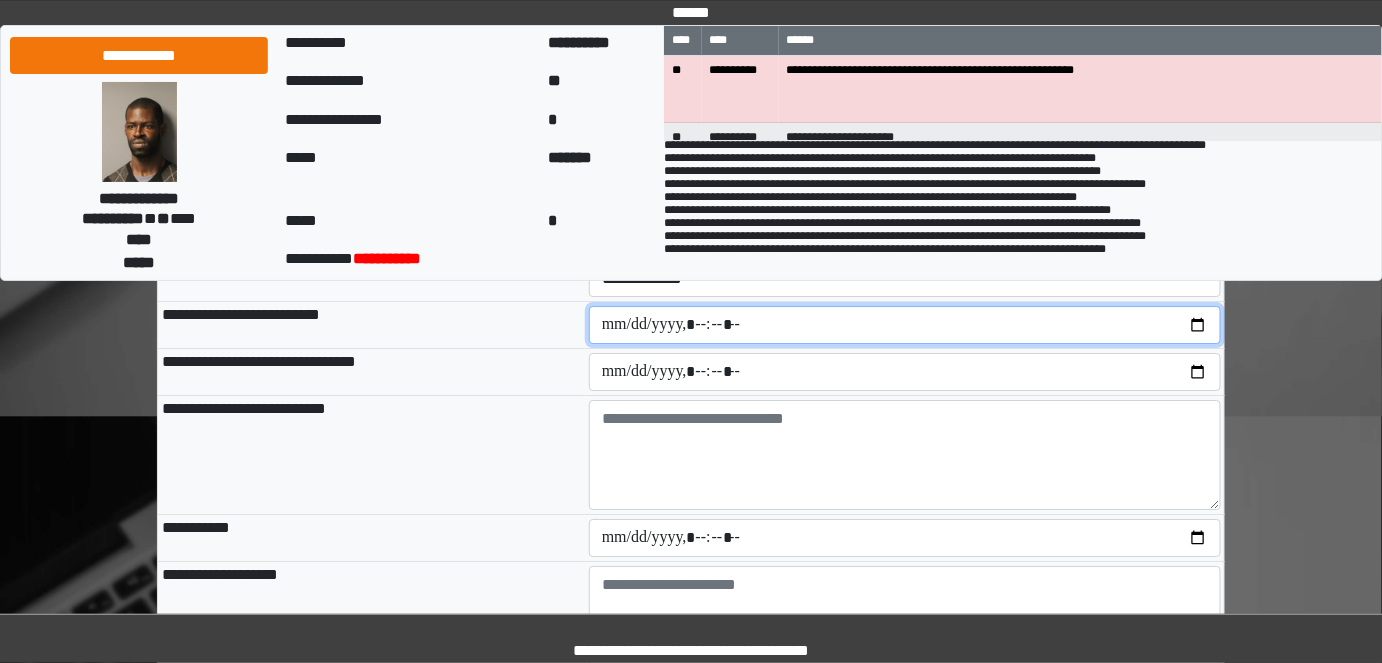 click at bounding box center [905, 325] 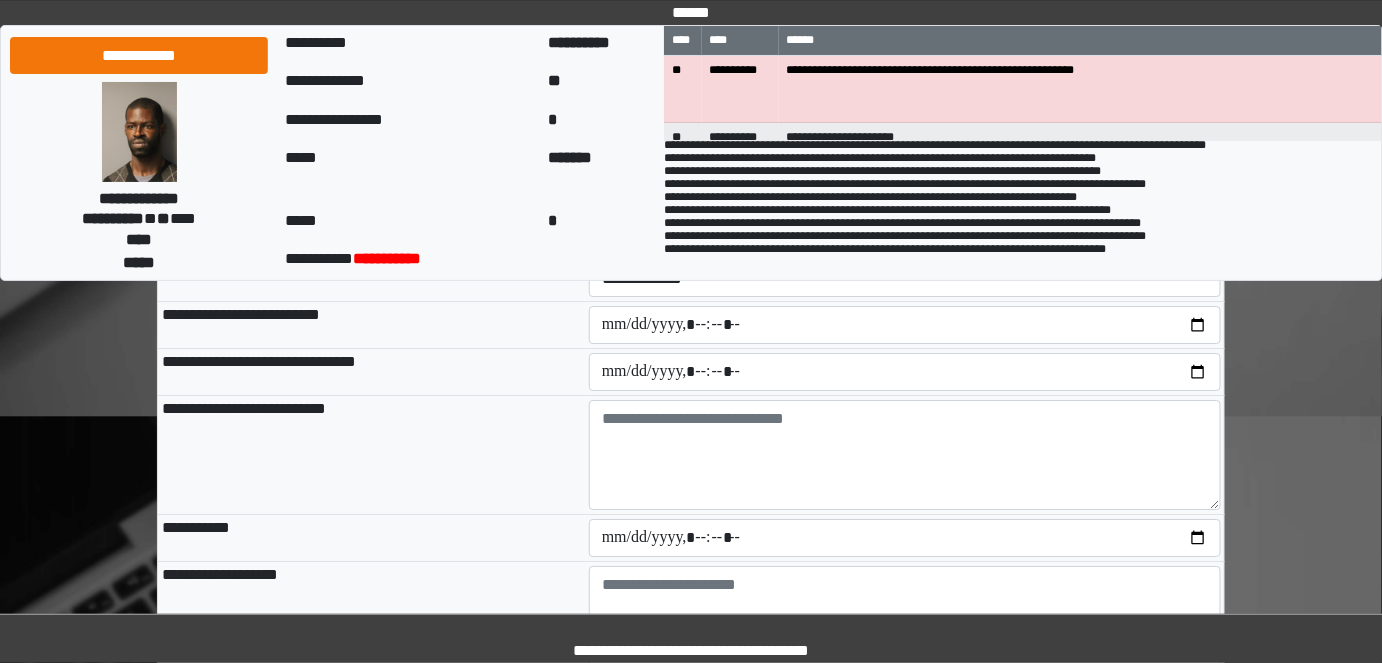 type on "**********" 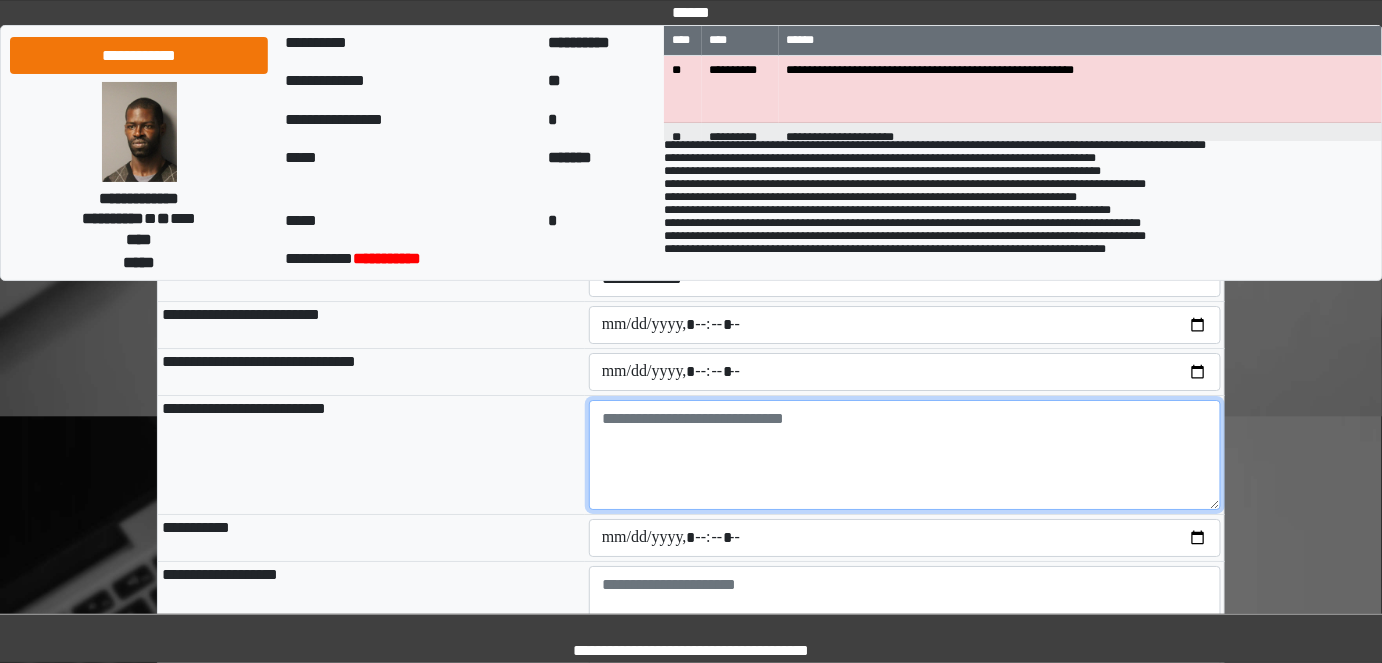 click at bounding box center (905, 455) 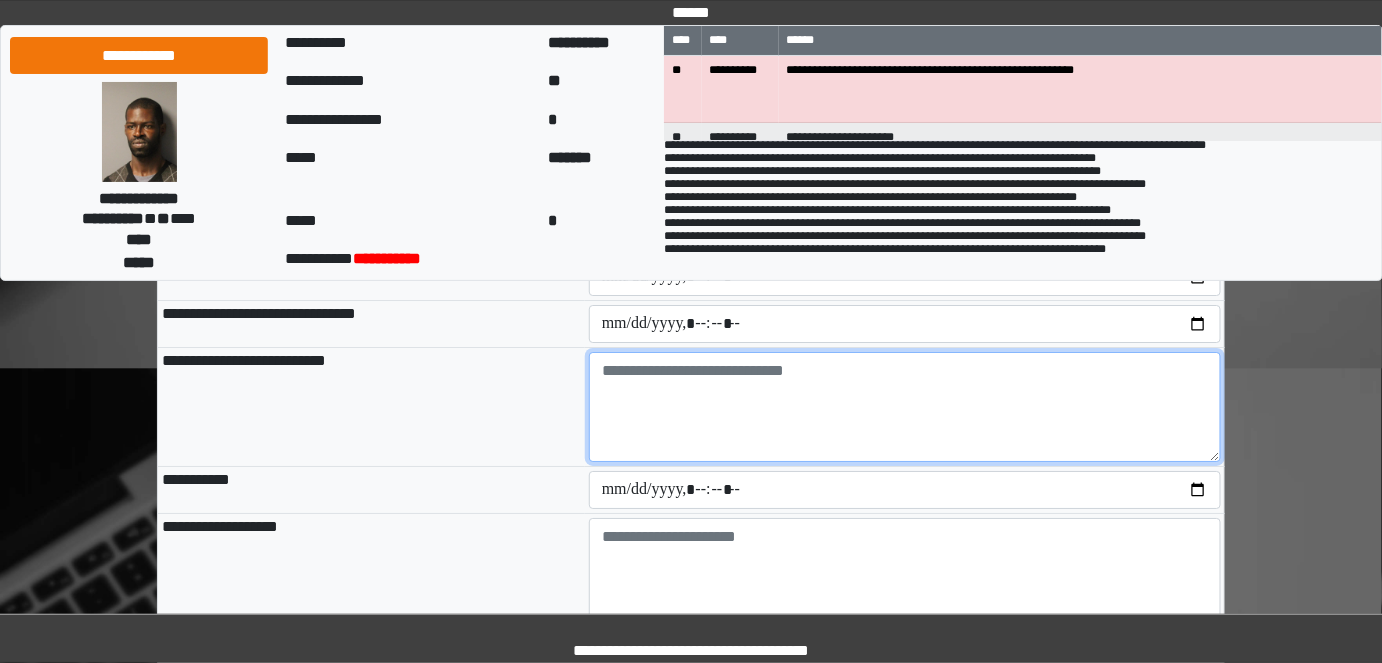 scroll, scrollTop: 2211, scrollLeft: 0, axis: vertical 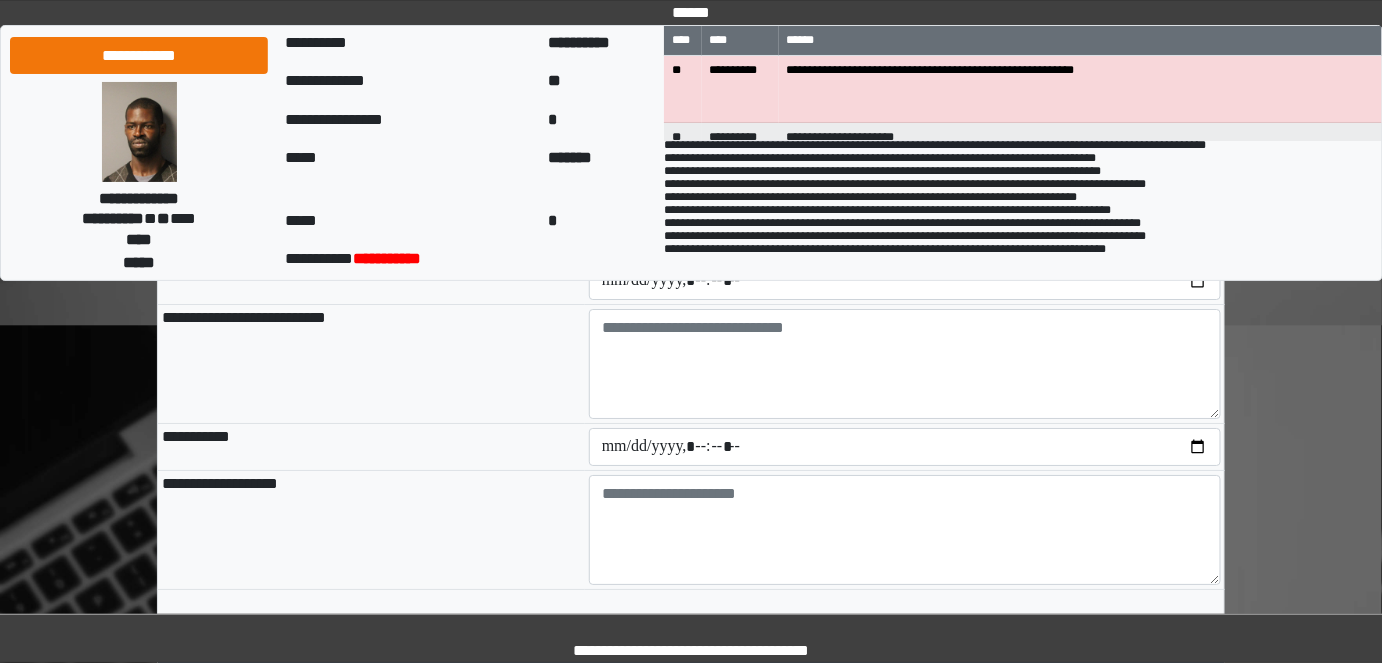click on "**********" at bounding box center (371, 530) 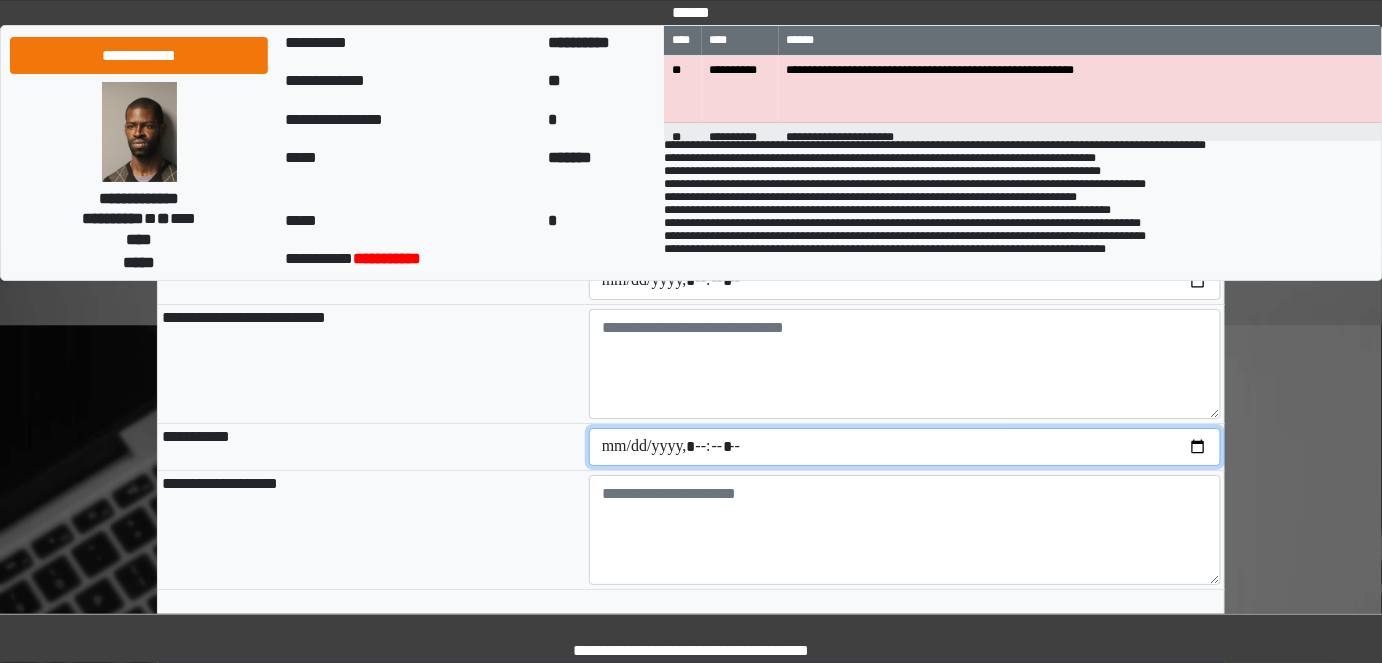 click at bounding box center [905, 447] 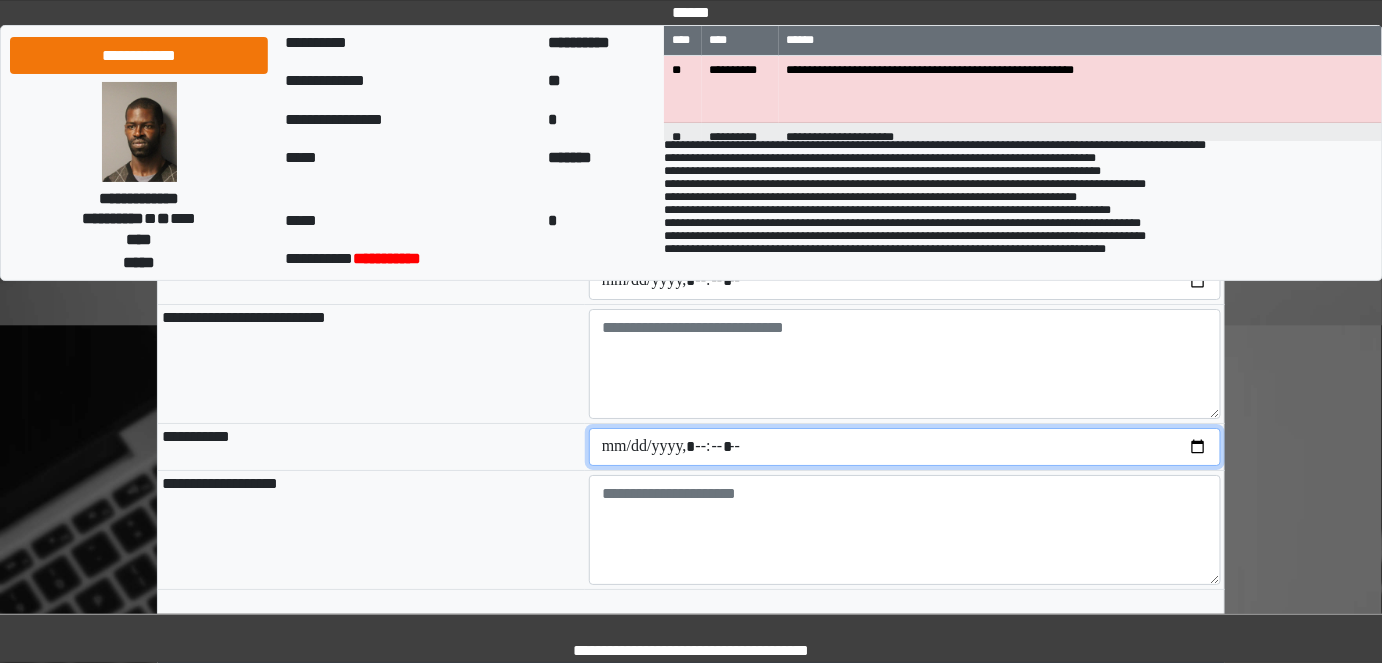 type on "**********" 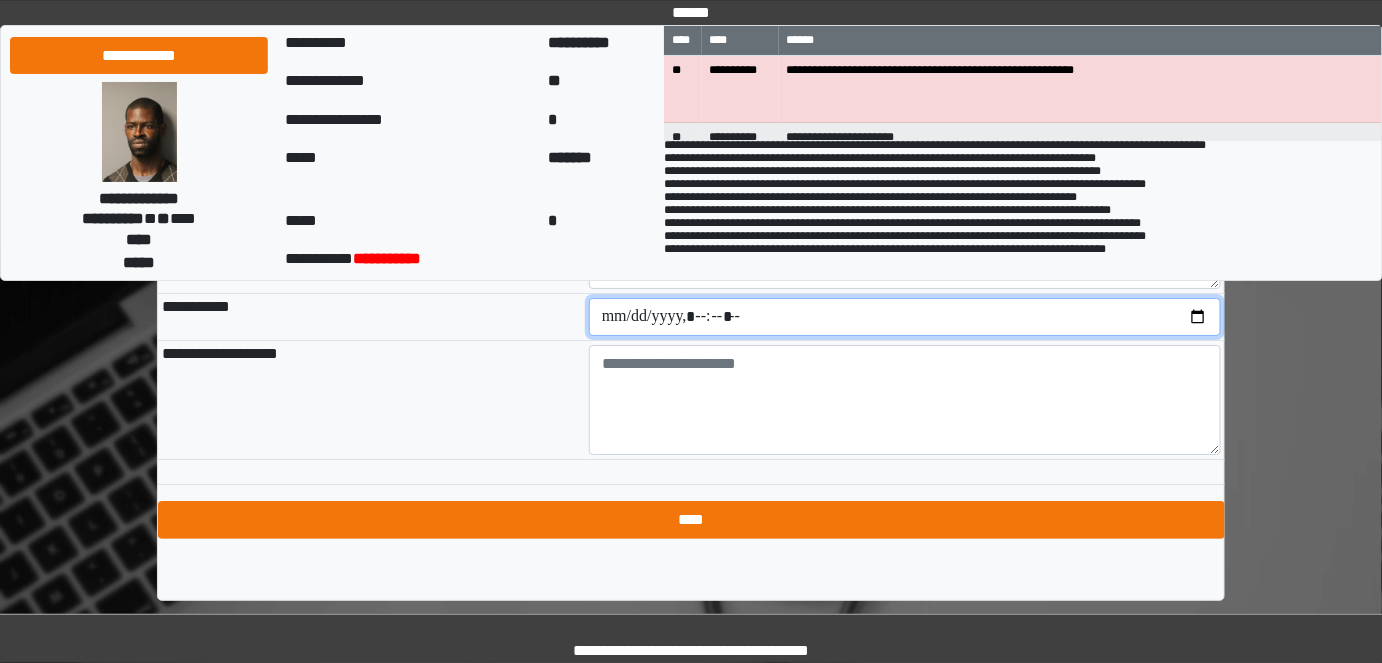 scroll, scrollTop: 2343, scrollLeft: 0, axis: vertical 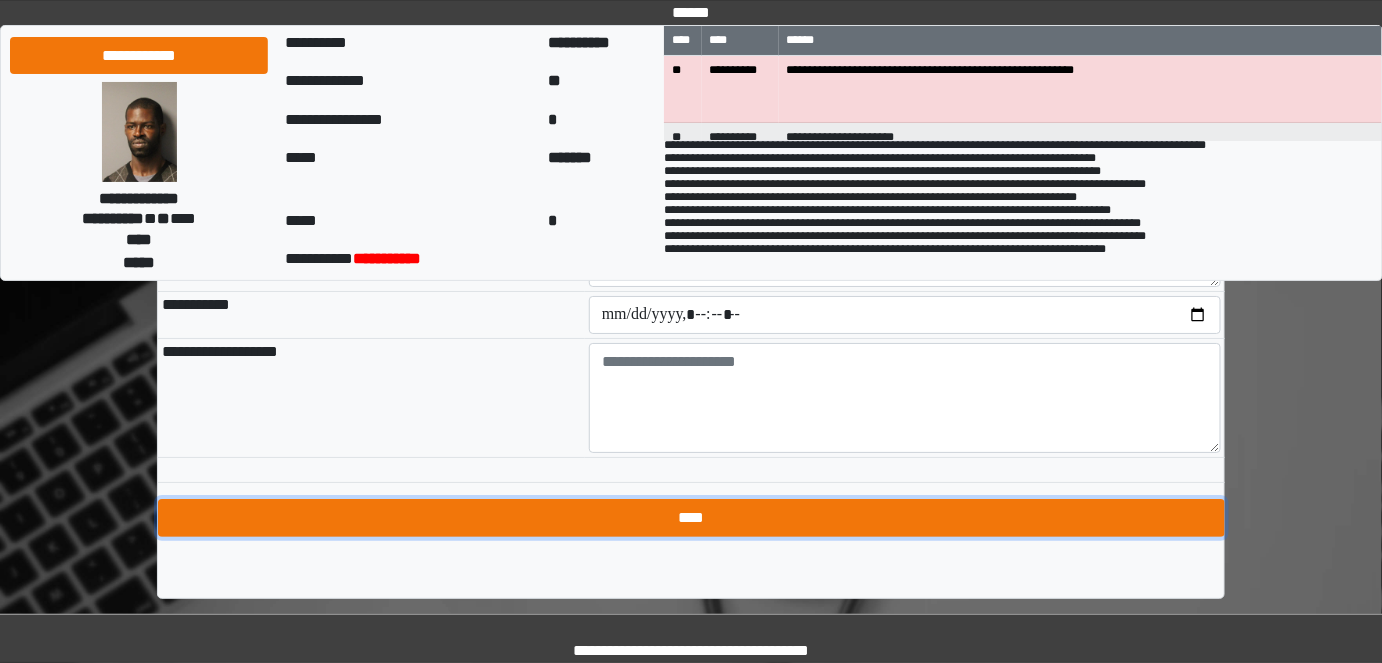 click on "****" at bounding box center (691, 518) 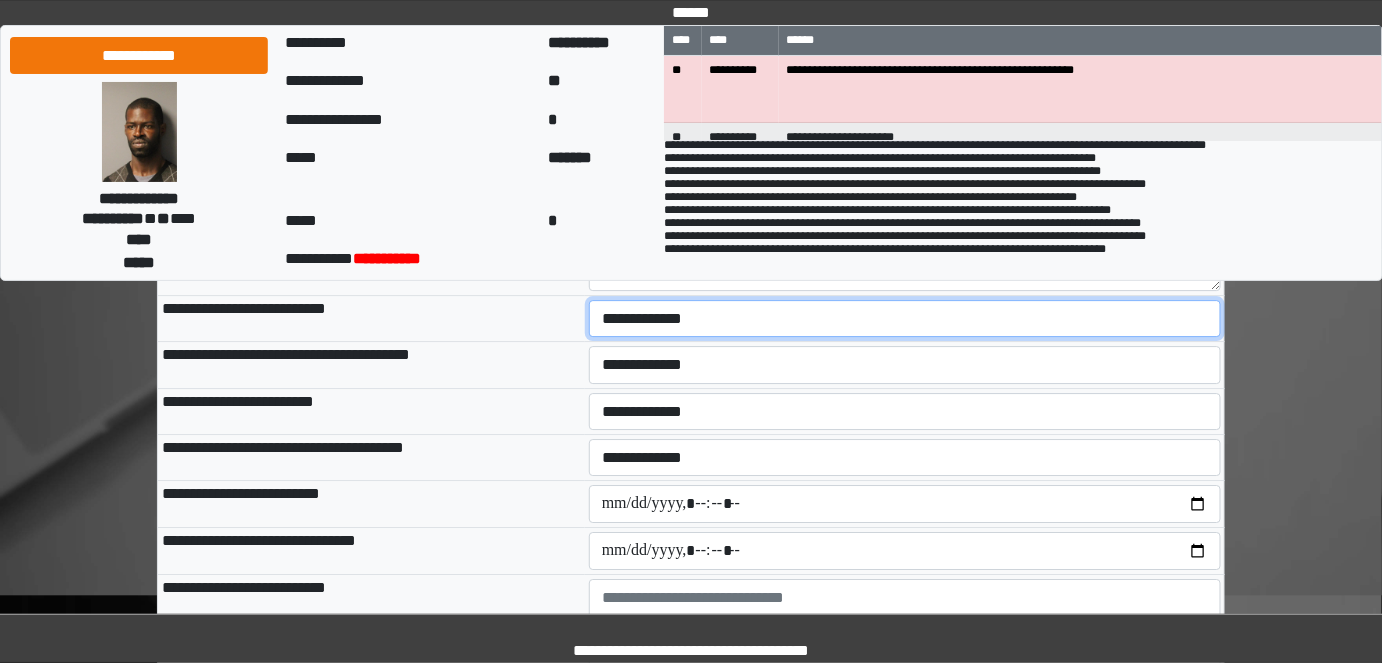 scroll, scrollTop: 1930, scrollLeft: 0, axis: vertical 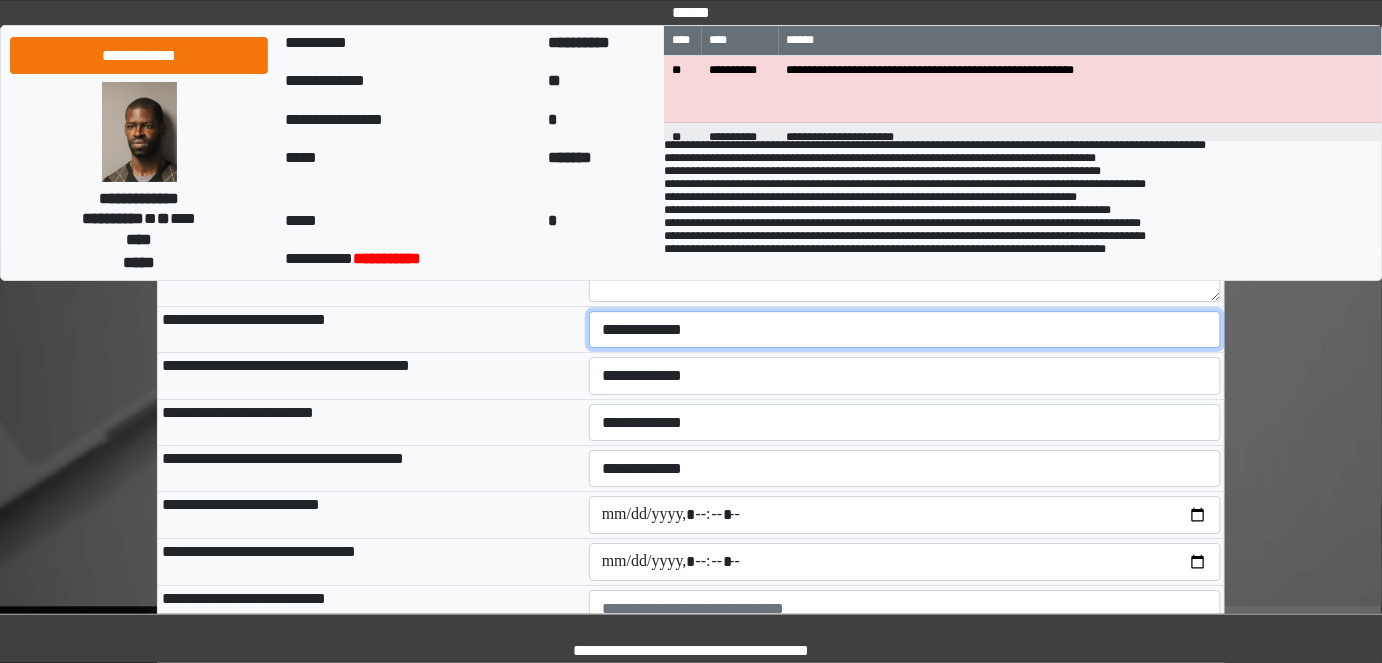 click on "**********" at bounding box center (905, 329) 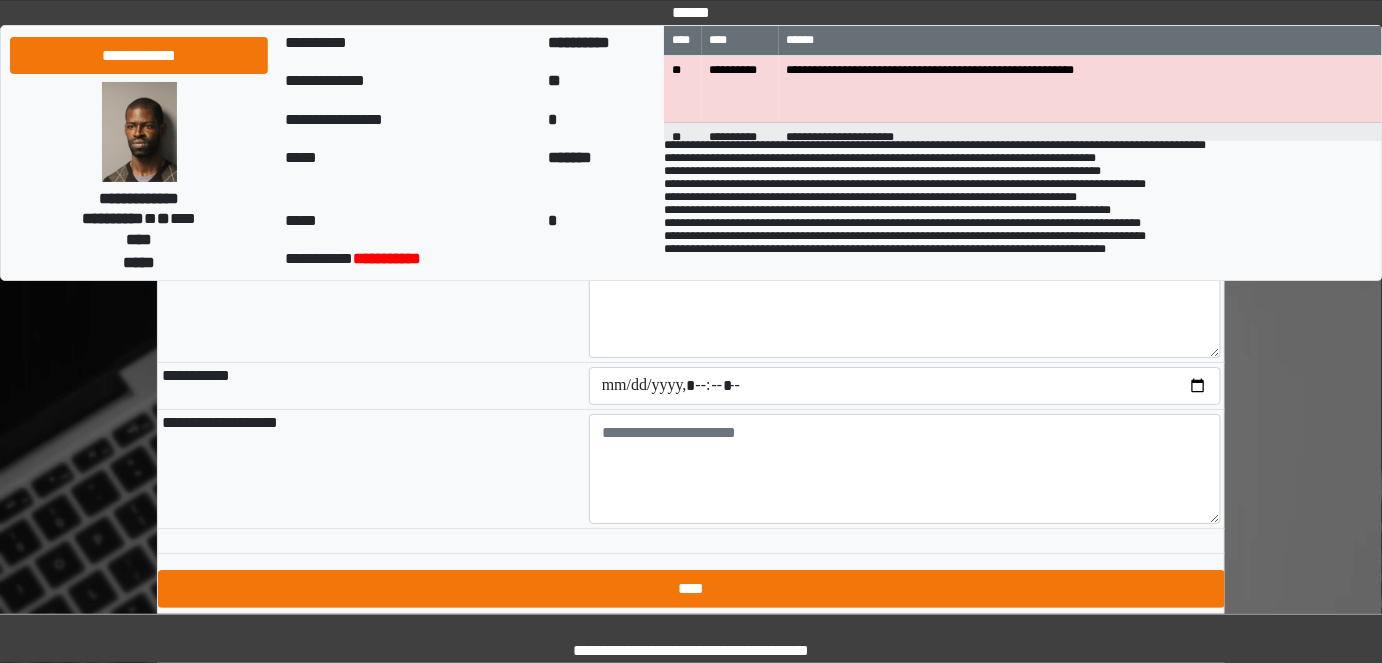 scroll, scrollTop: 2343, scrollLeft: 0, axis: vertical 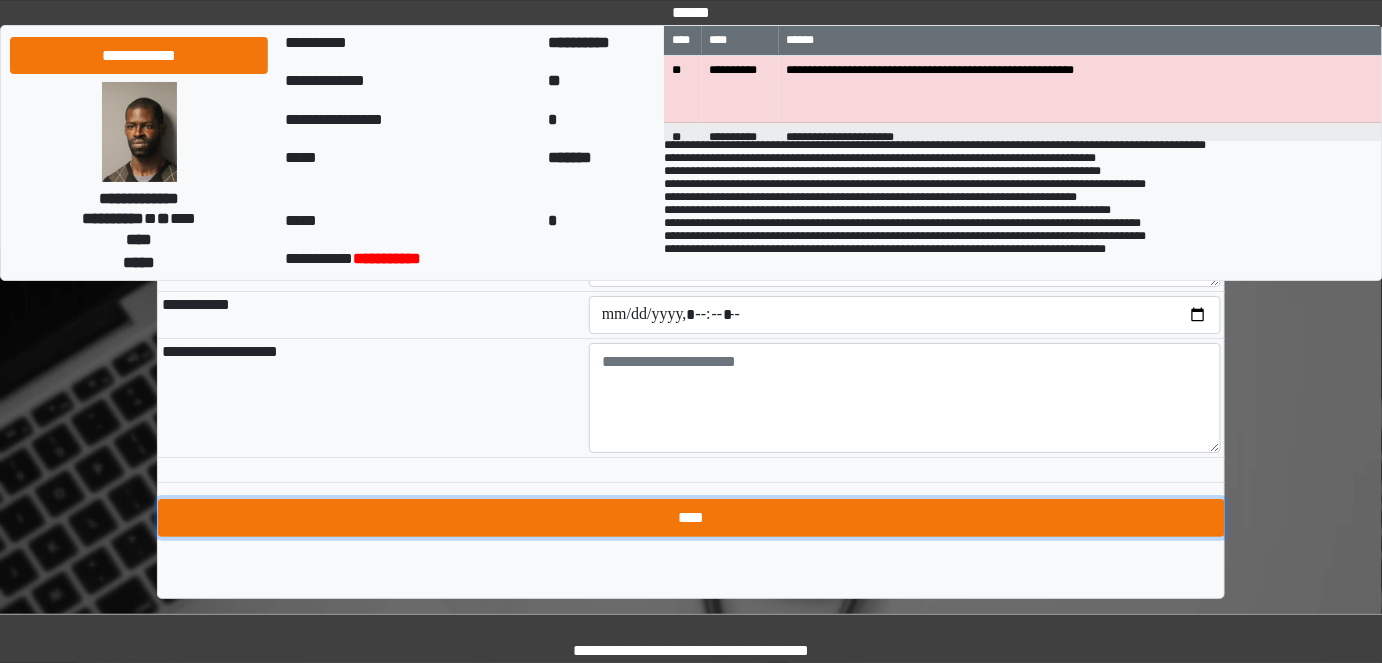 click on "****" at bounding box center (691, 518) 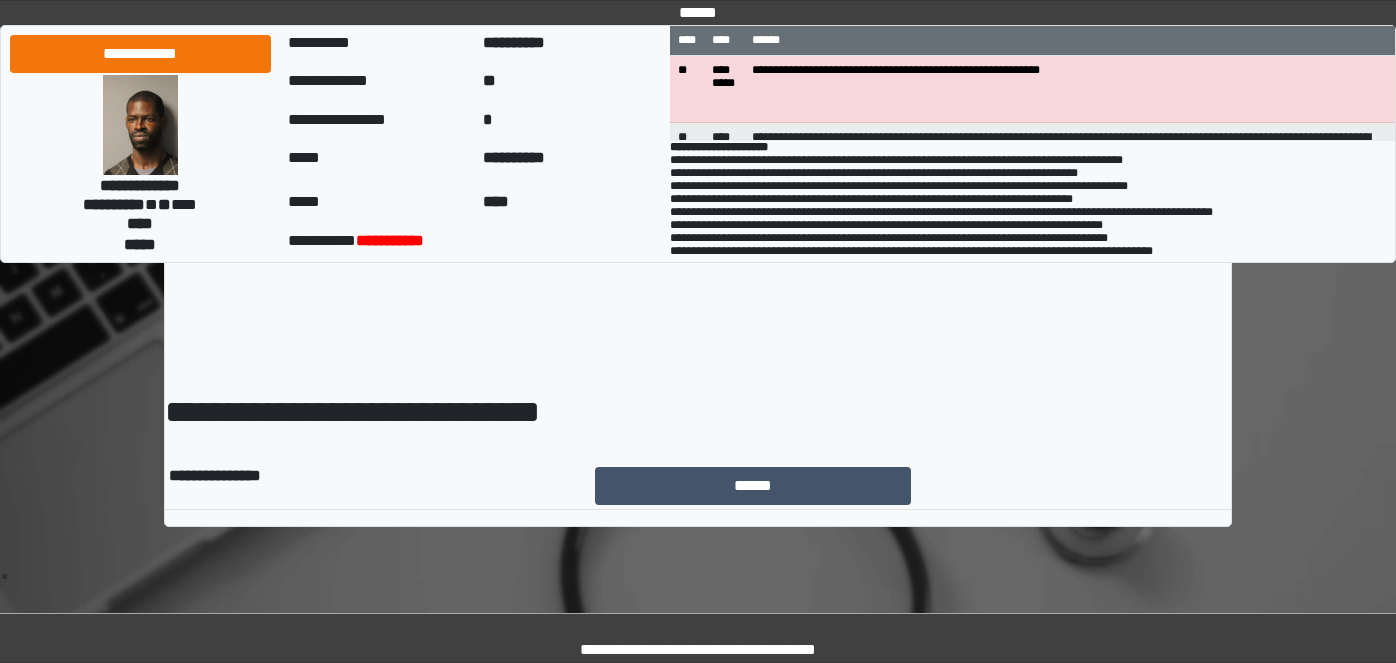 scroll, scrollTop: 0, scrollLeft: 0, axis: both 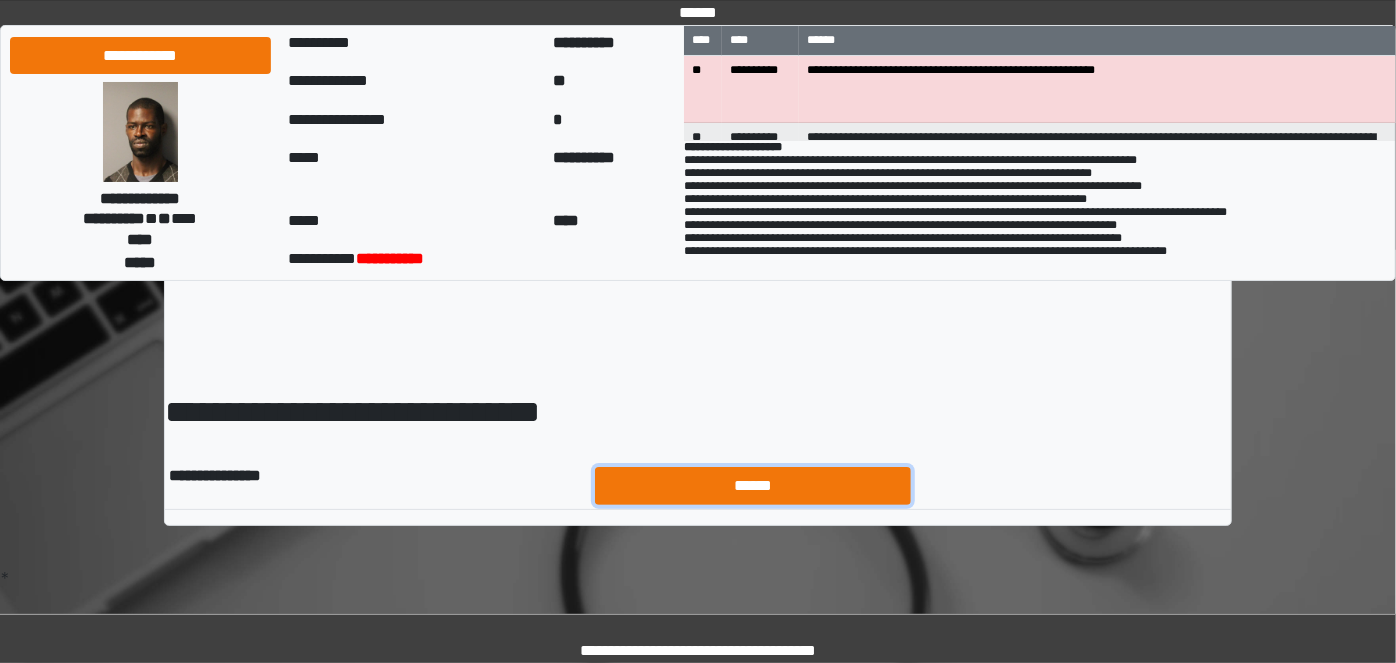 click on "******" at bounding box center [753, 485] 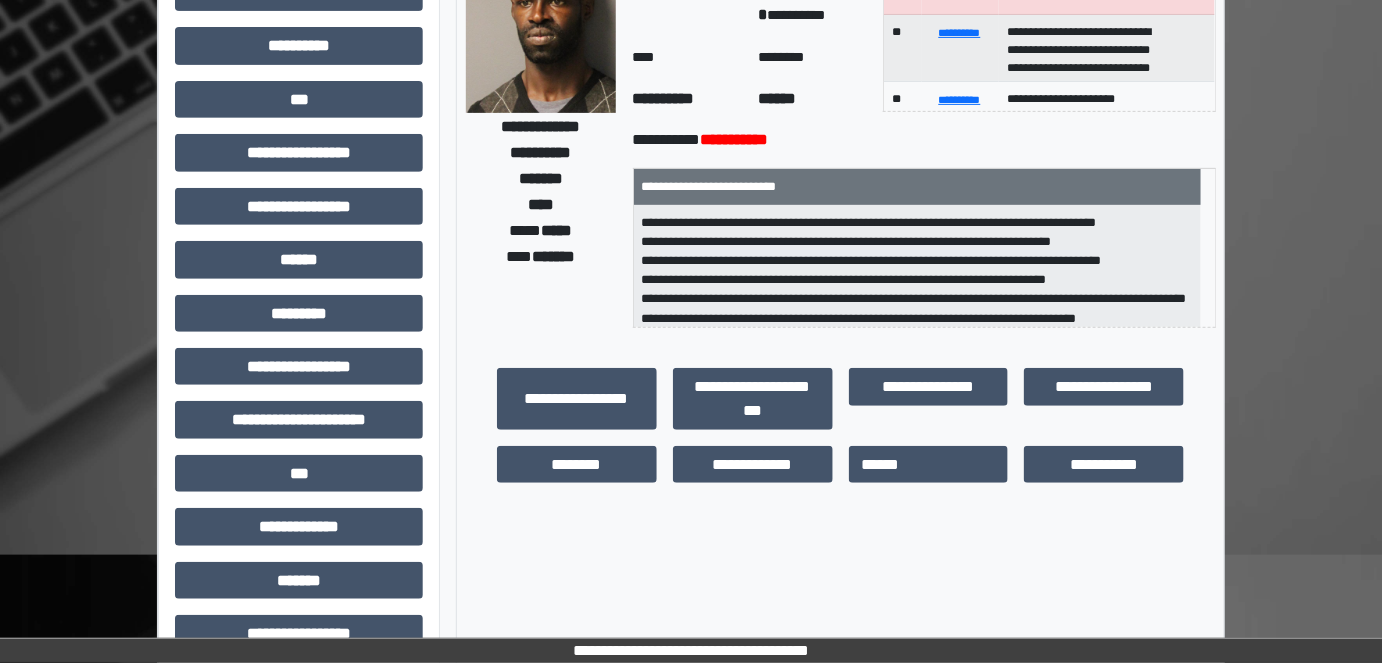 scroll, scrollTop: 272, scrollLeft: 0, axis: vertical 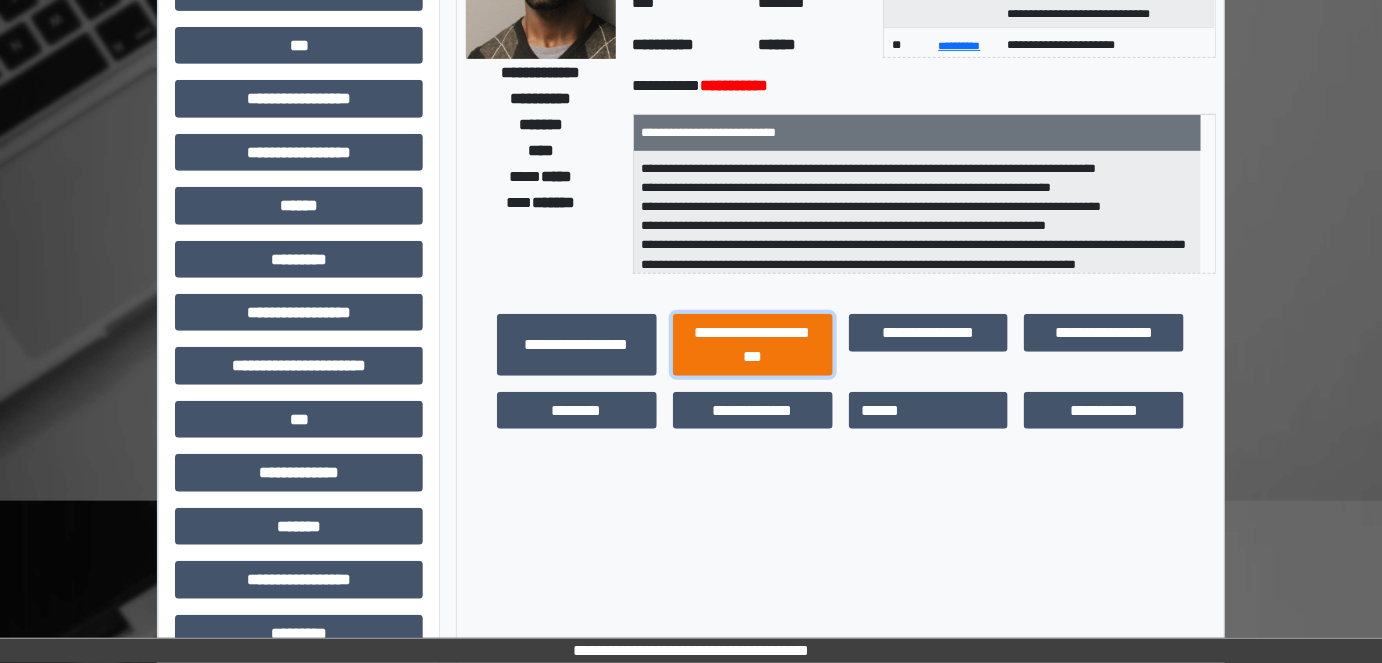 click on "**********" at bounding box center [753, 344] 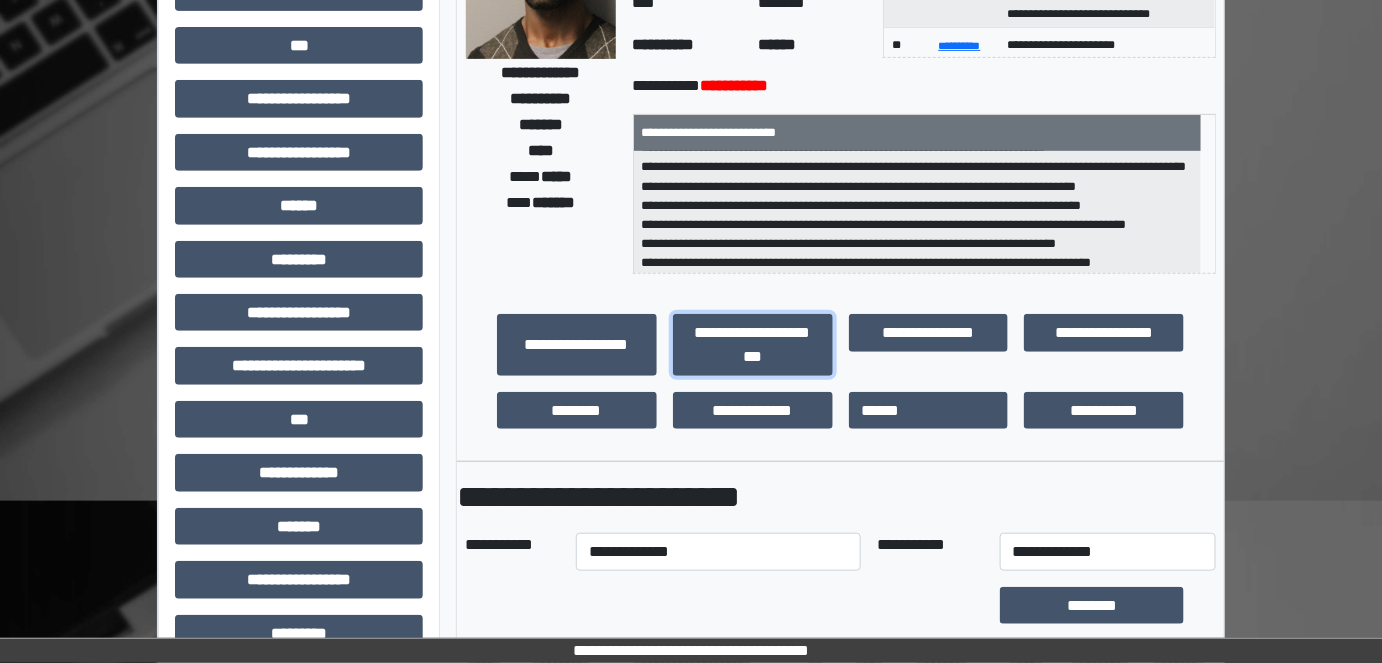 scroll, scrollTop: 181, scrollLeft: 0, axis: vertical 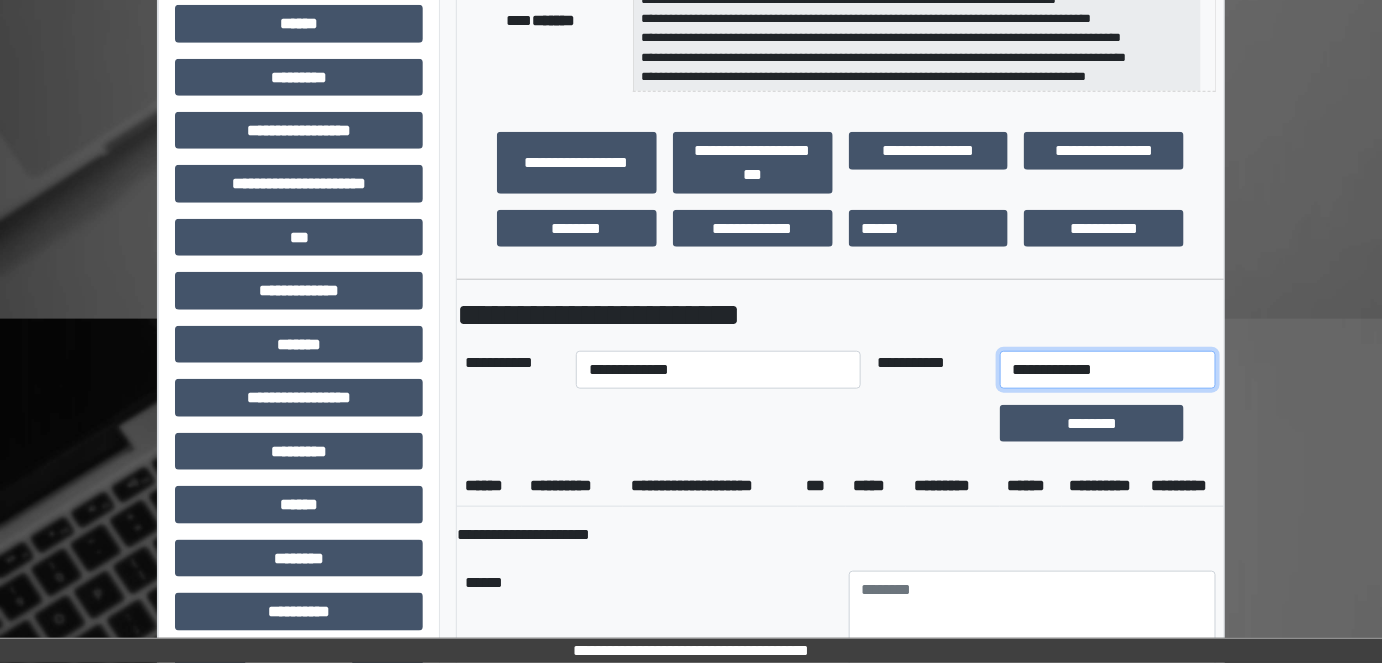 click on "**********" at bounding box center (1108, 370) 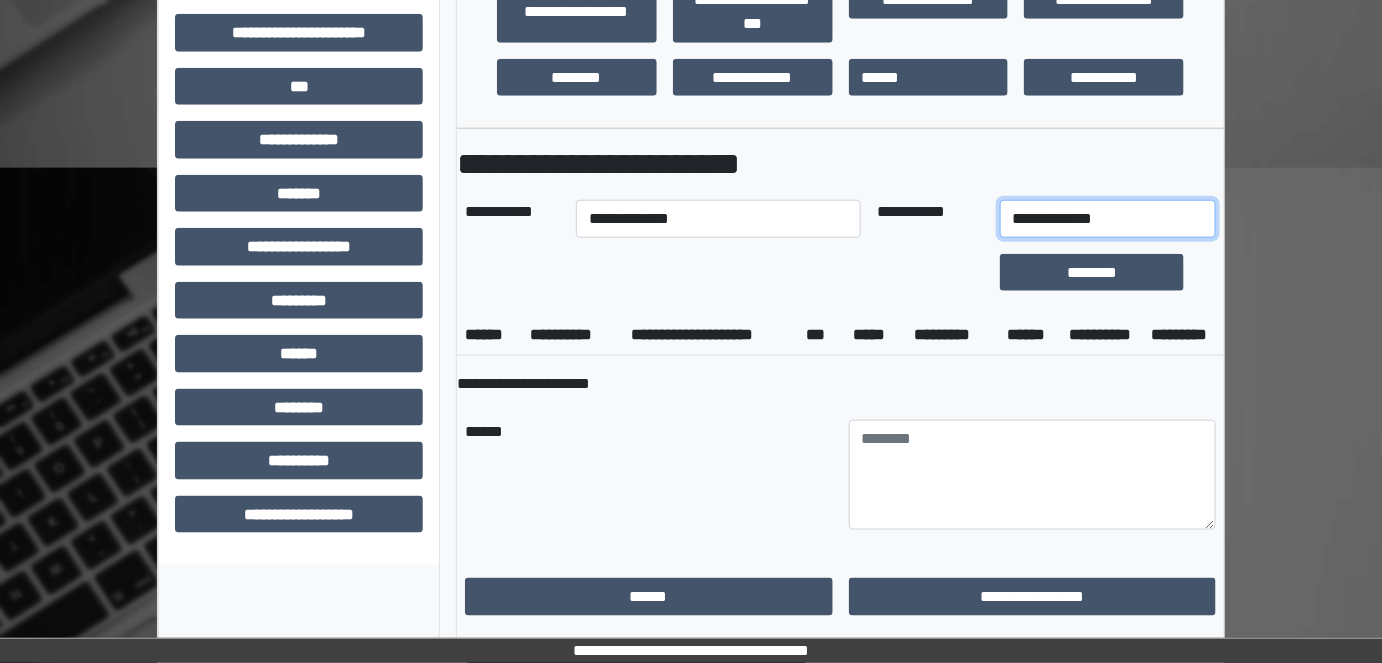 scroll, scrollTop: 636, scrollLeft: 0, axis: vertical 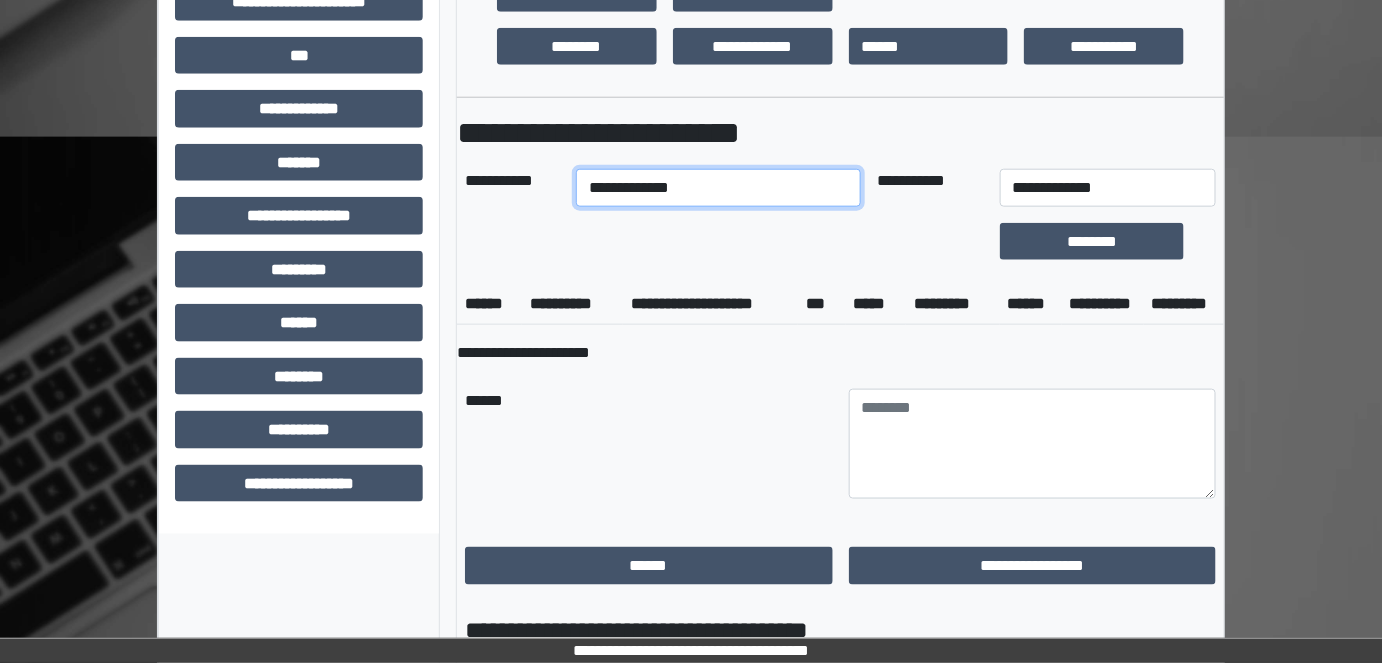 click on "**********" at bounding box center (718, 188) 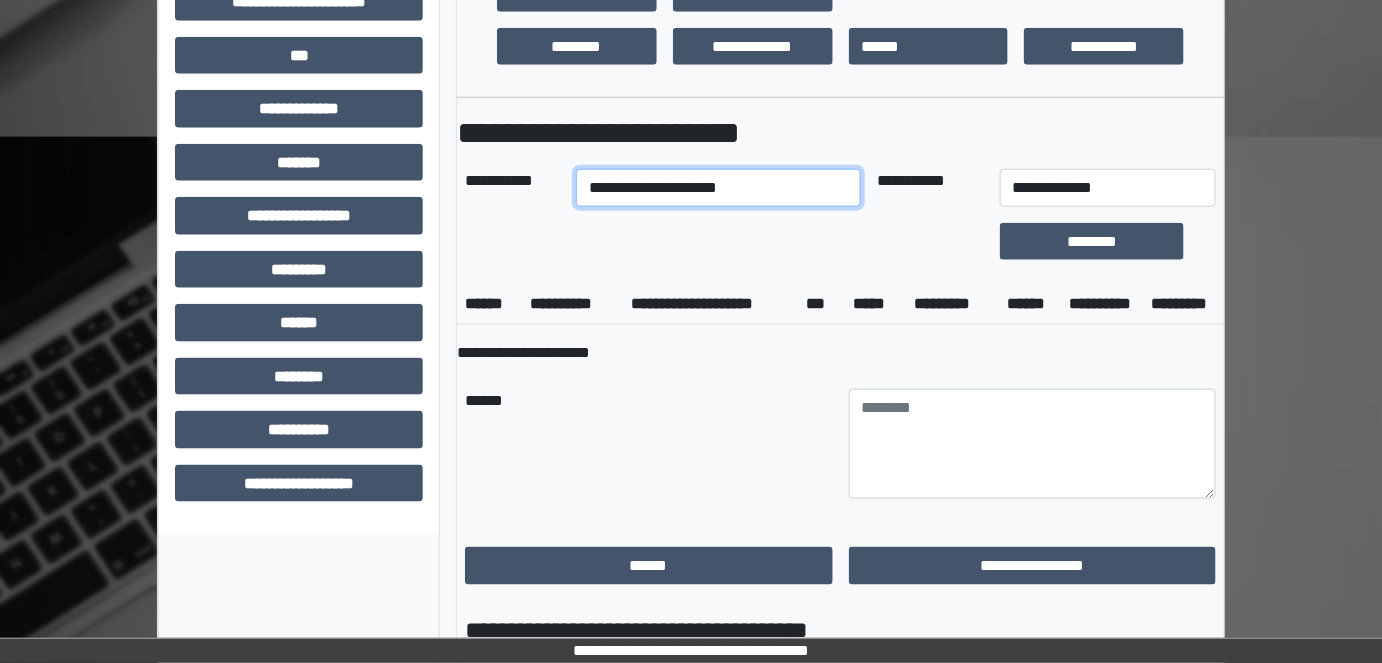 click on "**********" at bounding box center [718, 188] 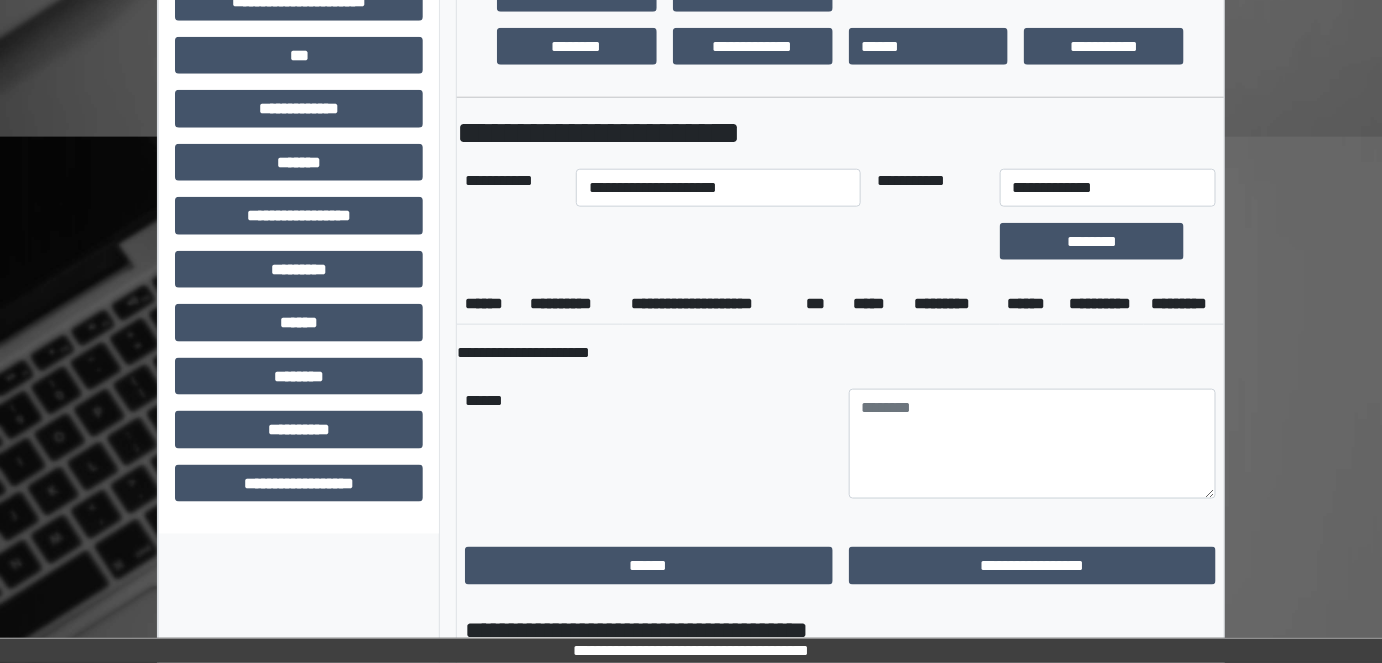click on "*********" at bounding box center (953, 304) 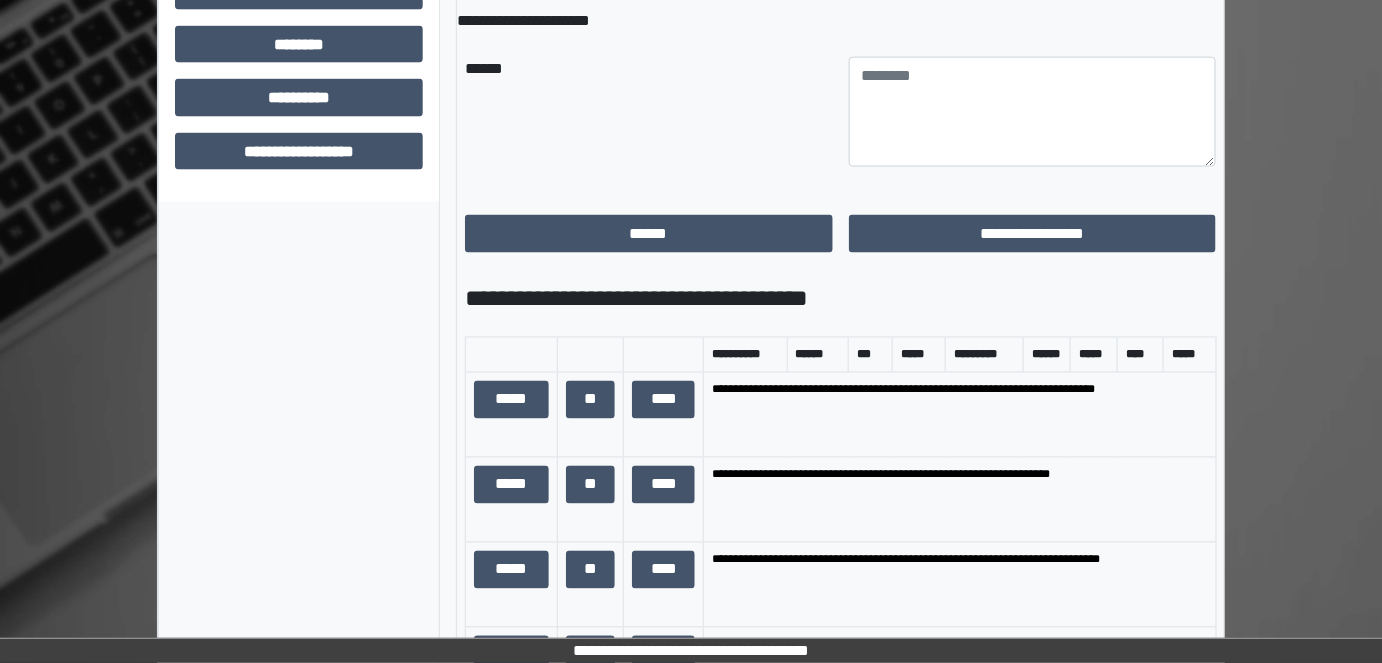 scroll, scrollTop: 1000, scrollLeft: 0, axis: vertical 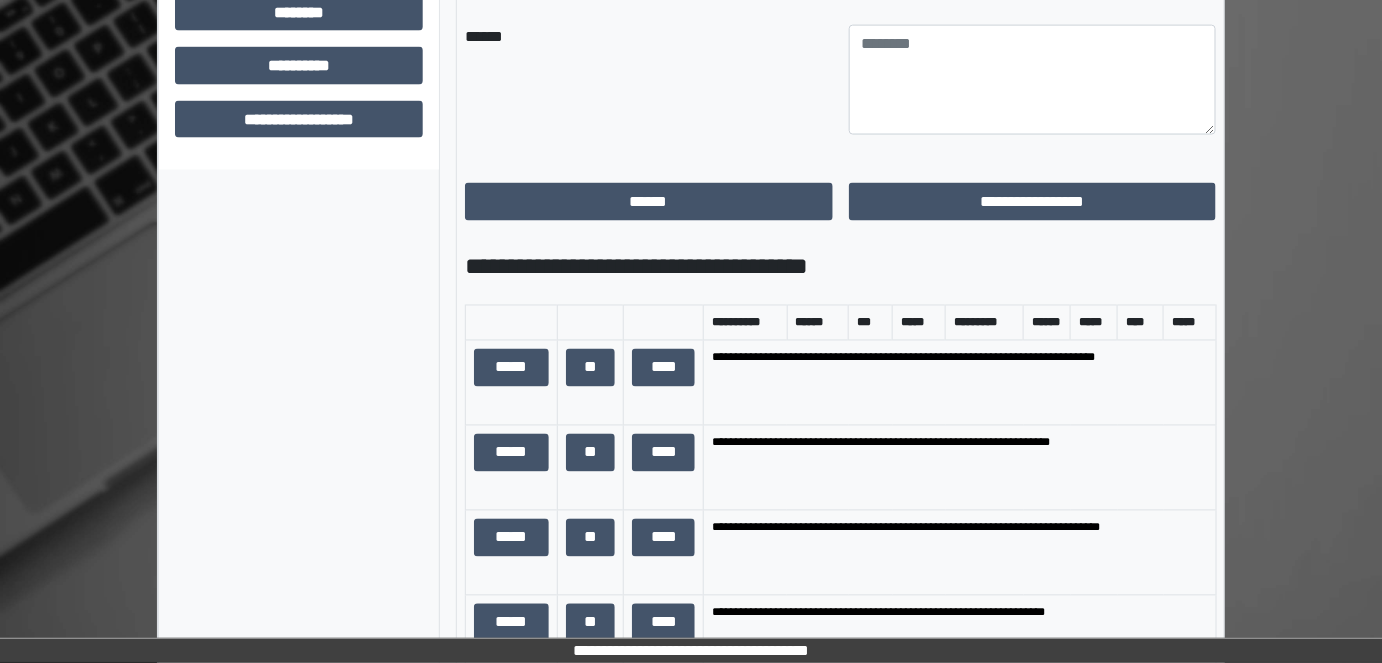 click on "**********" at bounding box center (746, 323) 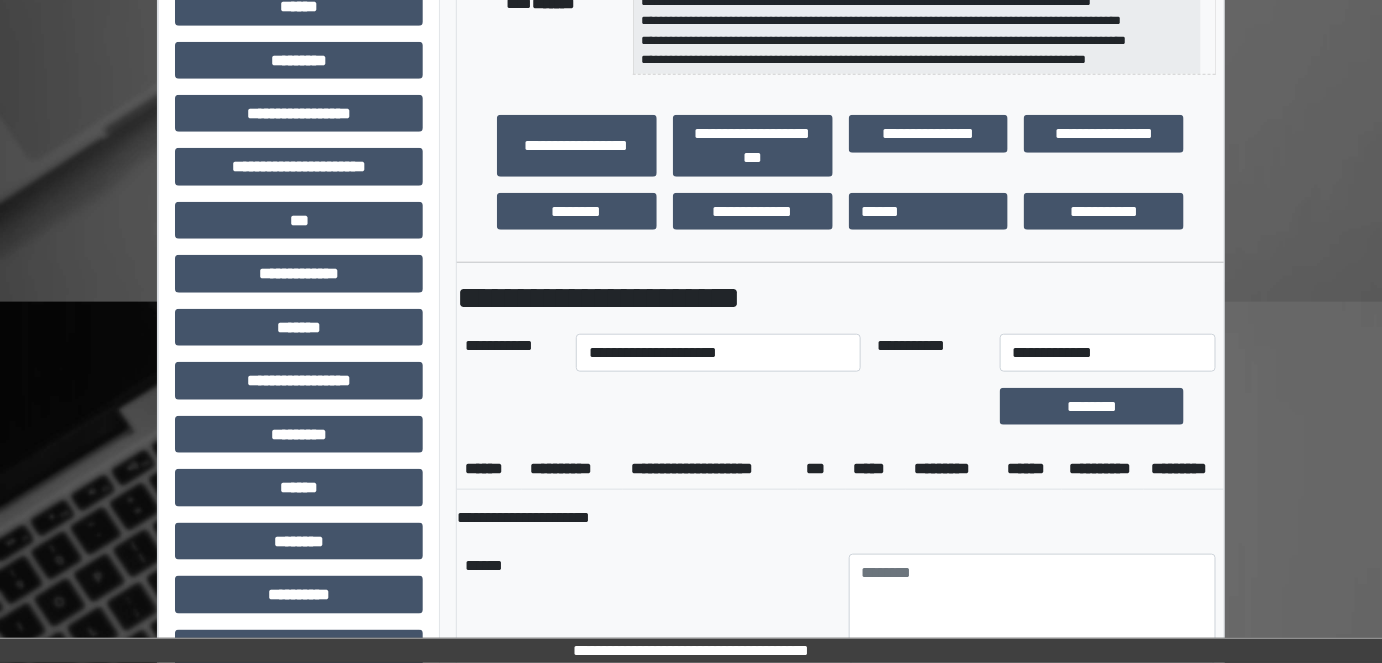 scroll, scrollTop: 454, scrollLeft: 0, axis: vertical 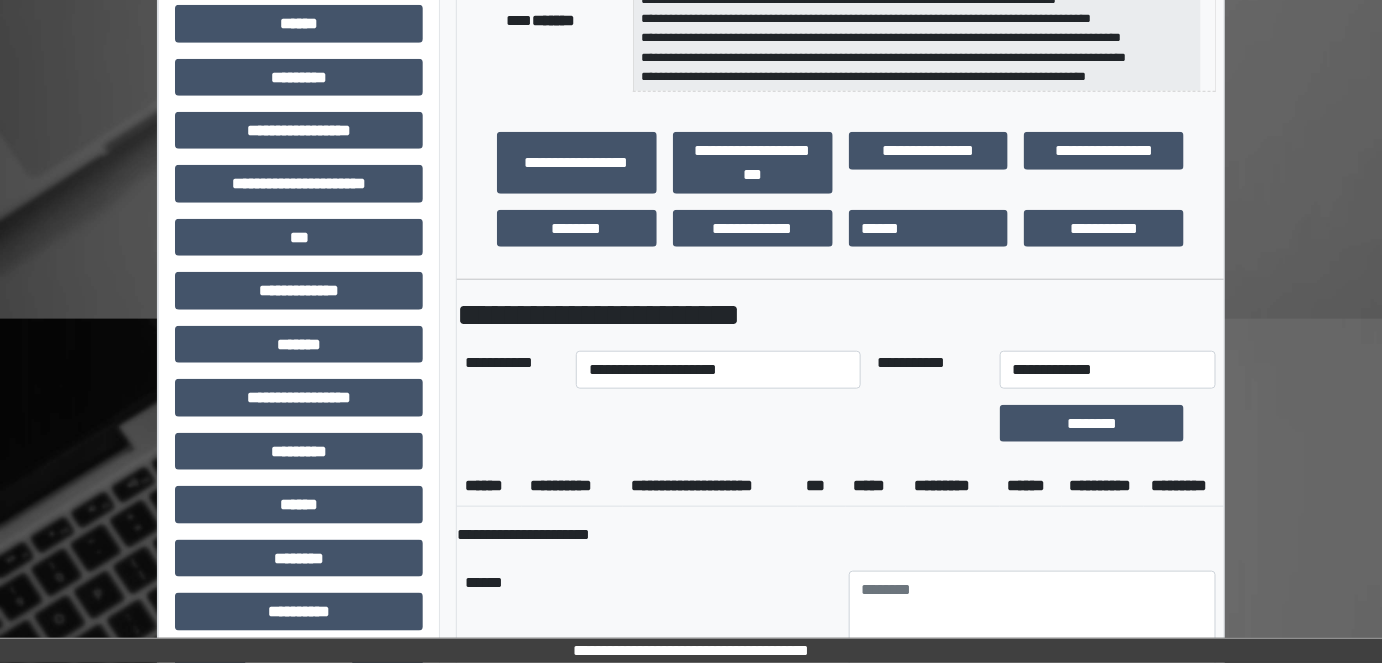 click on "**********" at bounding box center [930, 370] 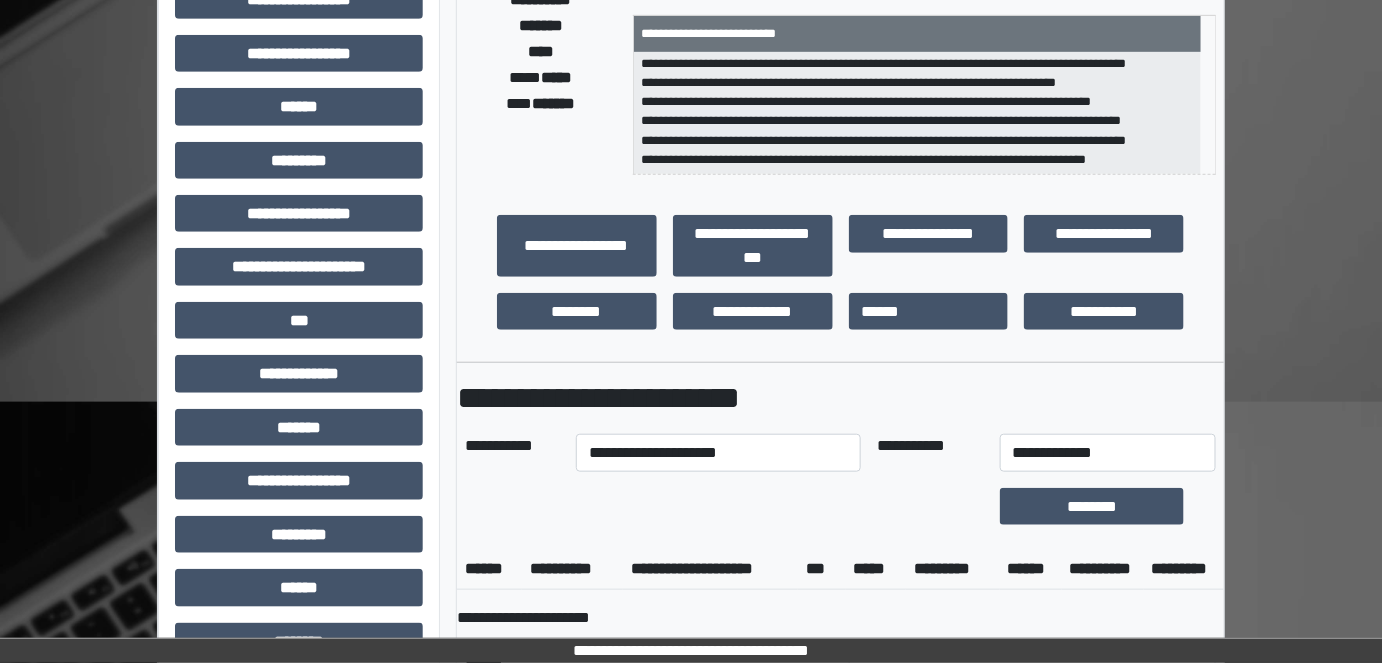 scroll, scrollTop: 272, scrollLeft: 0, axis: vertical 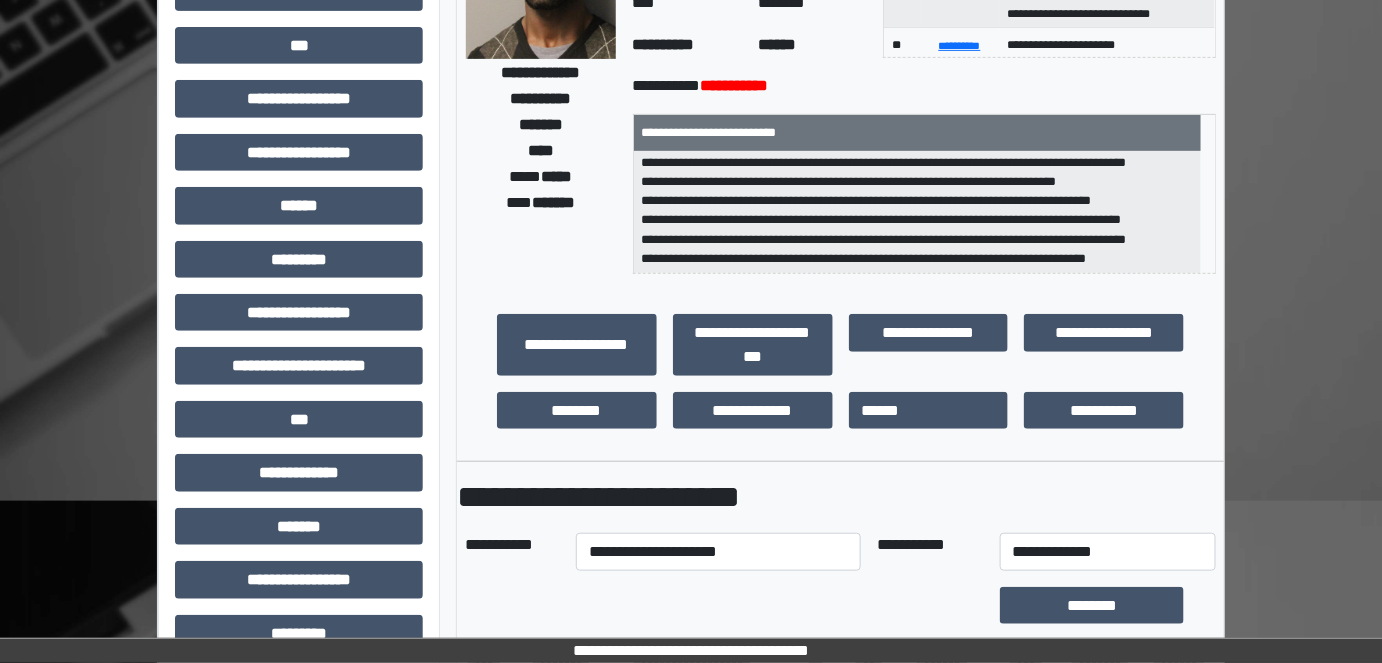 click on "**********" at bounding box center (840, 1467) 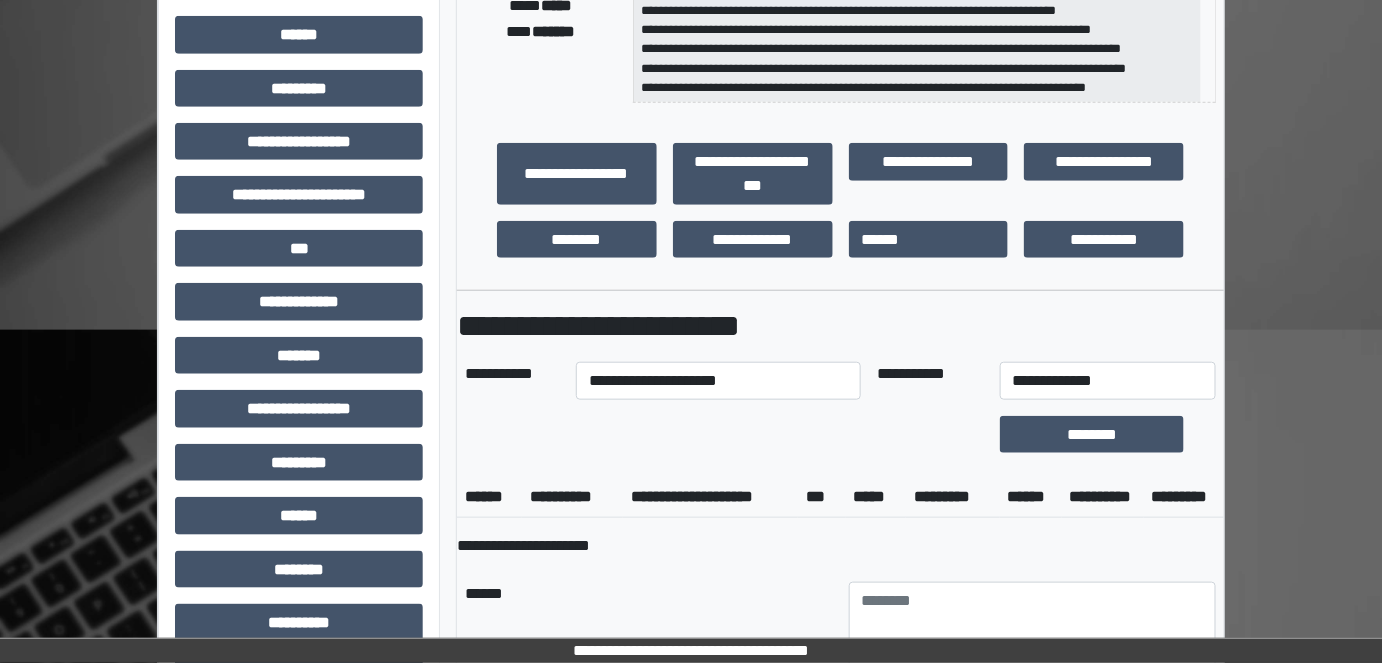 scroll, scrollTop: 454, scrollLeft: 0, axis: vertical 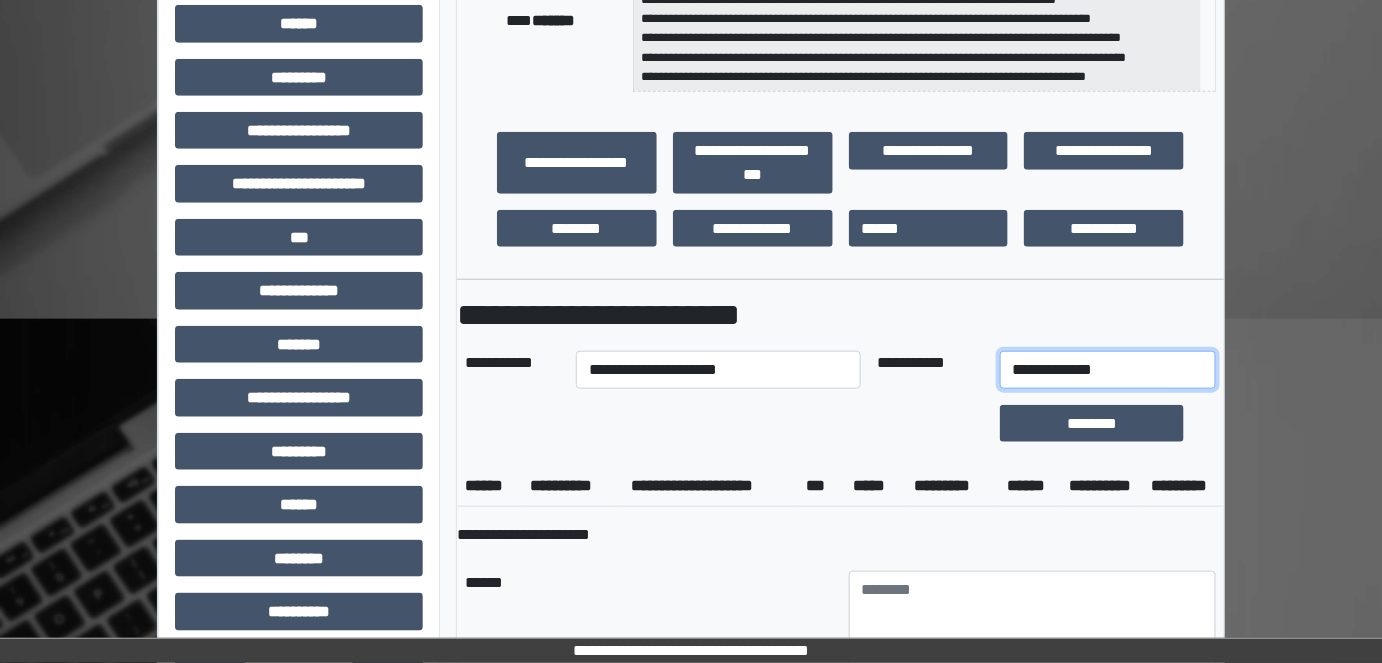 click on "**********" at bounding box center (1108, 370) 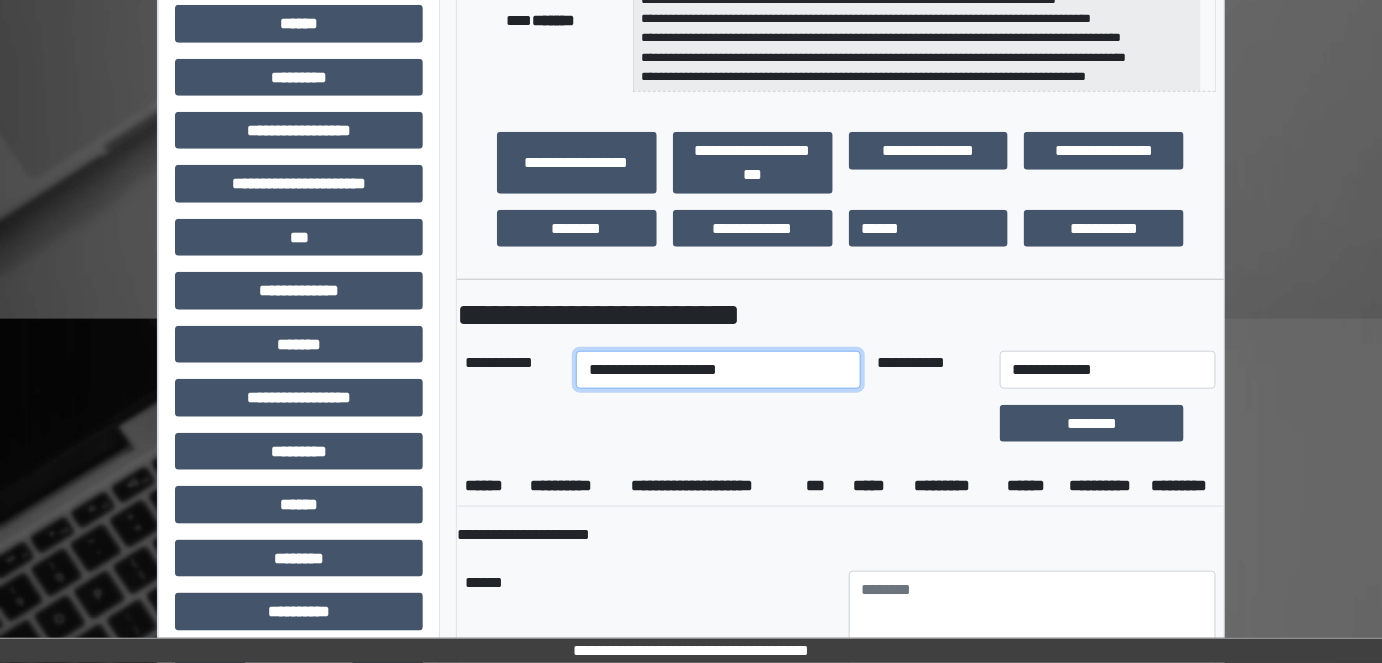 click on "**********" at bounding box center (718, 370) 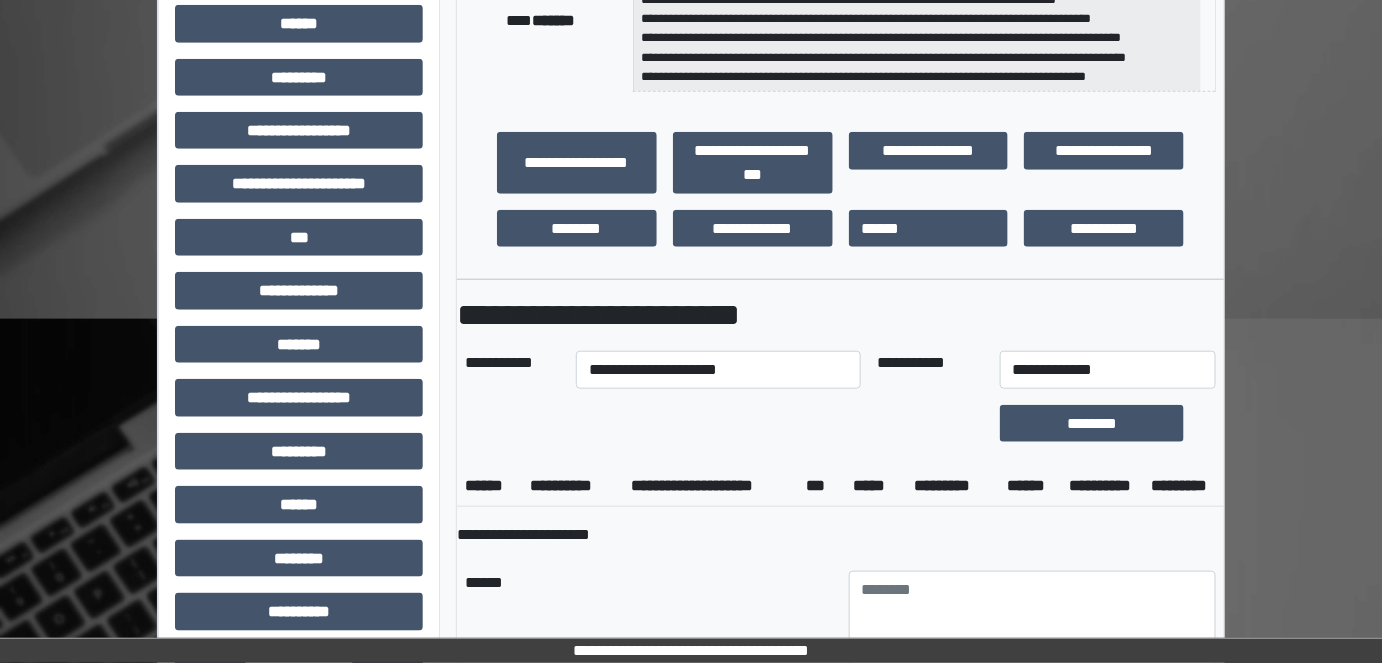 click on "**********" at bounding box center [840, 1558] 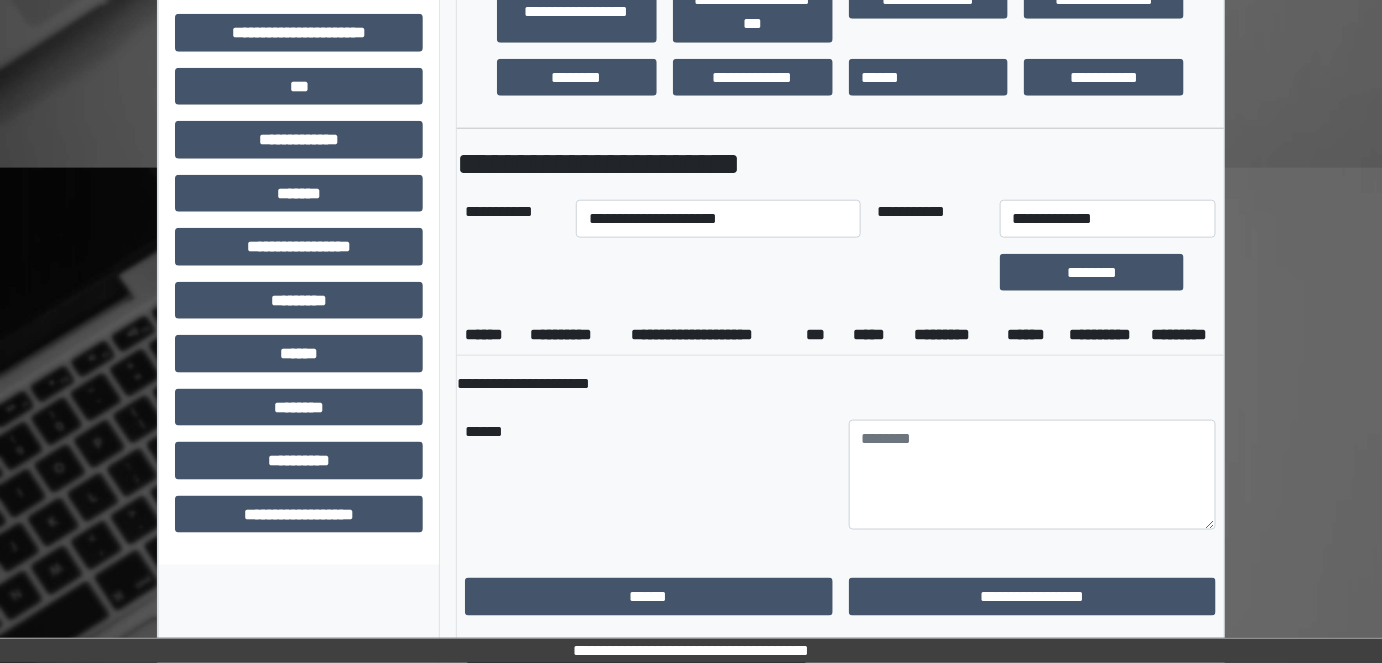 scroll, scrollTop: 636, scrollLeft: 0, axis: vertical 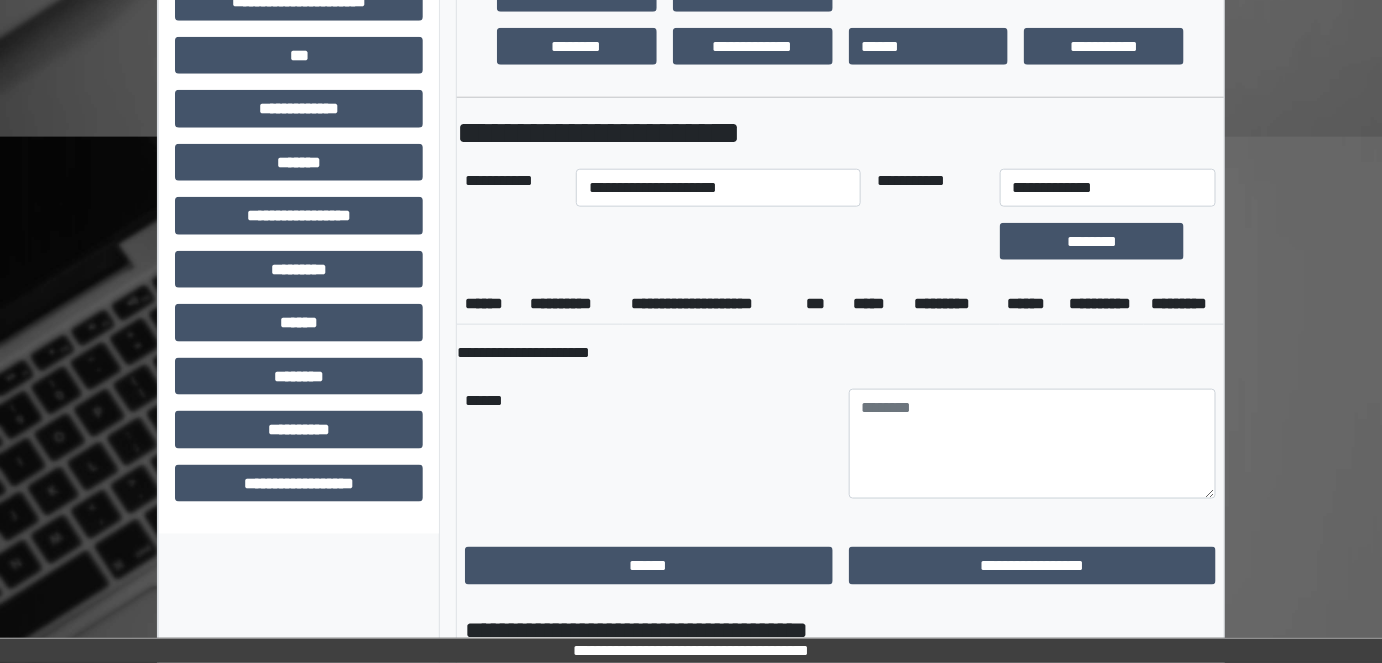 click on "******" at bounding box center [1031, 304] 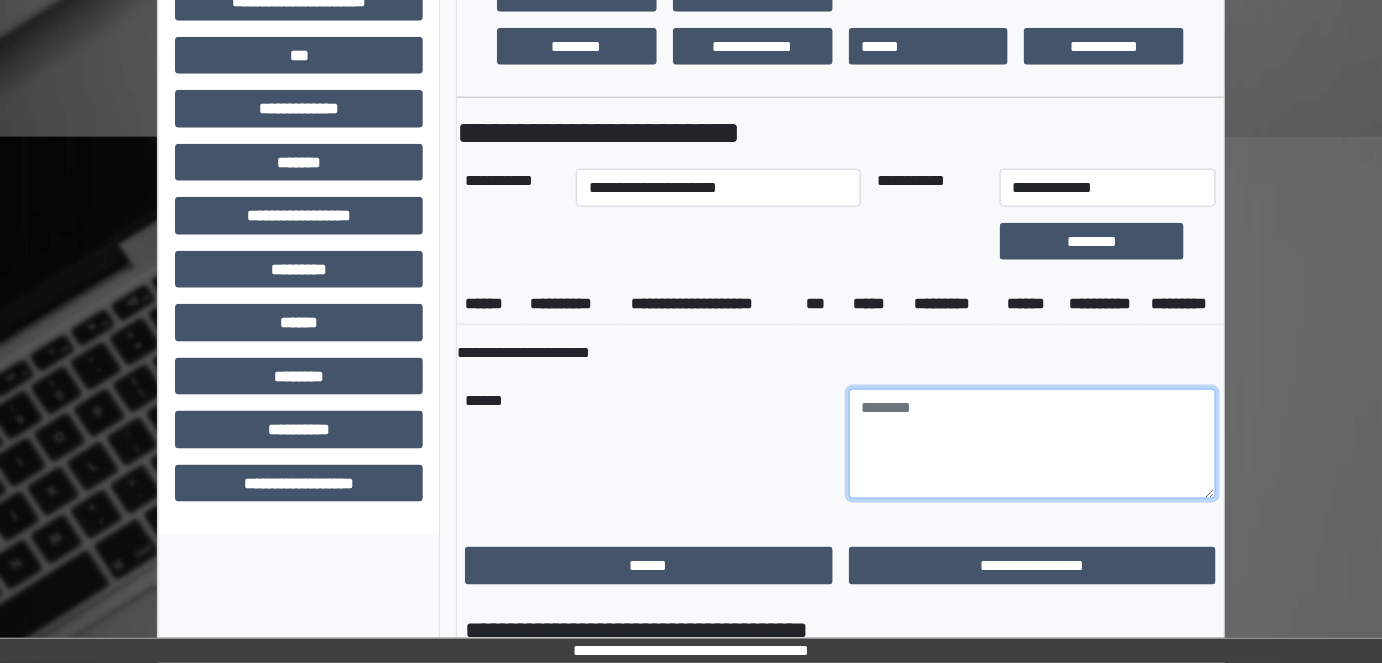 click at bounding box center (1033, 444) 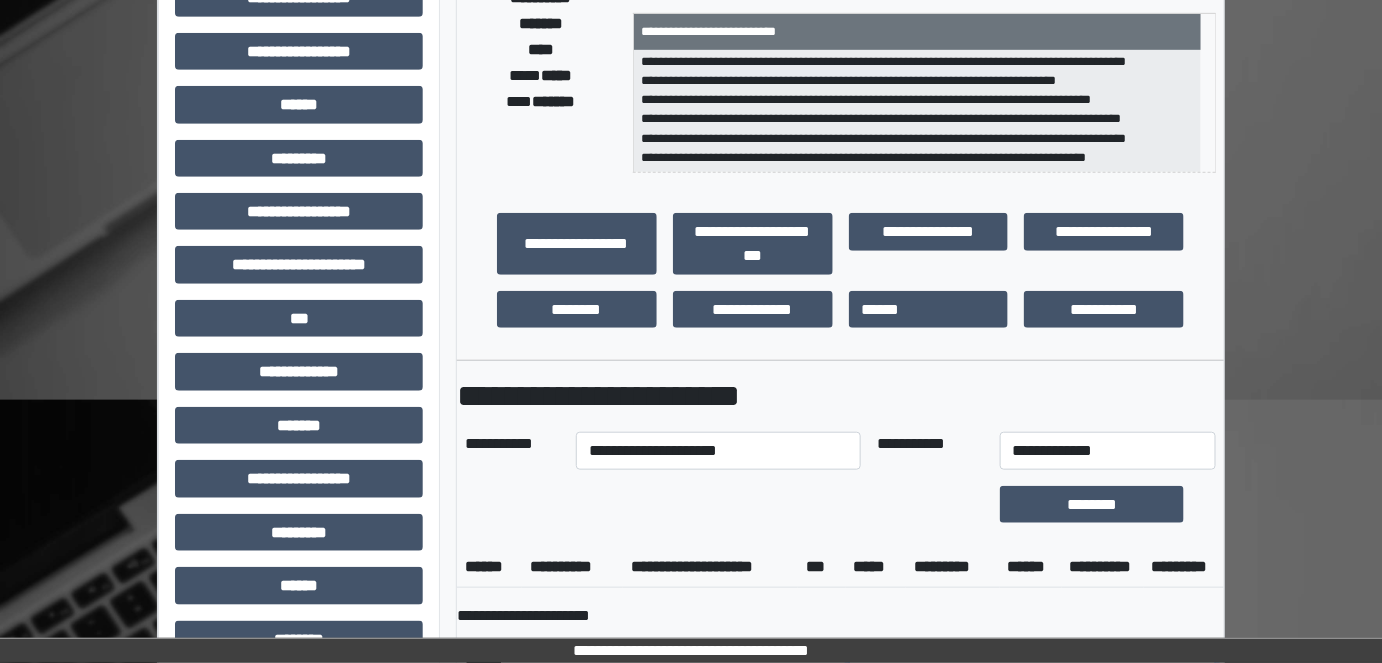scroll, scrollTop: 363, scrollLeft: 0, axis: vertical 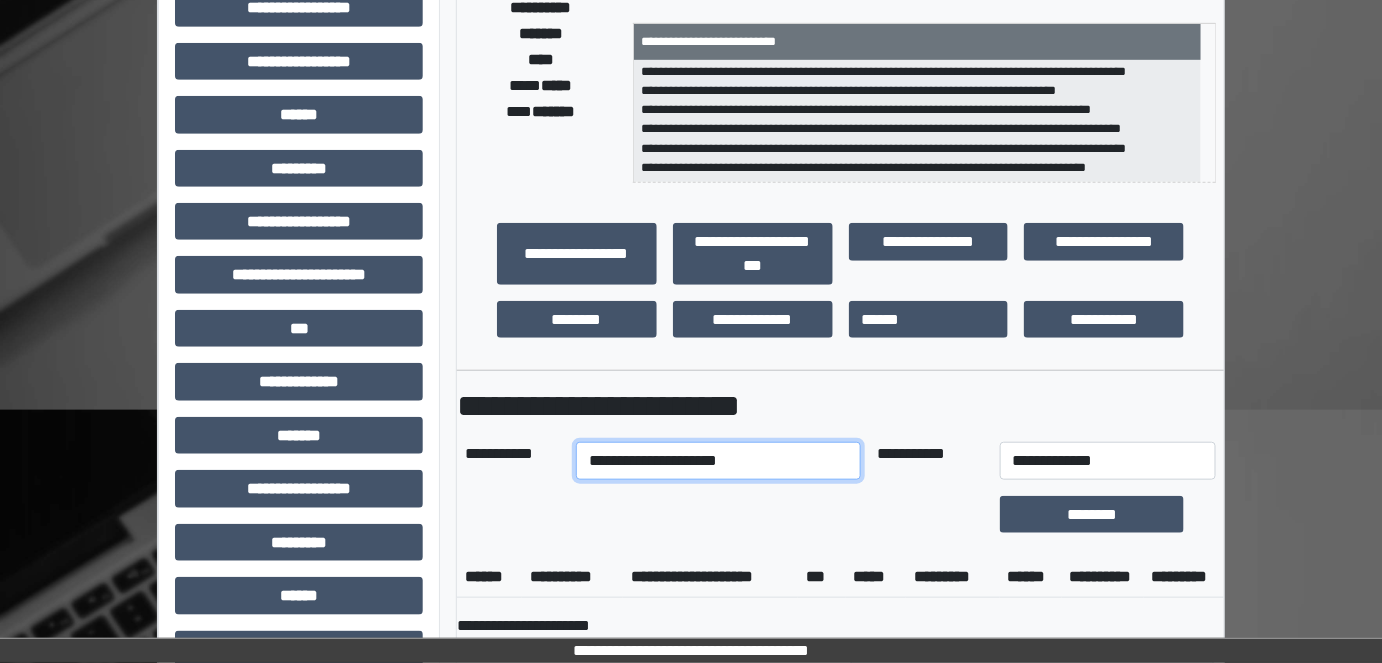 click on "**********" at bounding box center (718, 461) 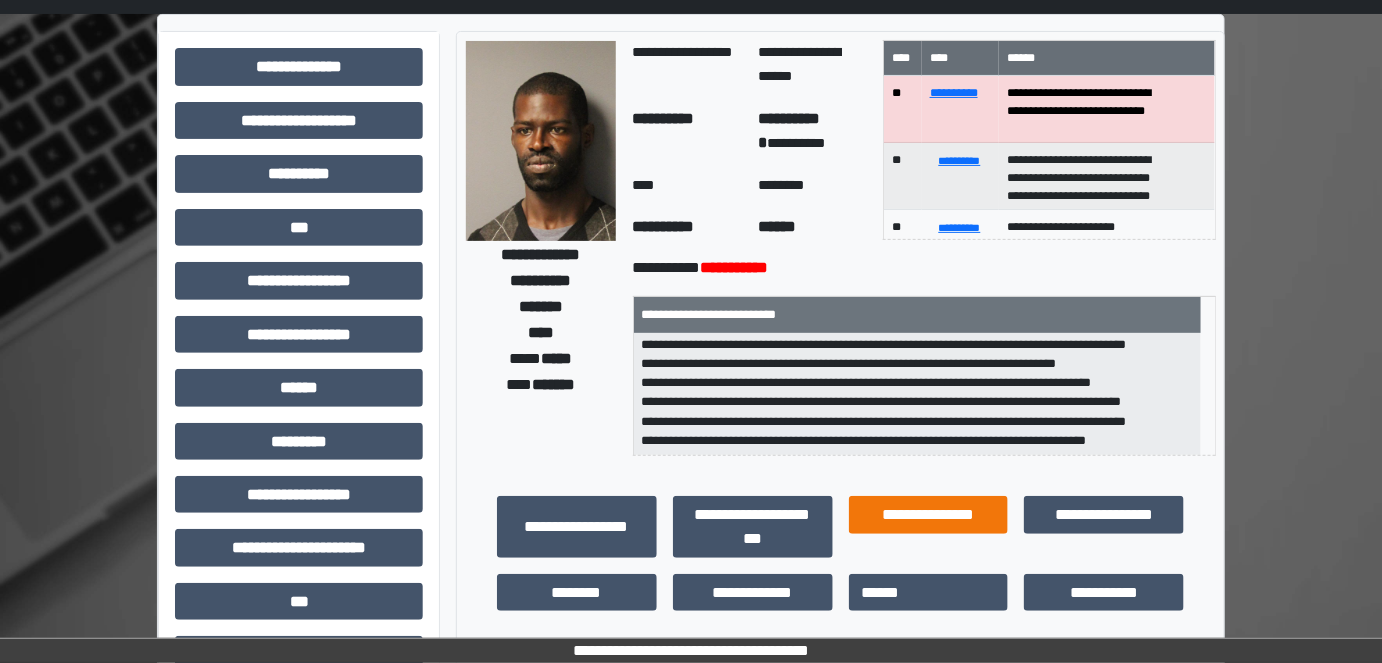 scroll, scrollTop: 0, scrollLeft: 0, axis: both 